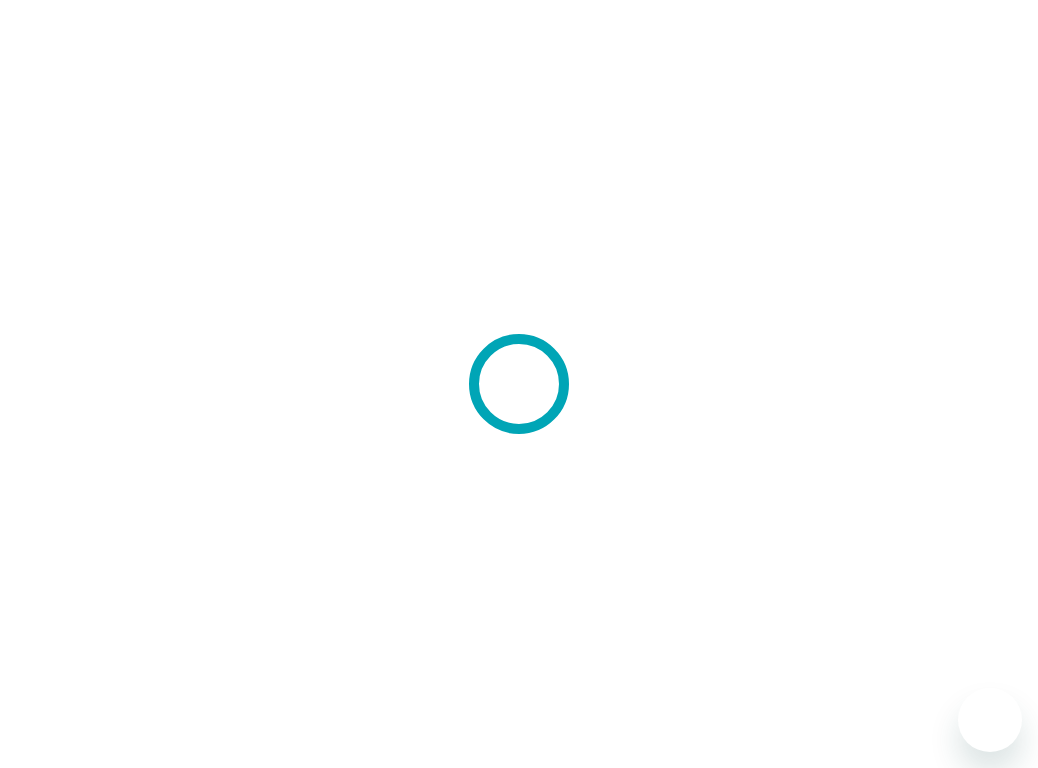 scroll, scrollTop: 0, scrollLeft: 0, axis: both 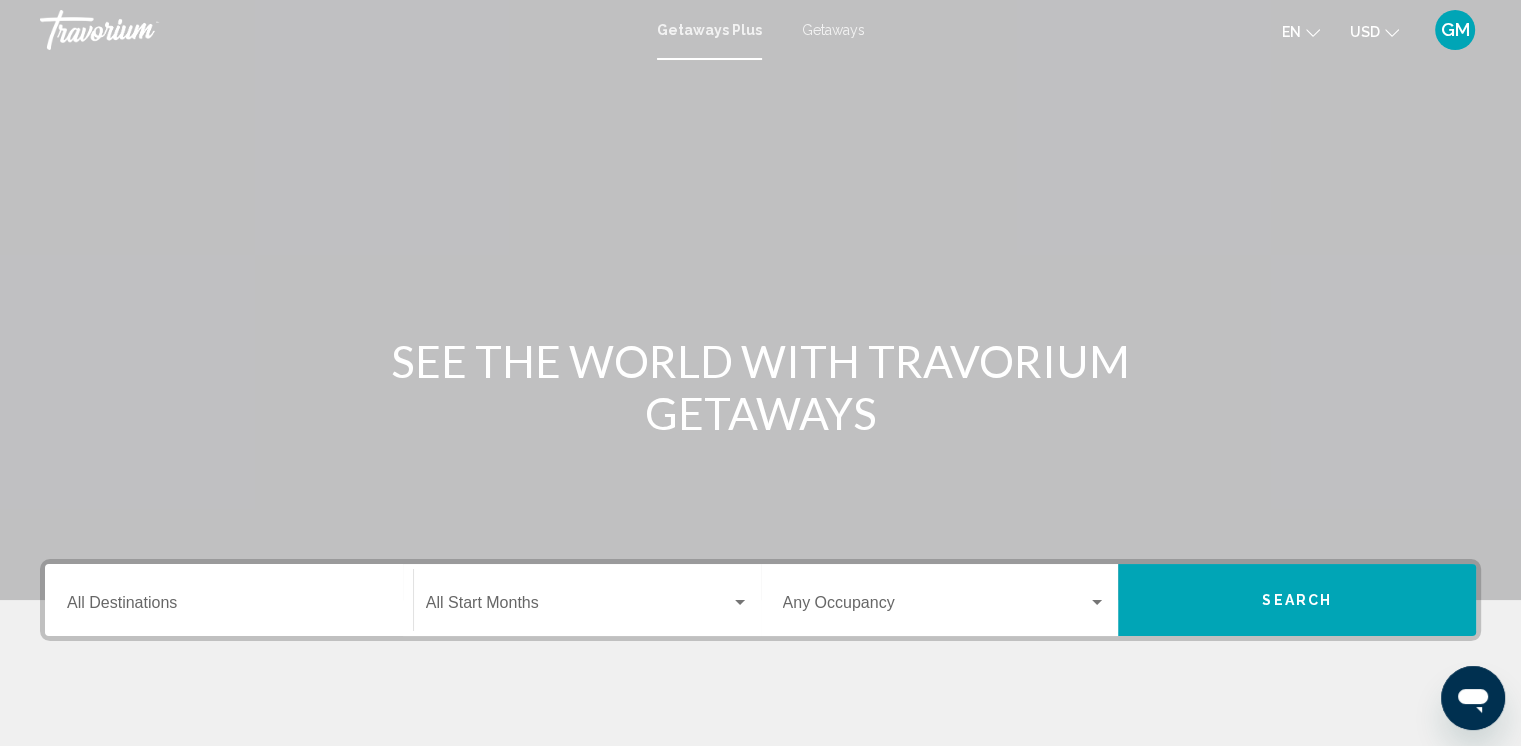 click on "Getaways Plus" at bounding box center (709, 30) 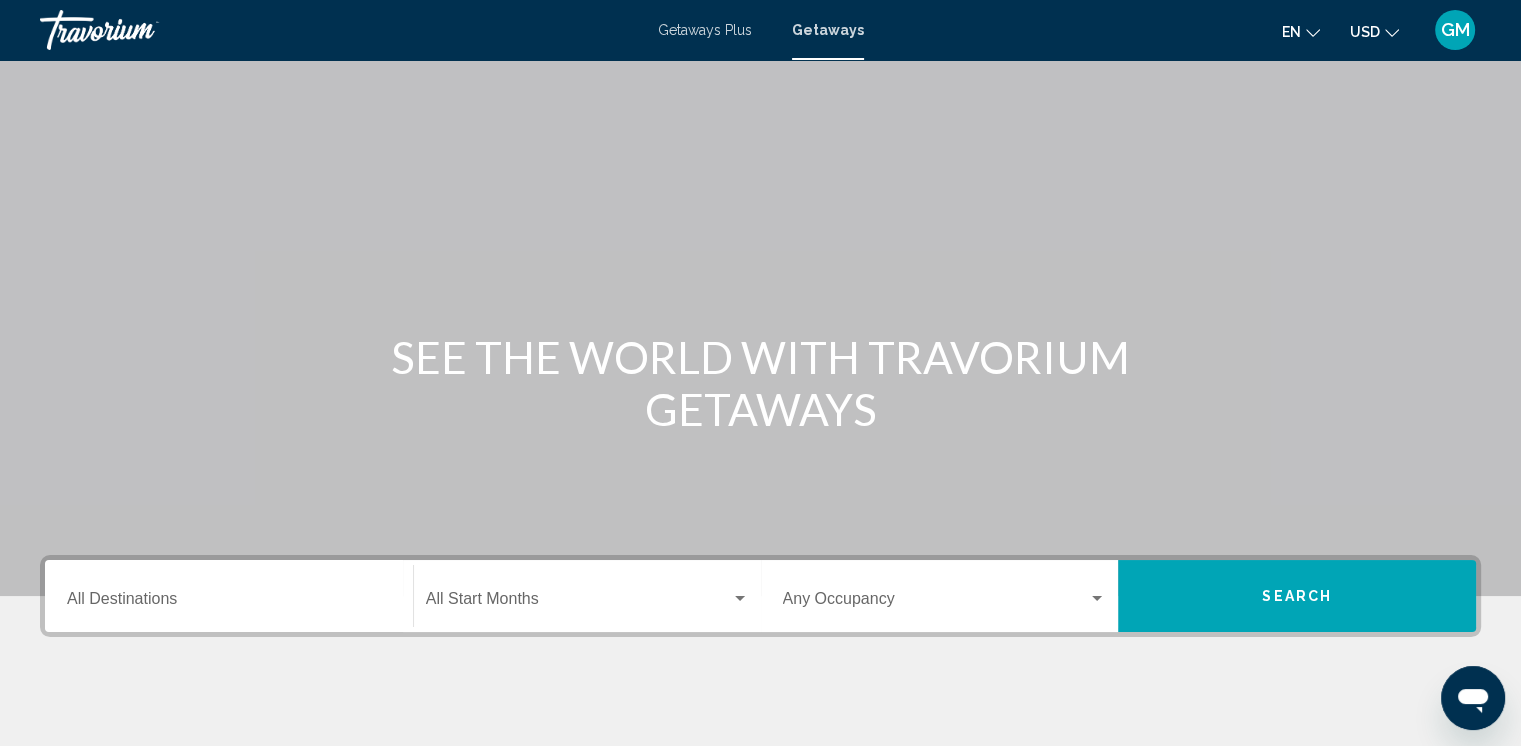 scroll, scrollTop: 0, scrollLeft: 0, axis: both 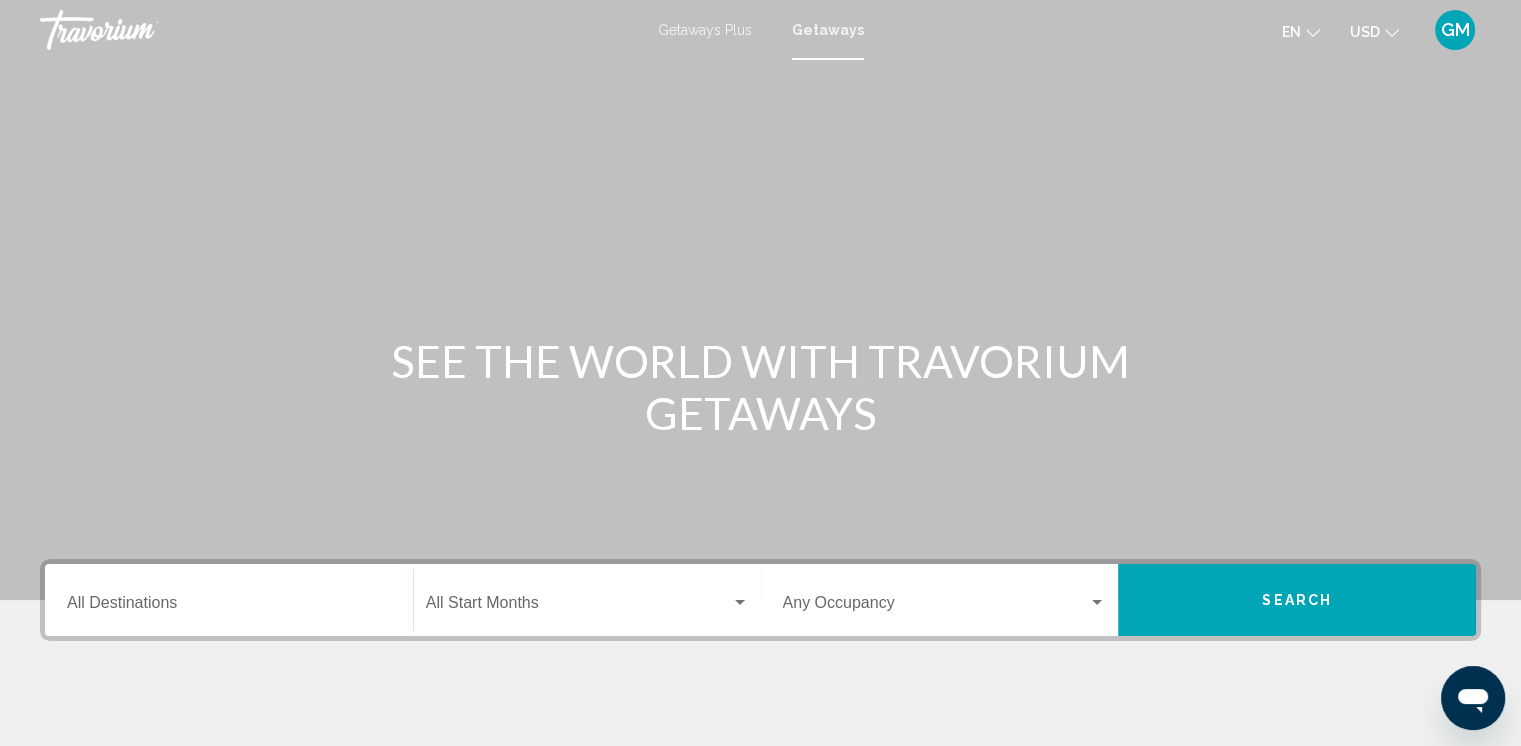 click on "Getaways Plus" at bounding box center [705, 30] 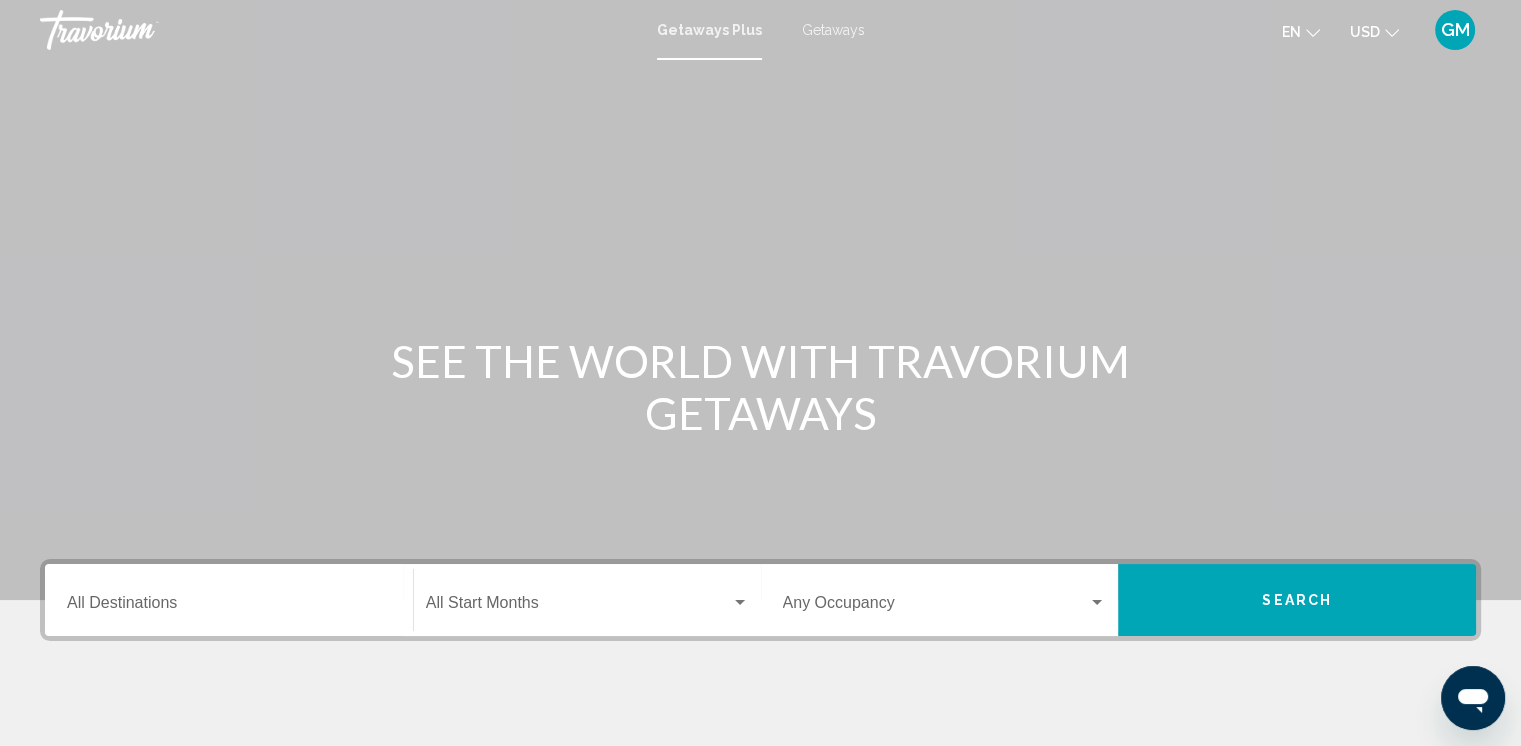 click on "Destination All Destinations" at bounding box center (229, 600) 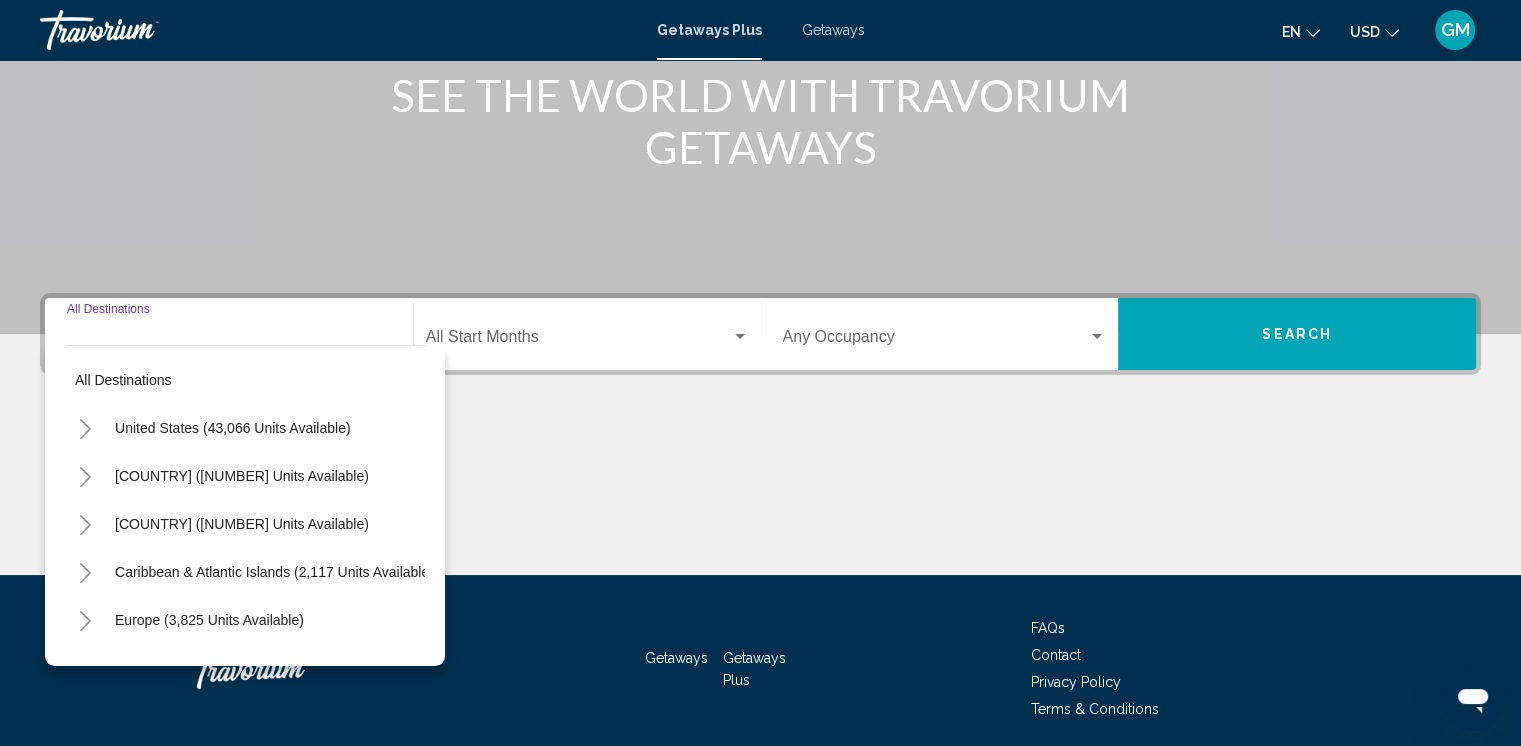 scroll, scrollTop: 339, scrollLeft: 0, axis: vertical 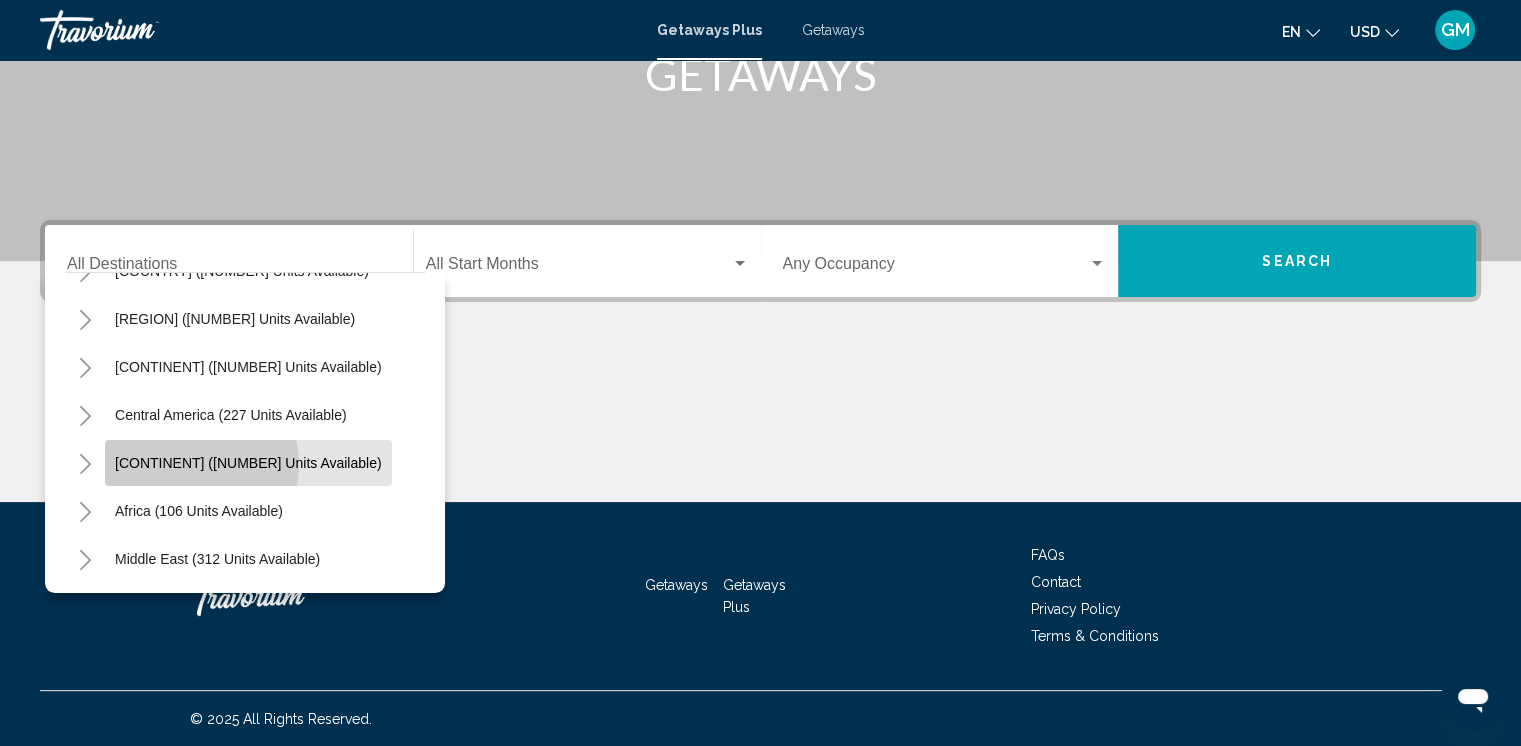click on "[CONTINENT] ([NUMBER] units available)" at bounding box center [248, 463] 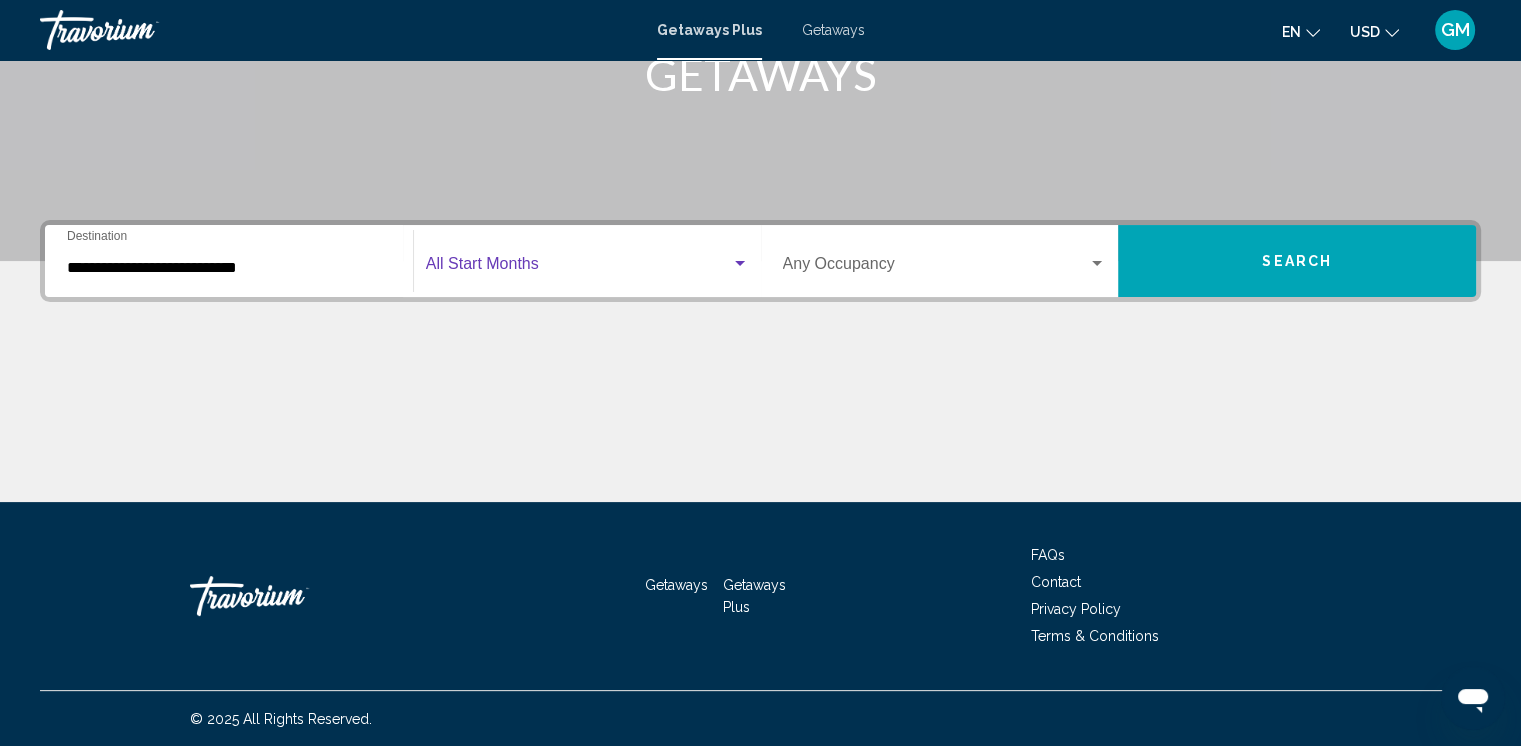click at bounding box center (740, 263) 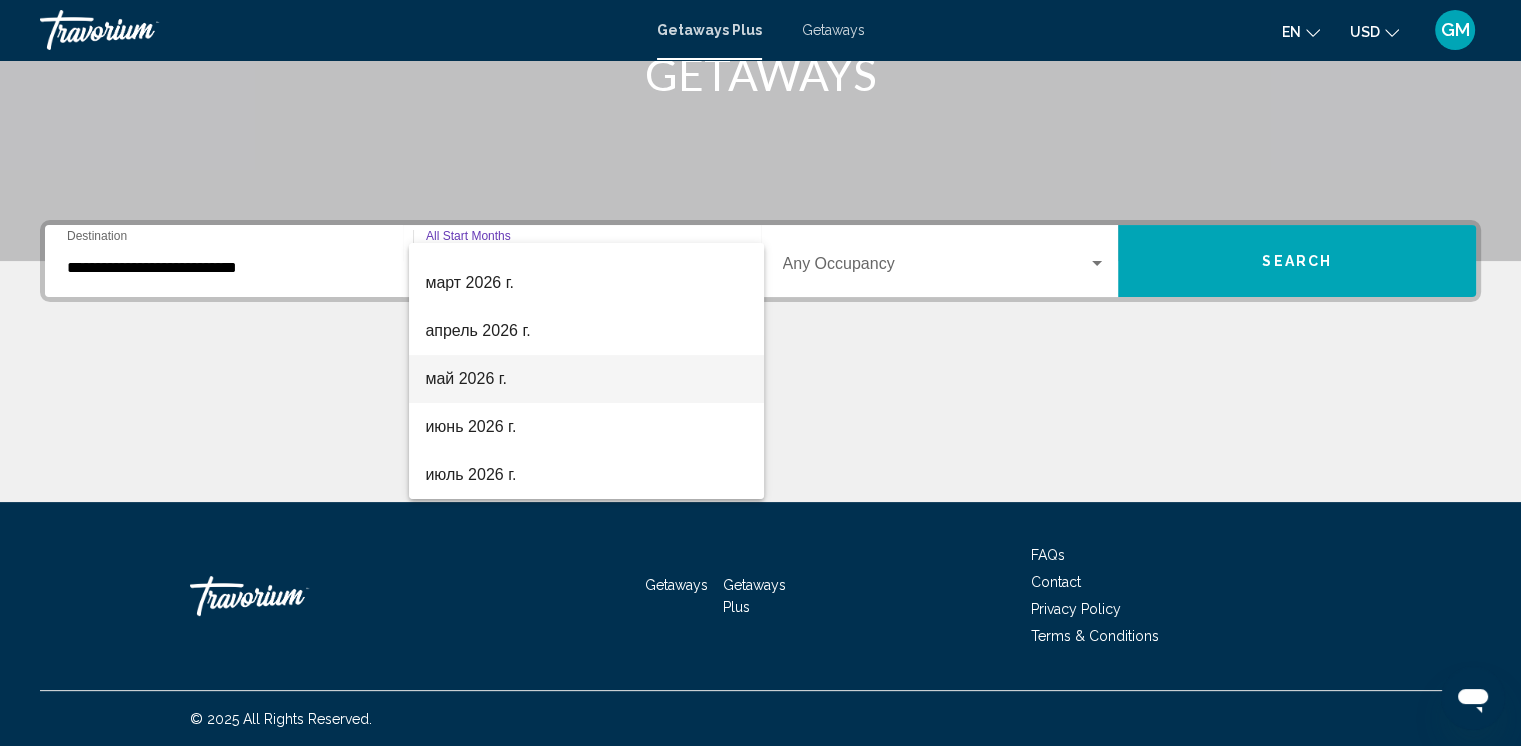 scroll, scrollTop: 316, scrollLeft: 0, axis: vertical 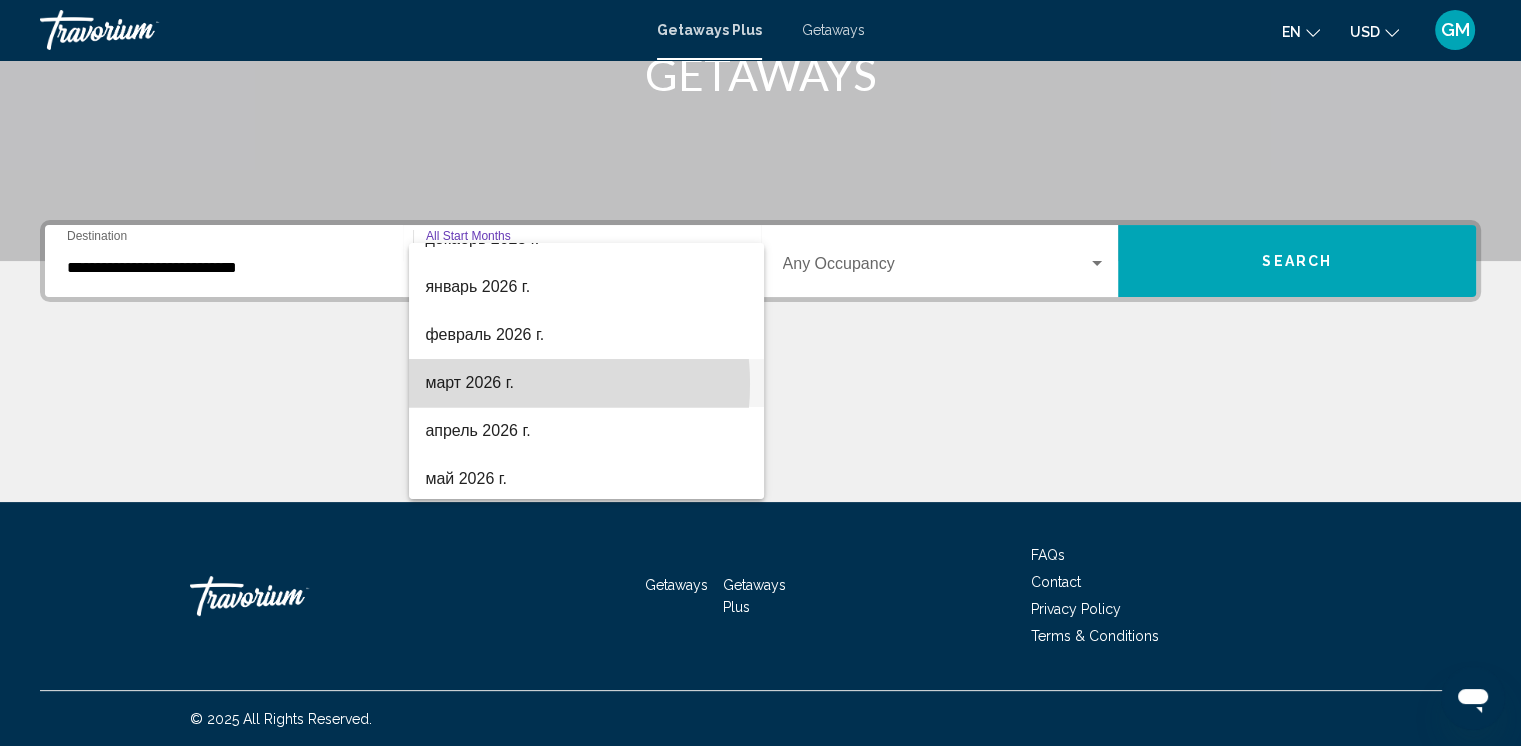click on "март 2026 г." at bounding box center (586, 383) 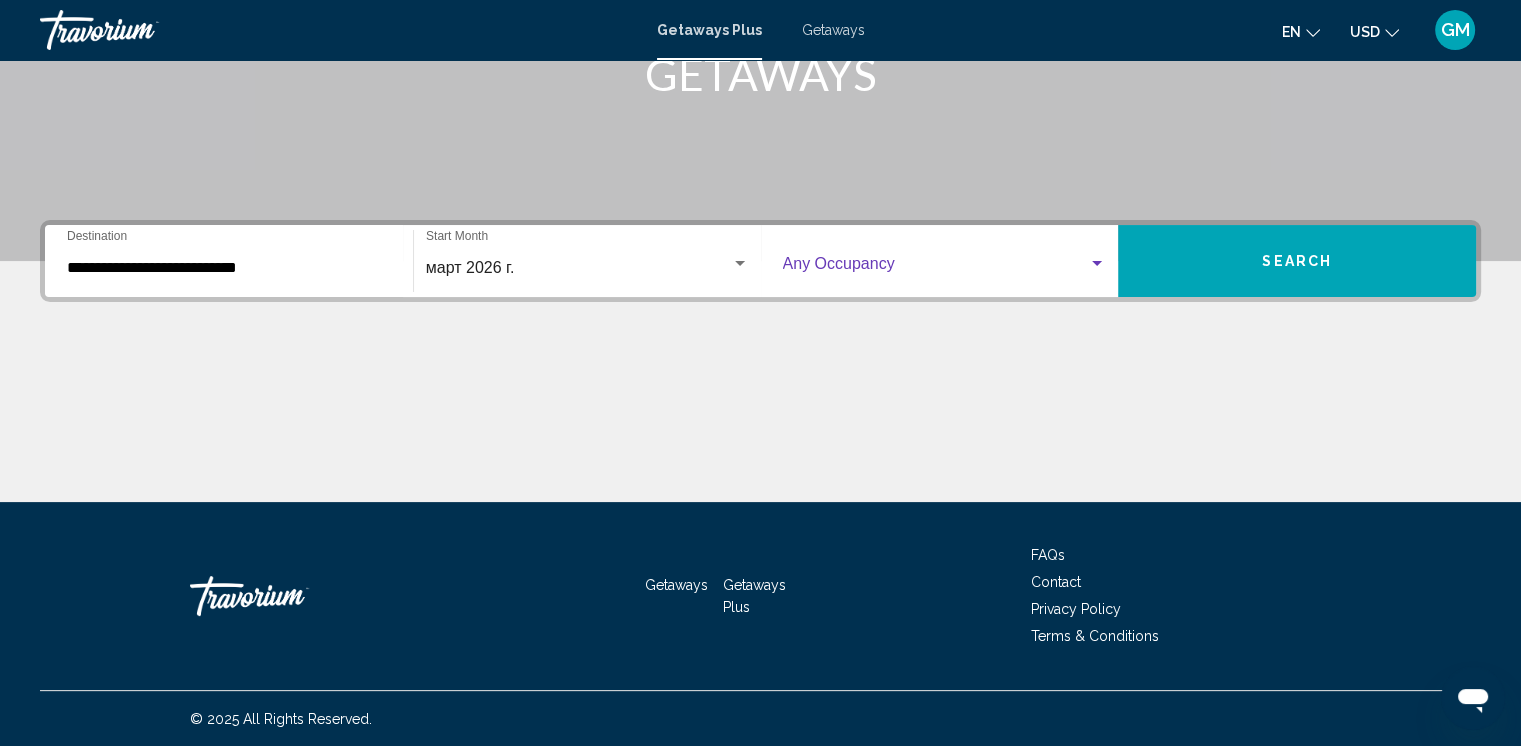 click at bounding box center [1097, 263] 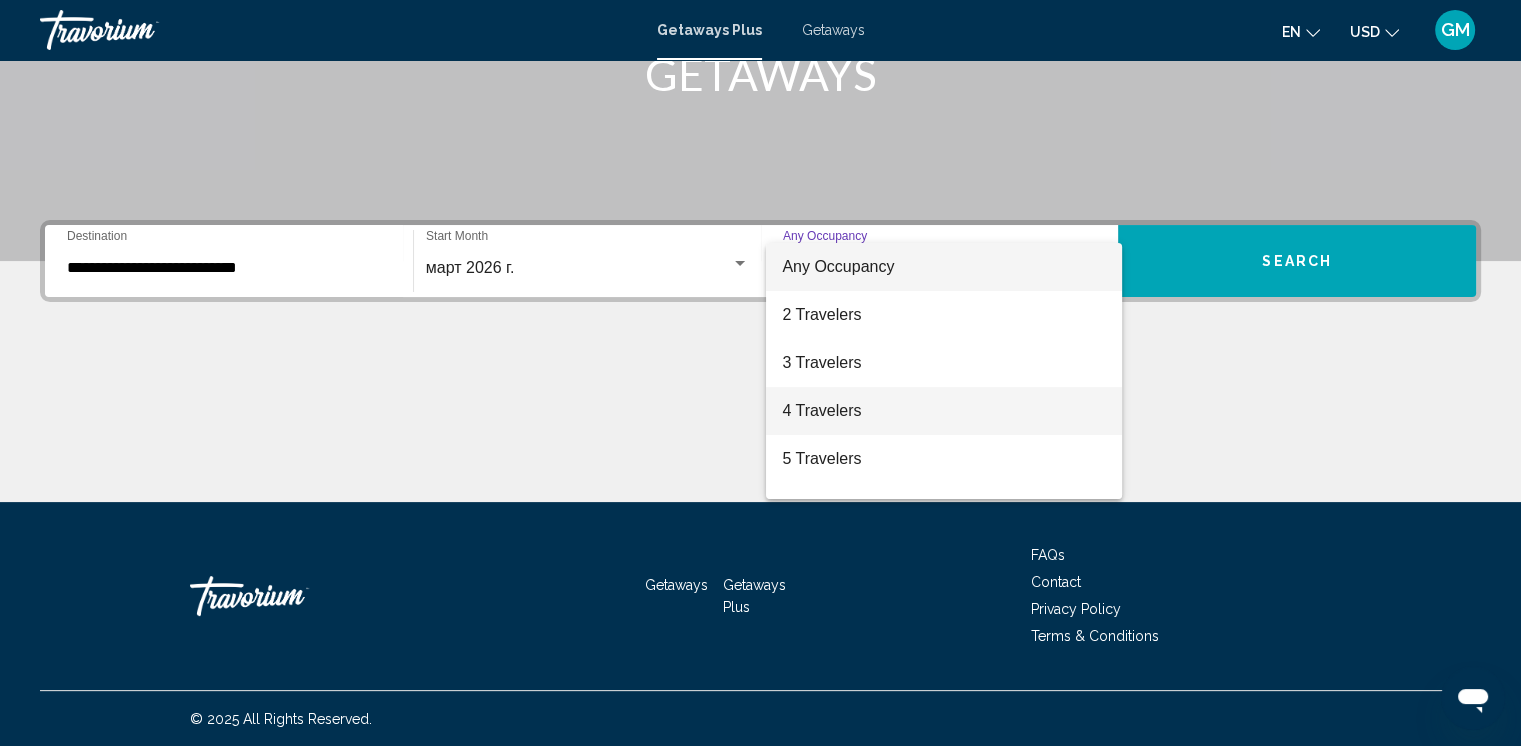 click on "4 Travelers" at bounding box center (944, 411) 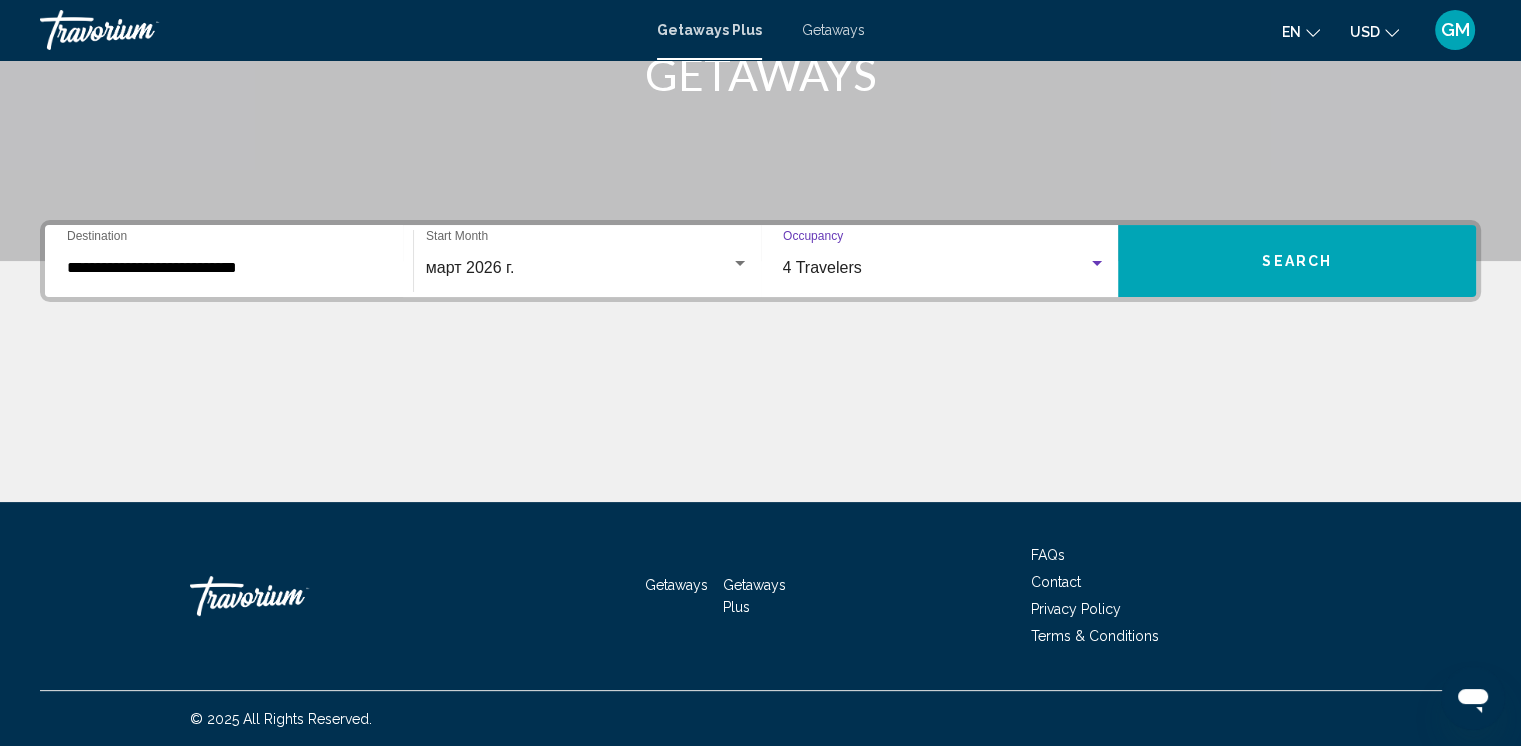 click at bounding box center [1097, 263] 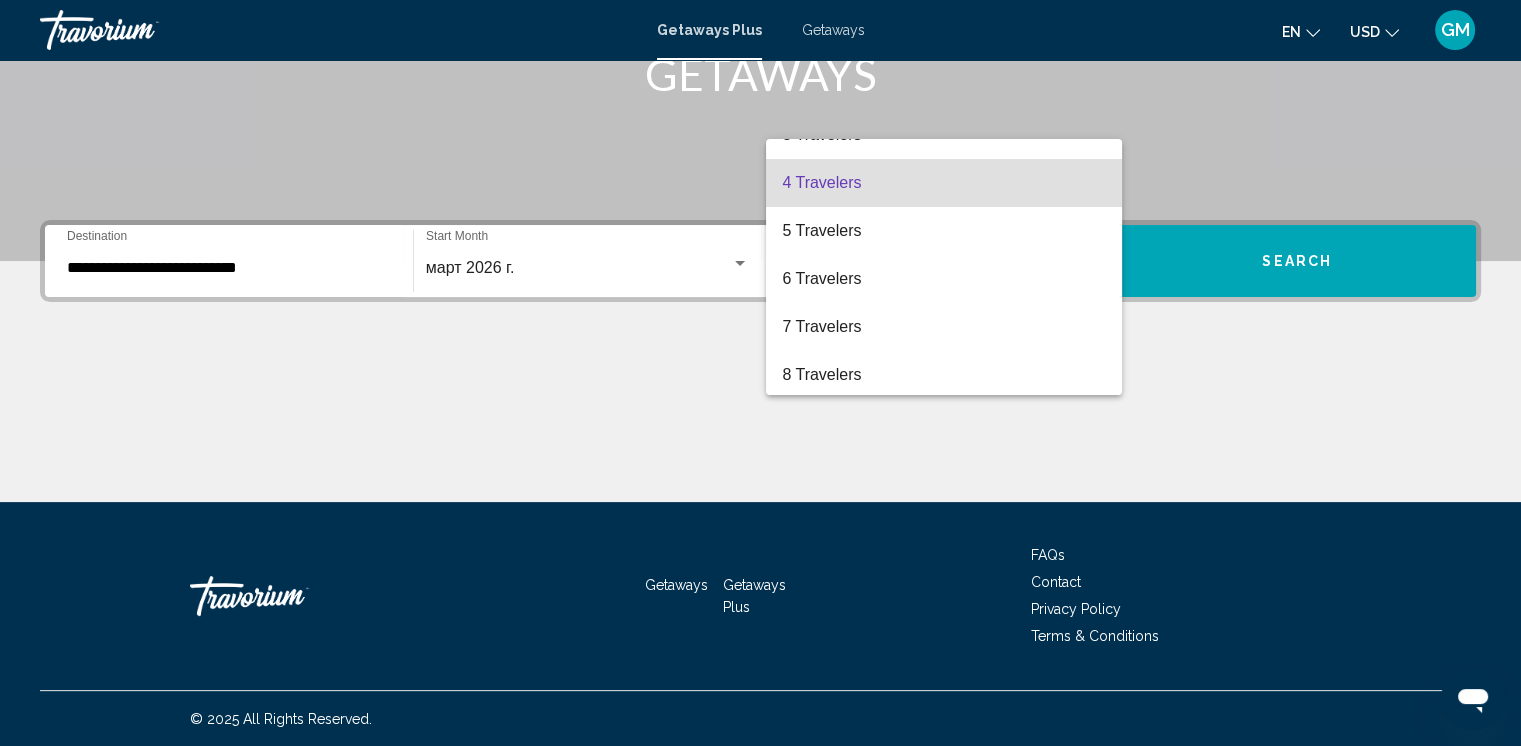 scroll, scrollTop: 24, scrollLeft: 0, axis: vertical 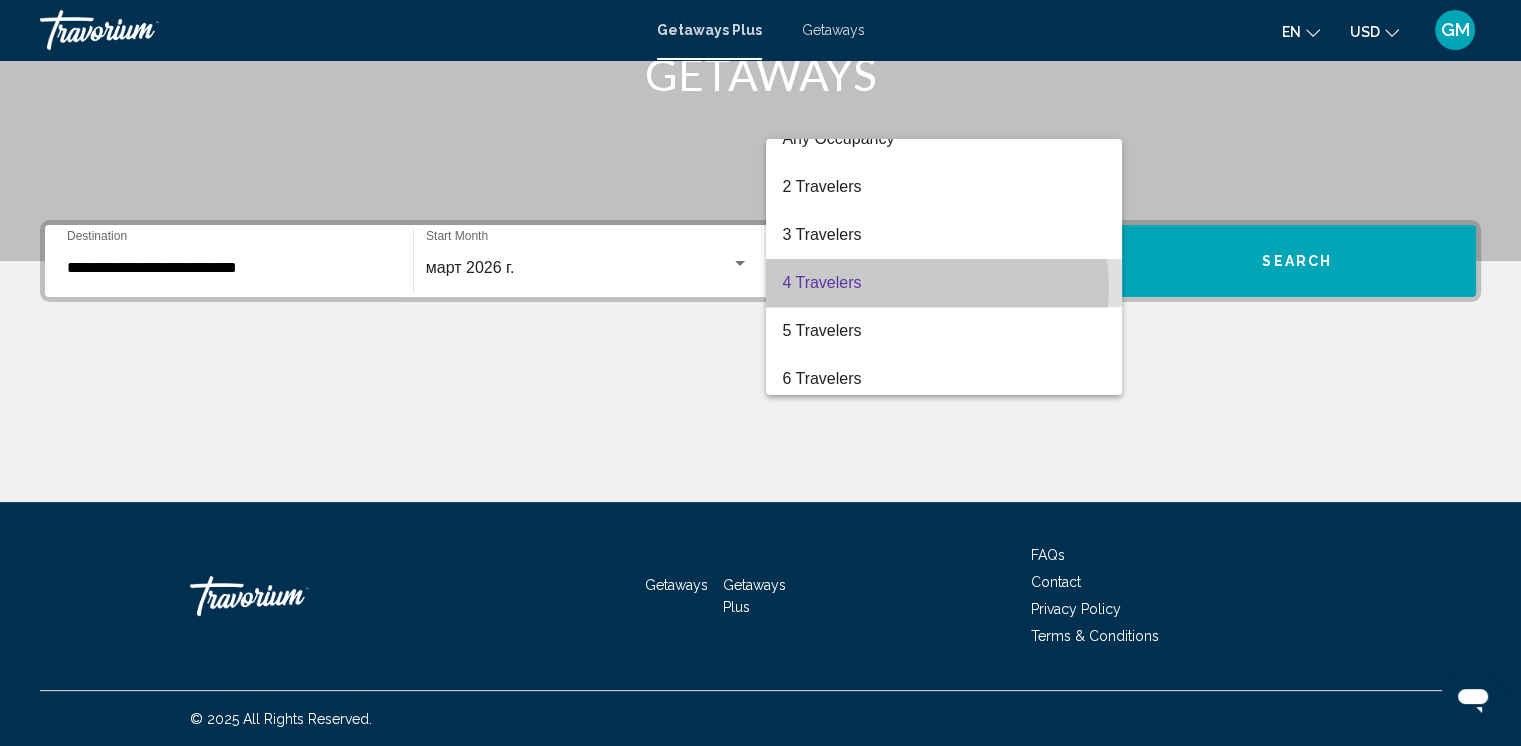 click on "4 Travelers" at bounding box center (944, 283) 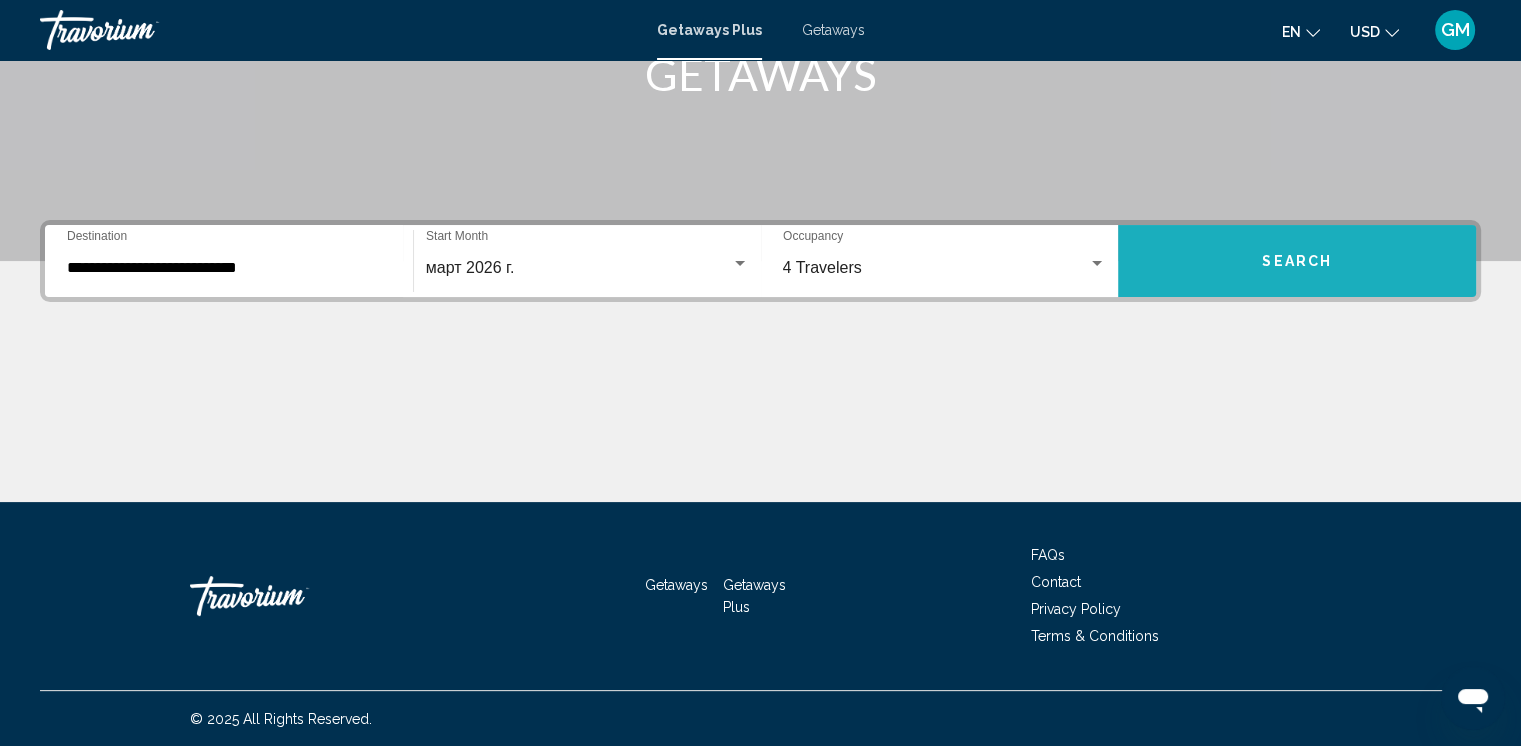 click on "Search" at bounding box center [1297, 262] 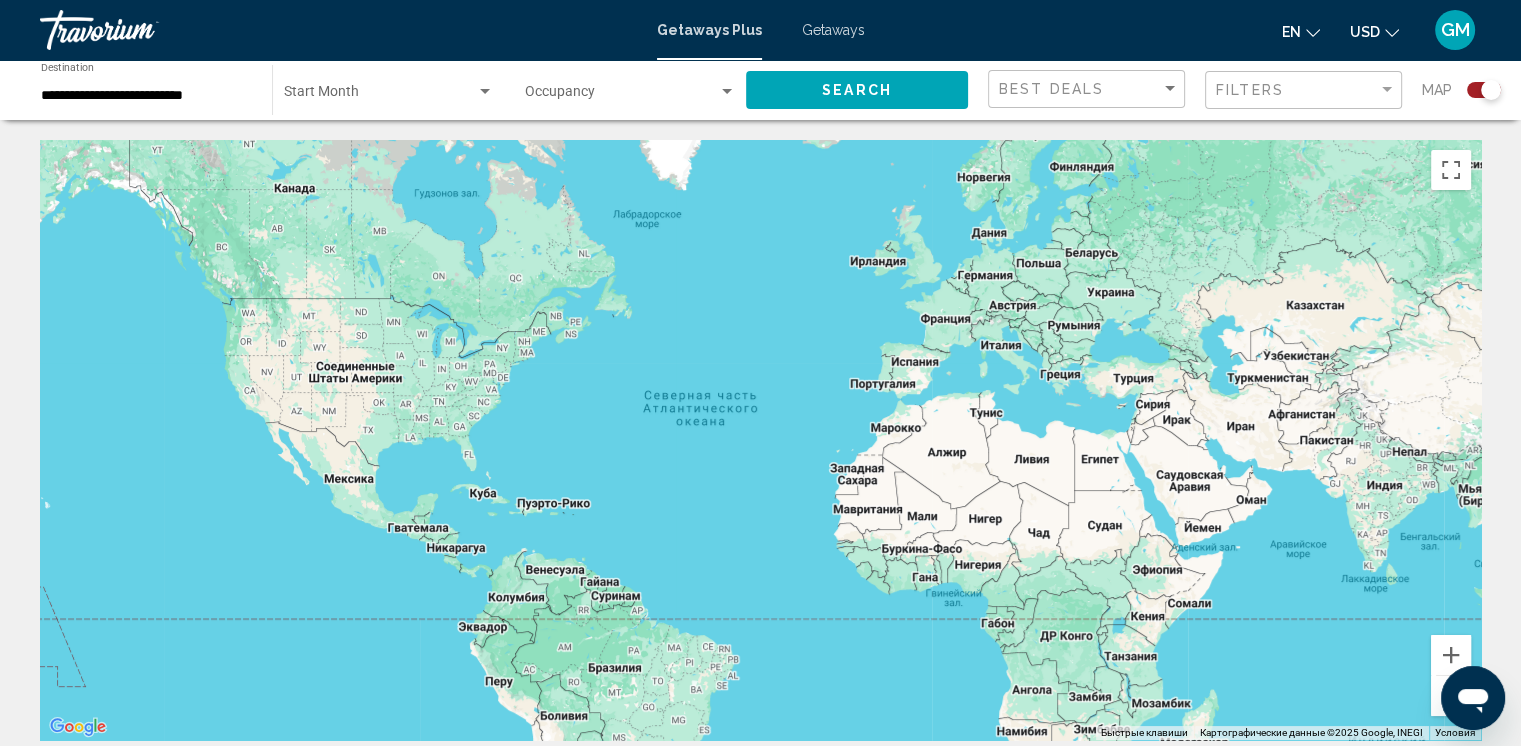 scroll, scrollTop: 0, scrollLeft: 0, axis: both 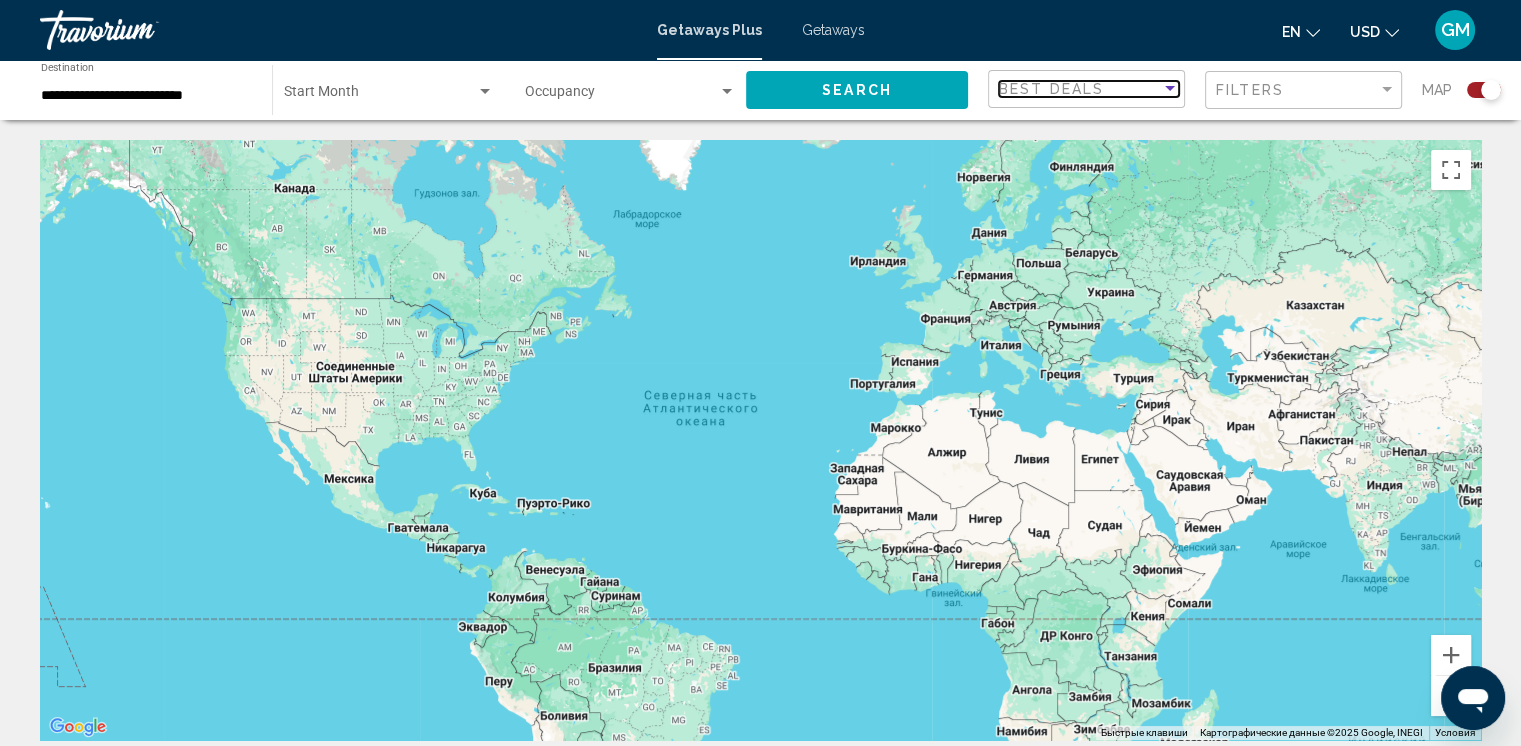 click at bounding box center [1170, 88] 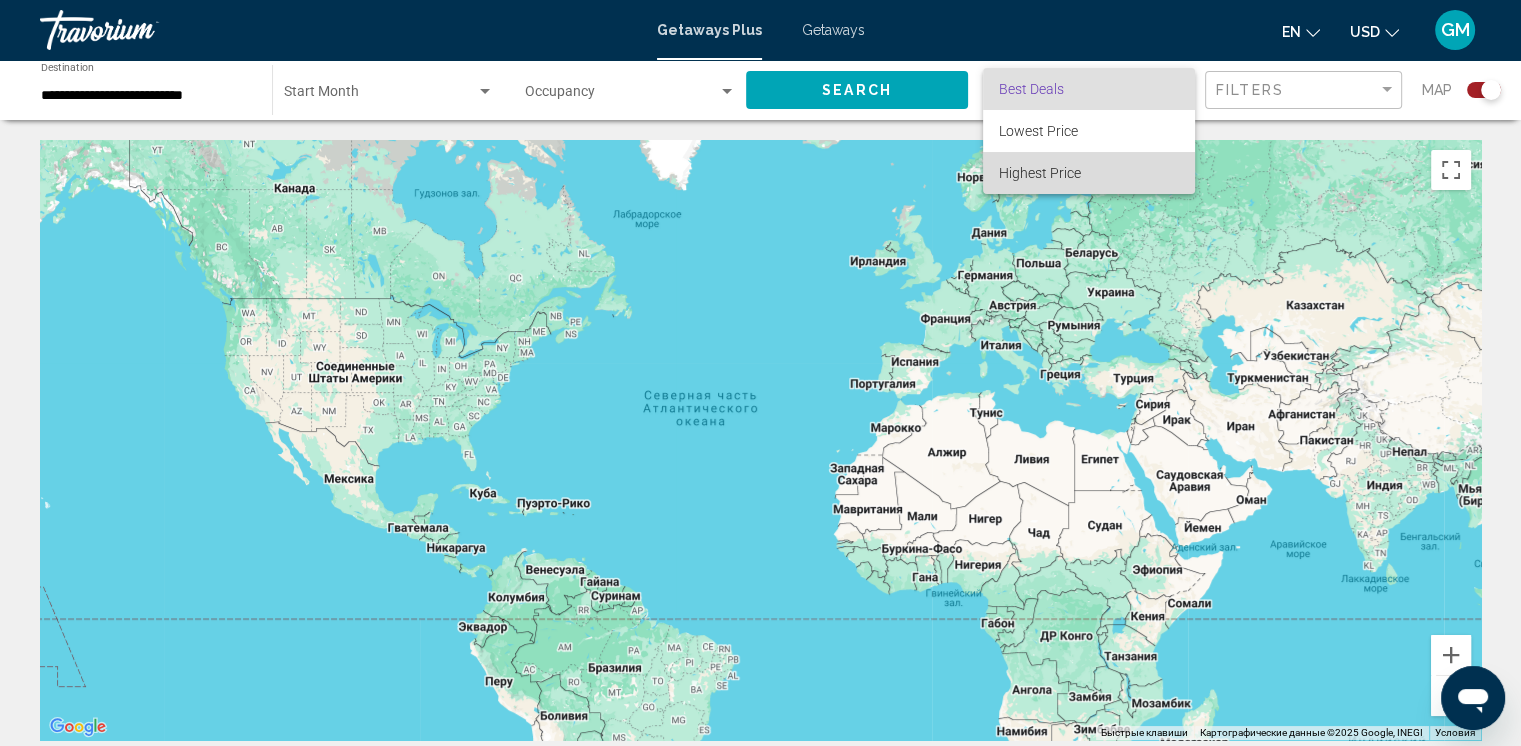 click on "Highest Price" at bounding box center (1040, 173) 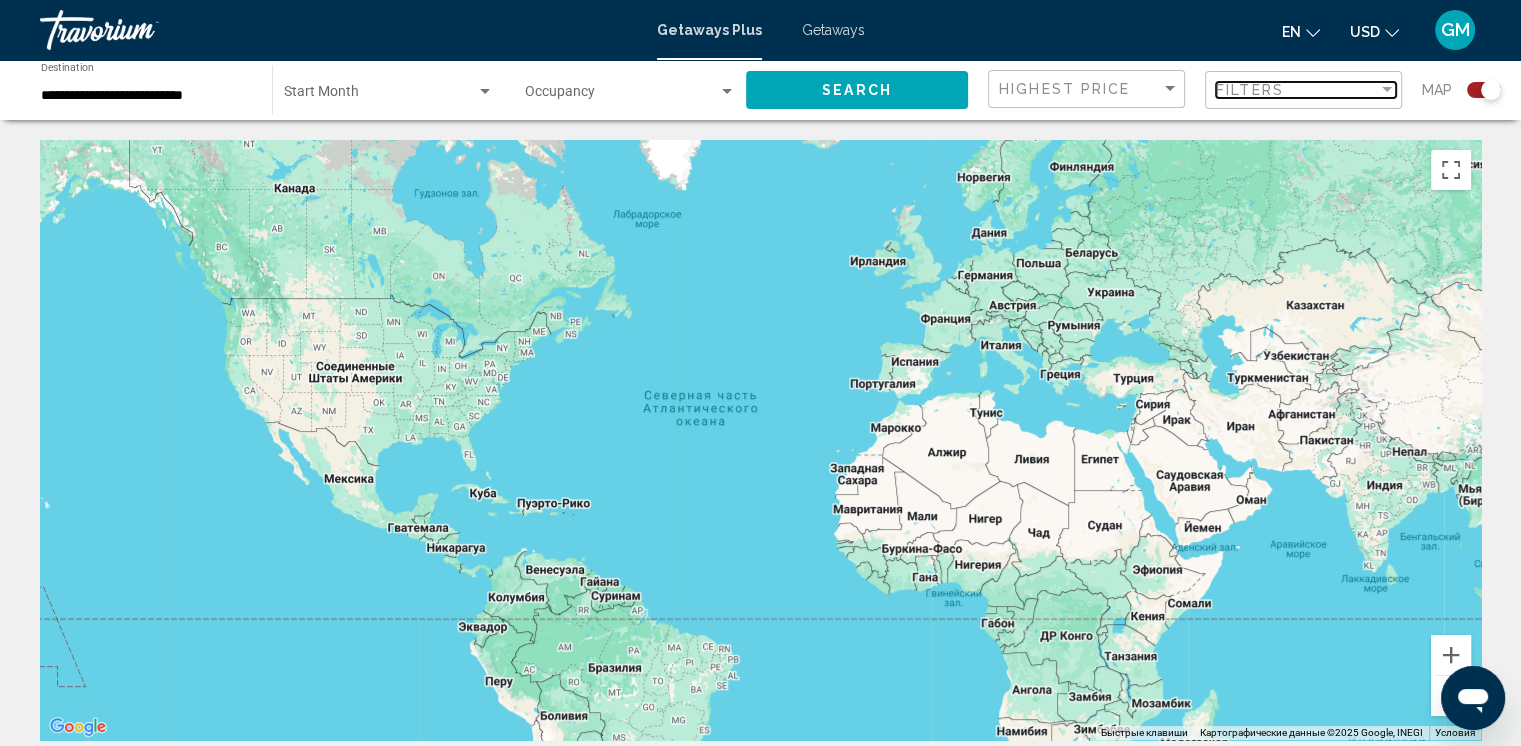 click at bounding box center [1387, 90] 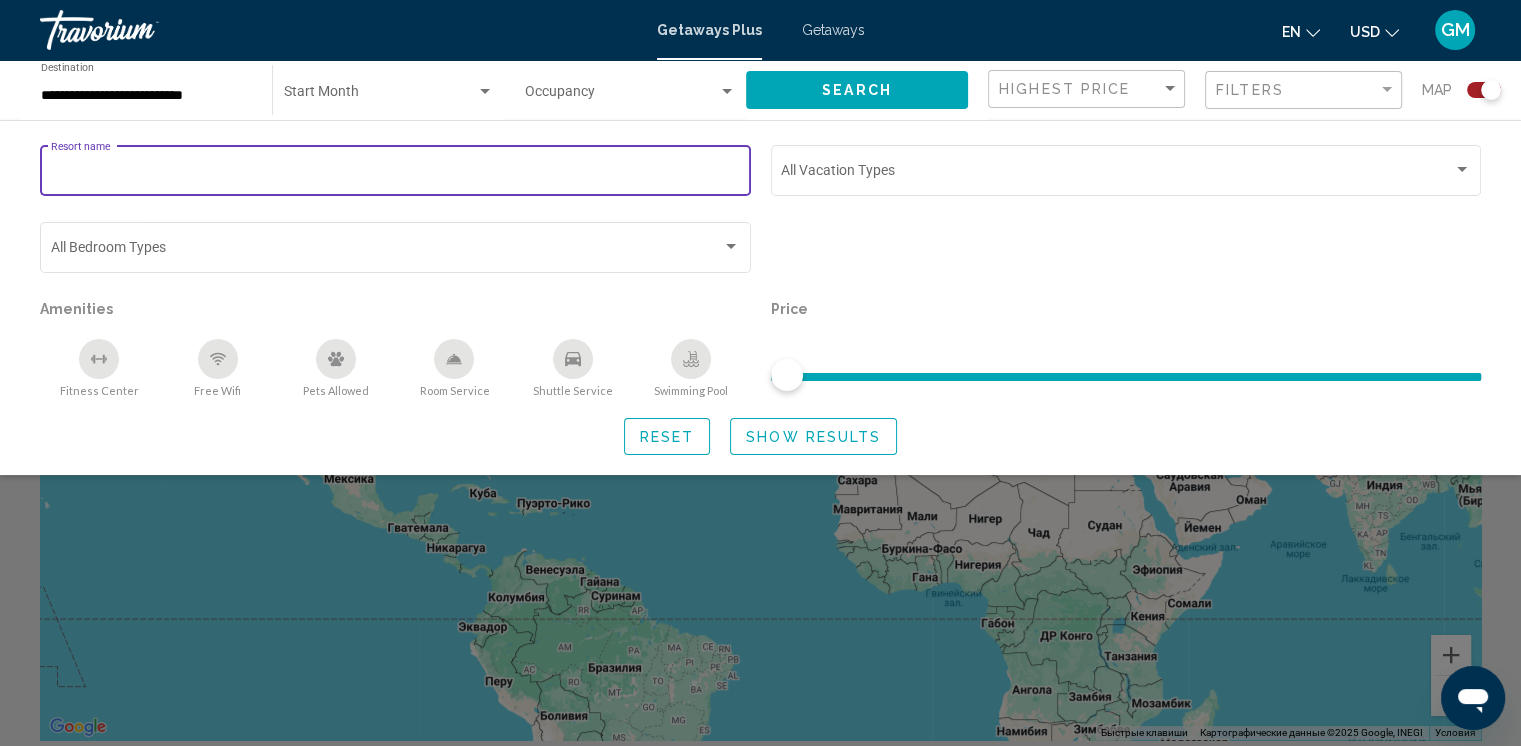 click on "Resort name" at bounding box center [396, 174] 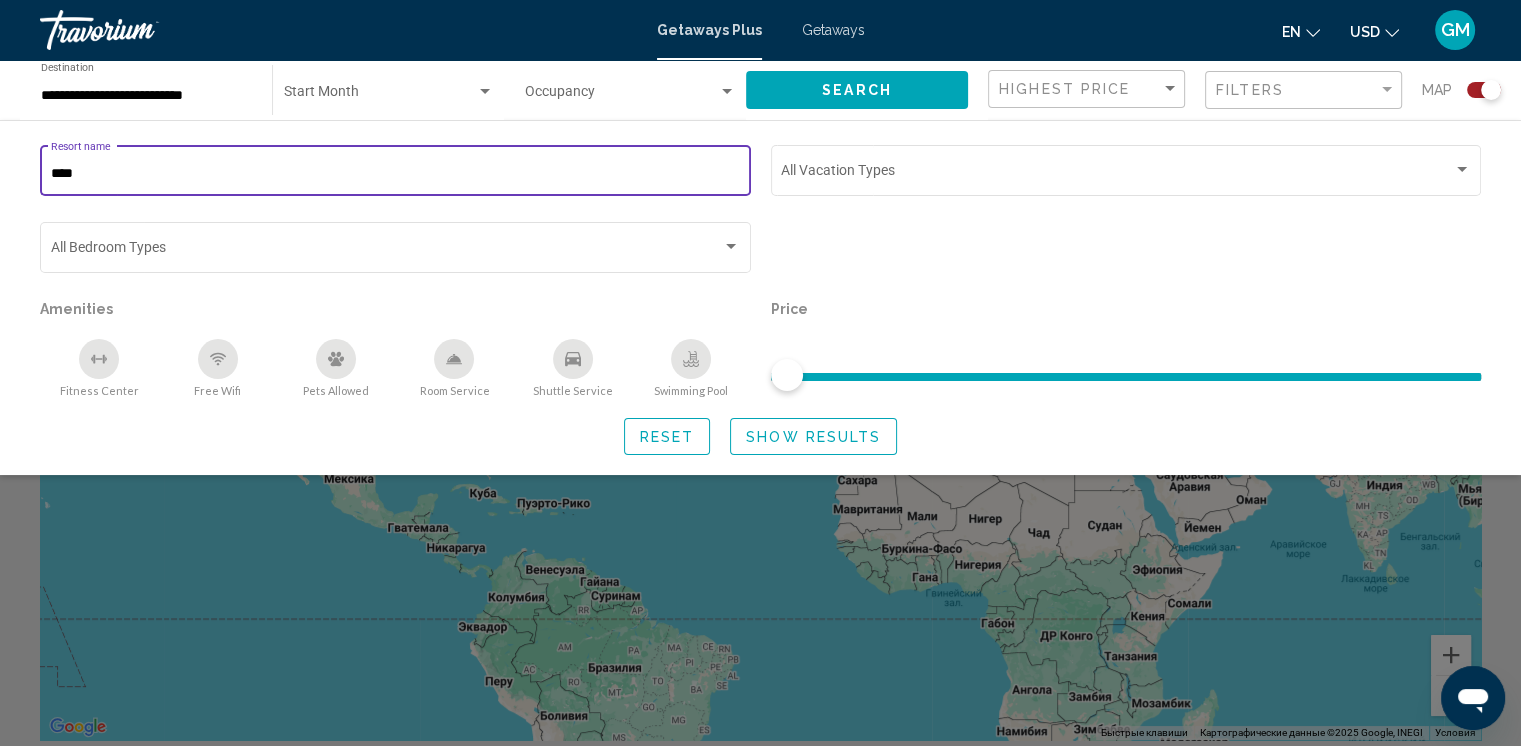 type on "****" 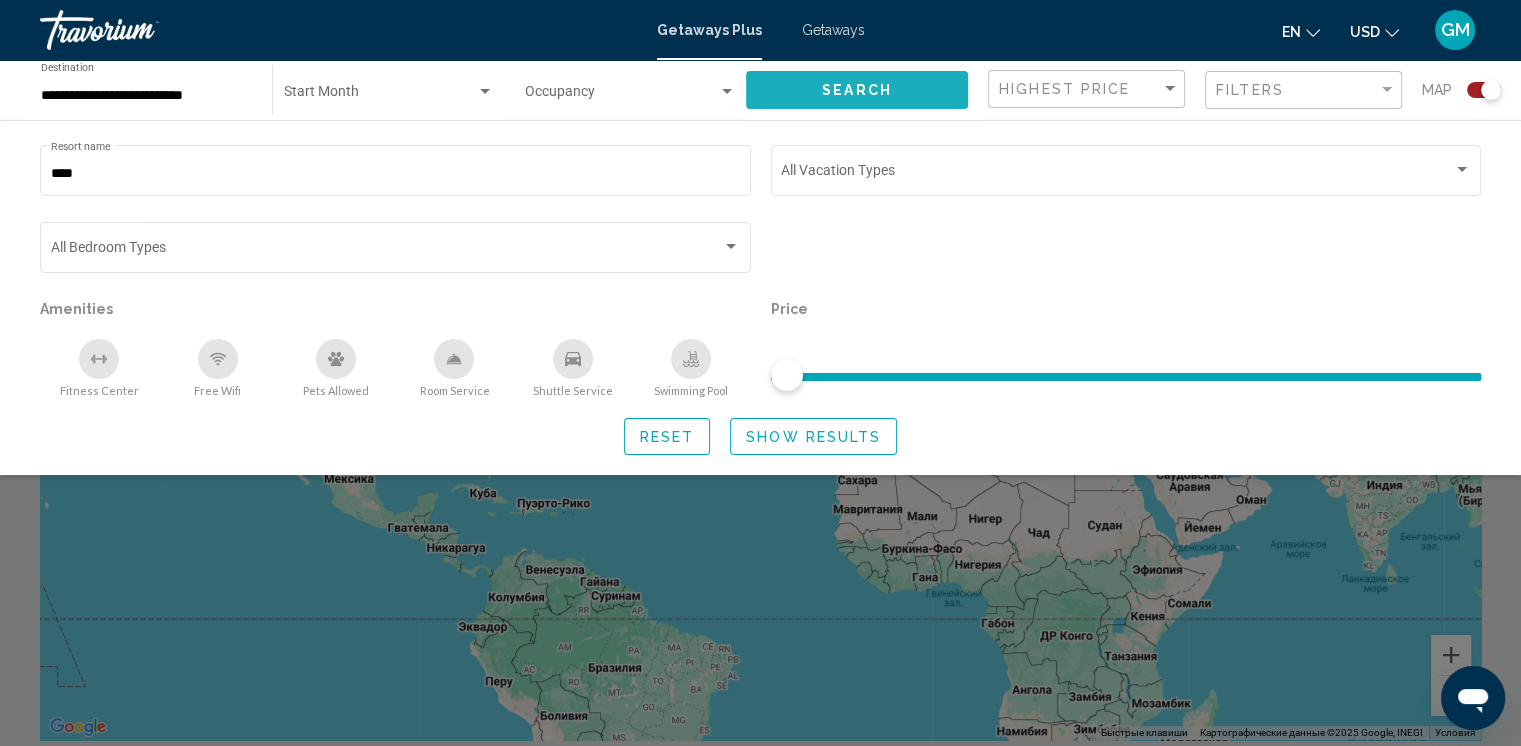 click on "Search" at bounding box center [857, 91] 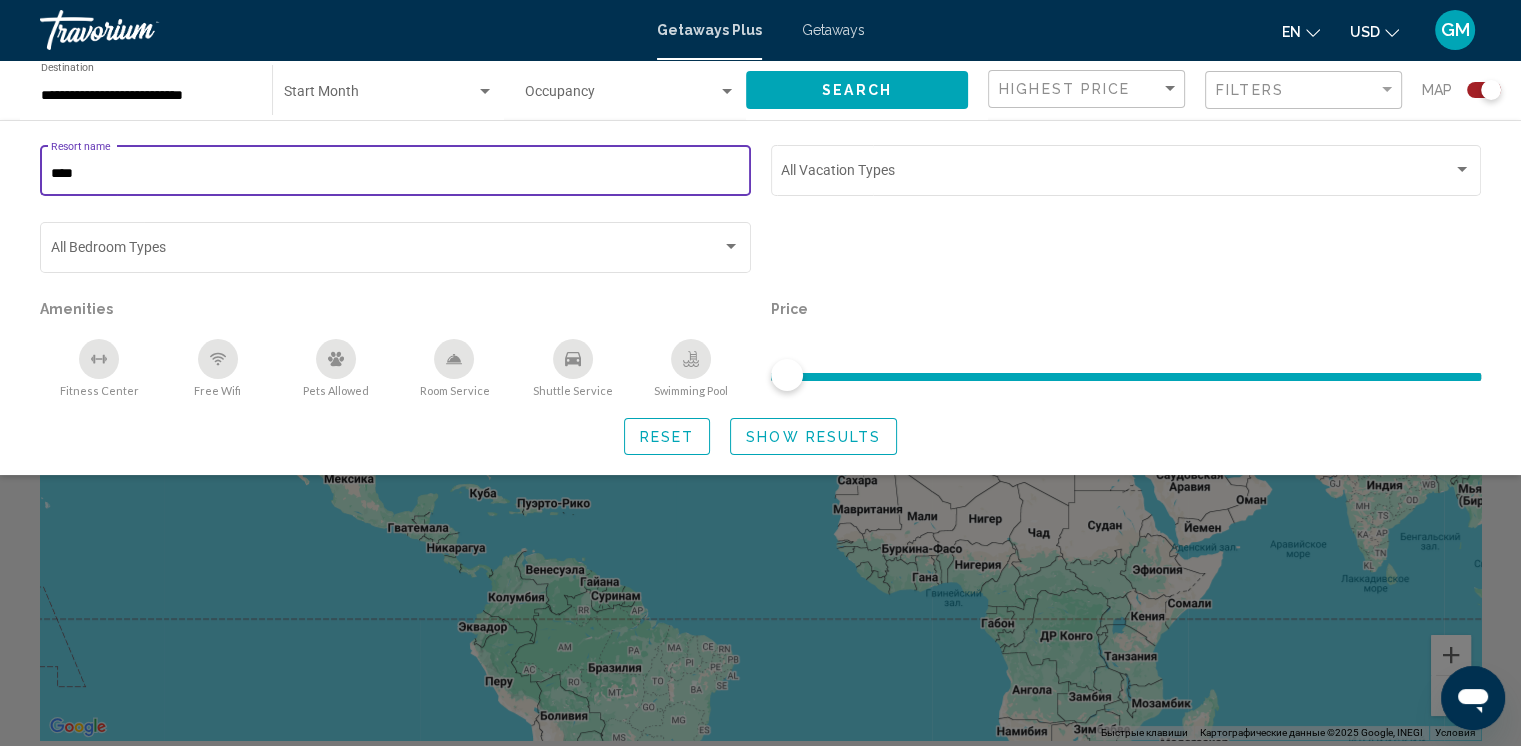 click on "****" at bounding box center (396, 174) 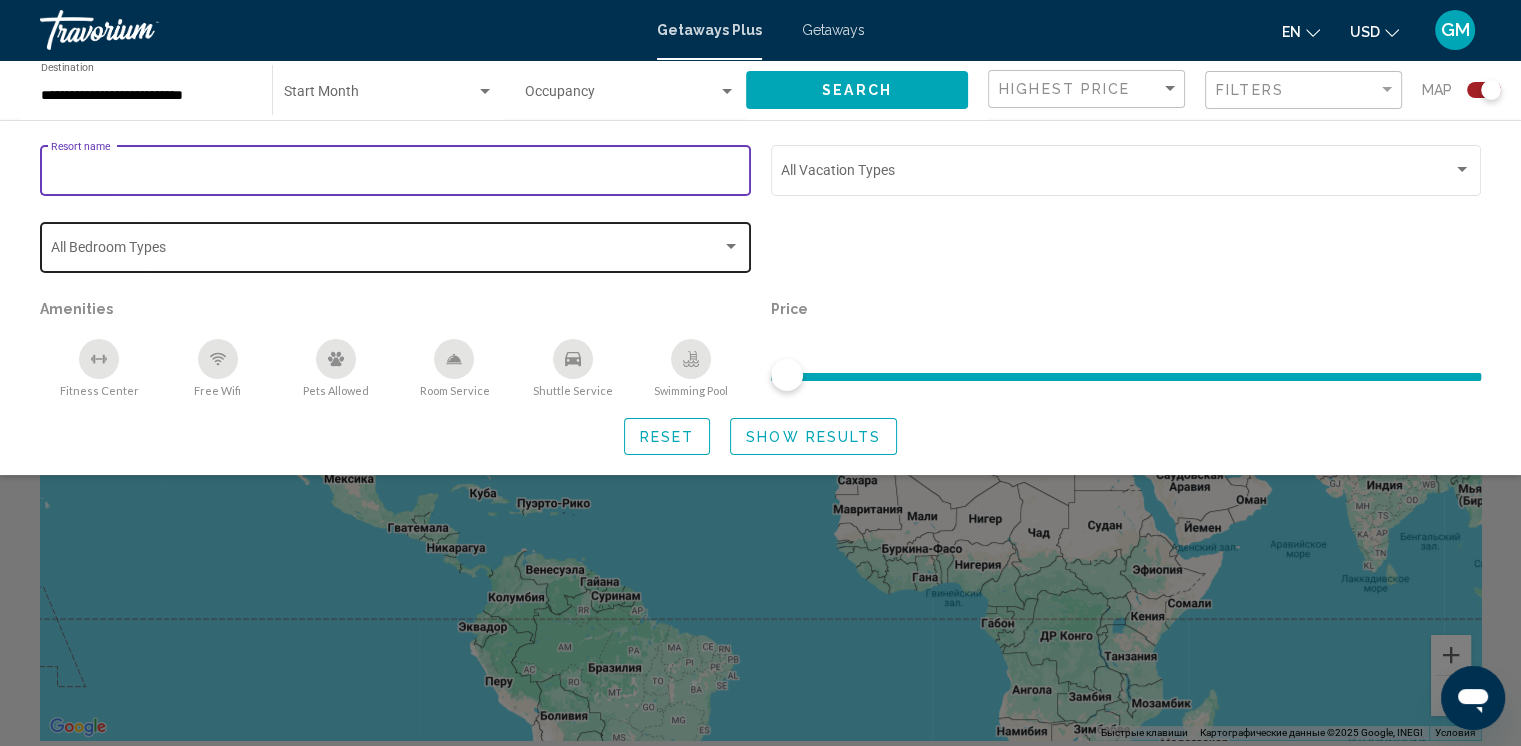 type 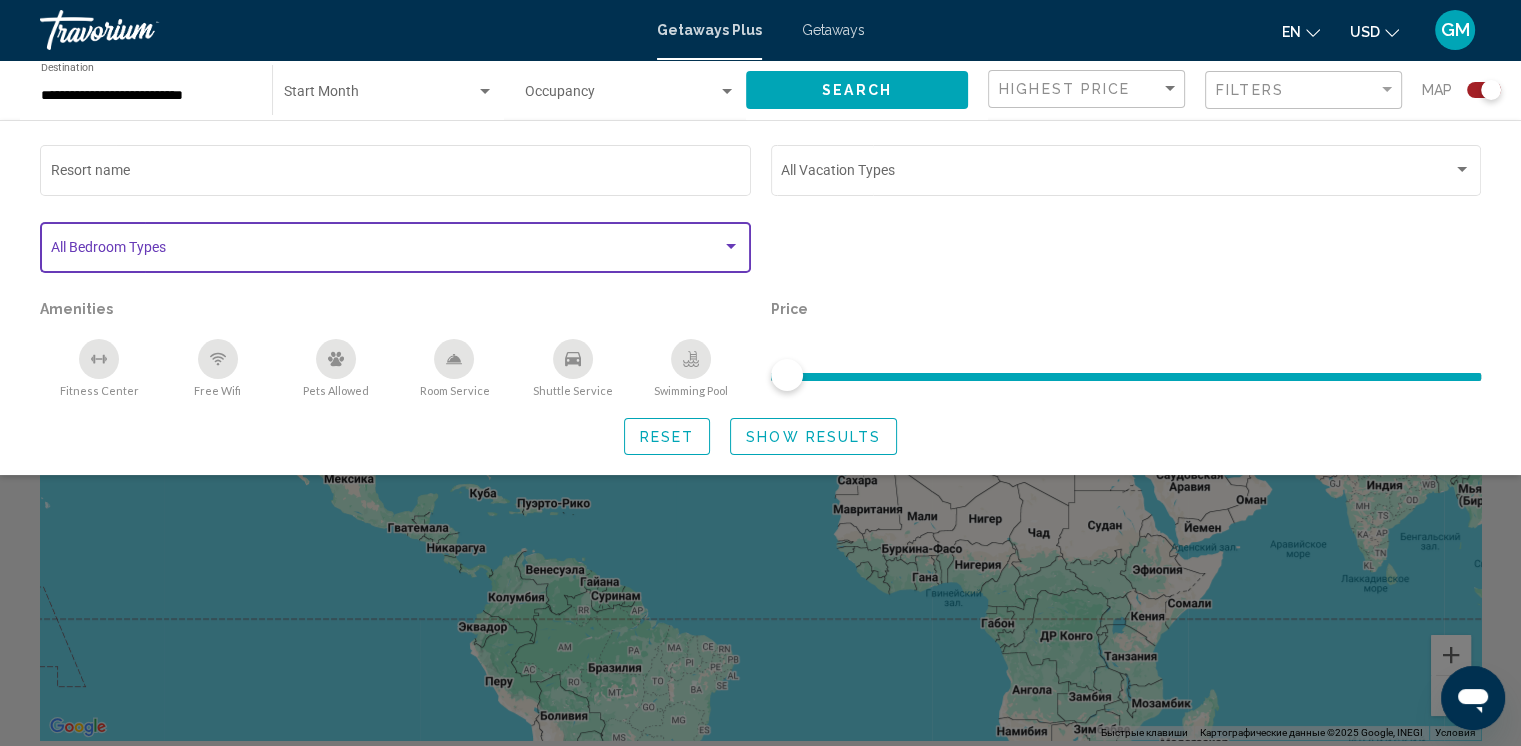 click at bounding box center (387, 251) 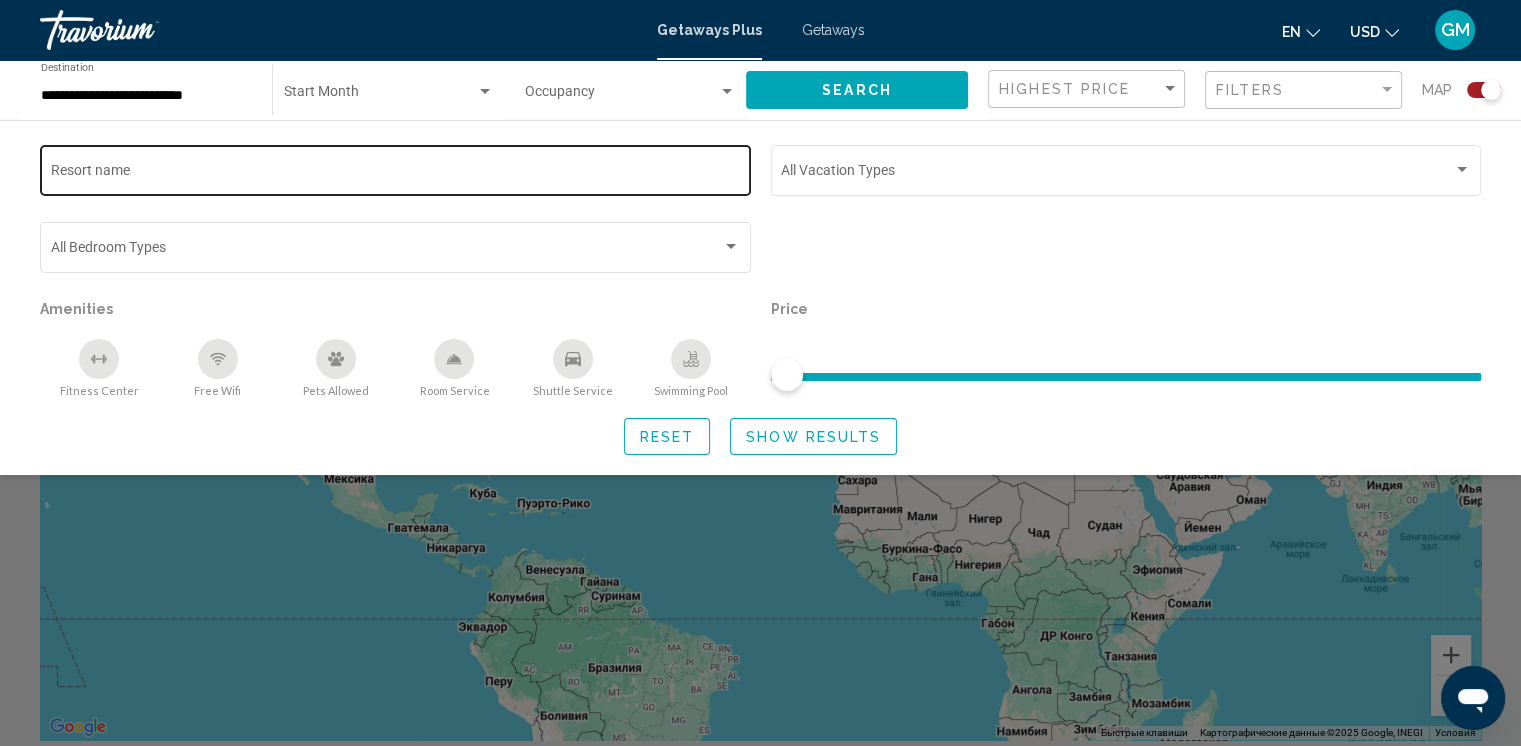 click on "Resort name" at bounding box center [396, 168] 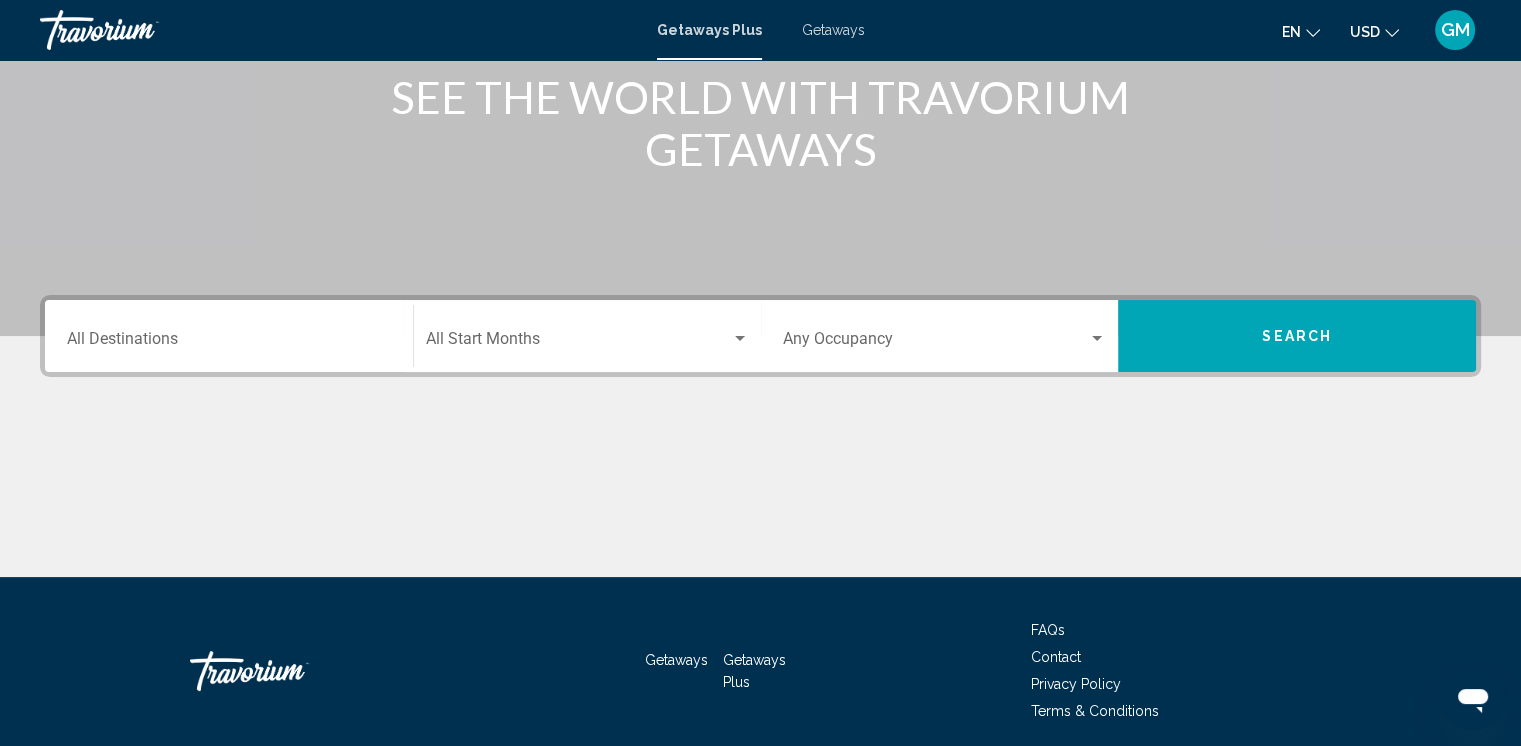 scroll, scrollTop: 300, scrollLeft: 0, axis: vertical 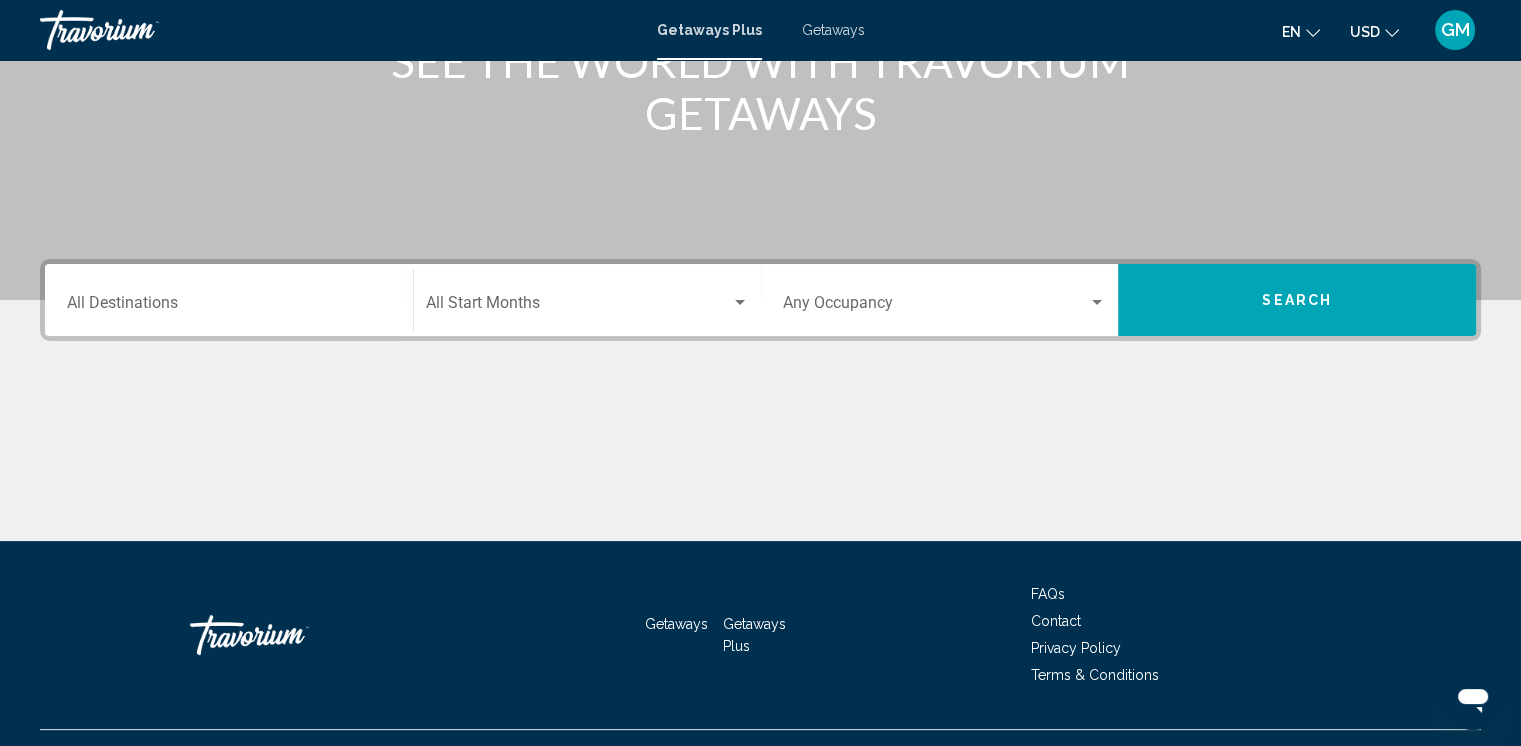 click on "Destination All Destinations" at bounding box center [229, 300] 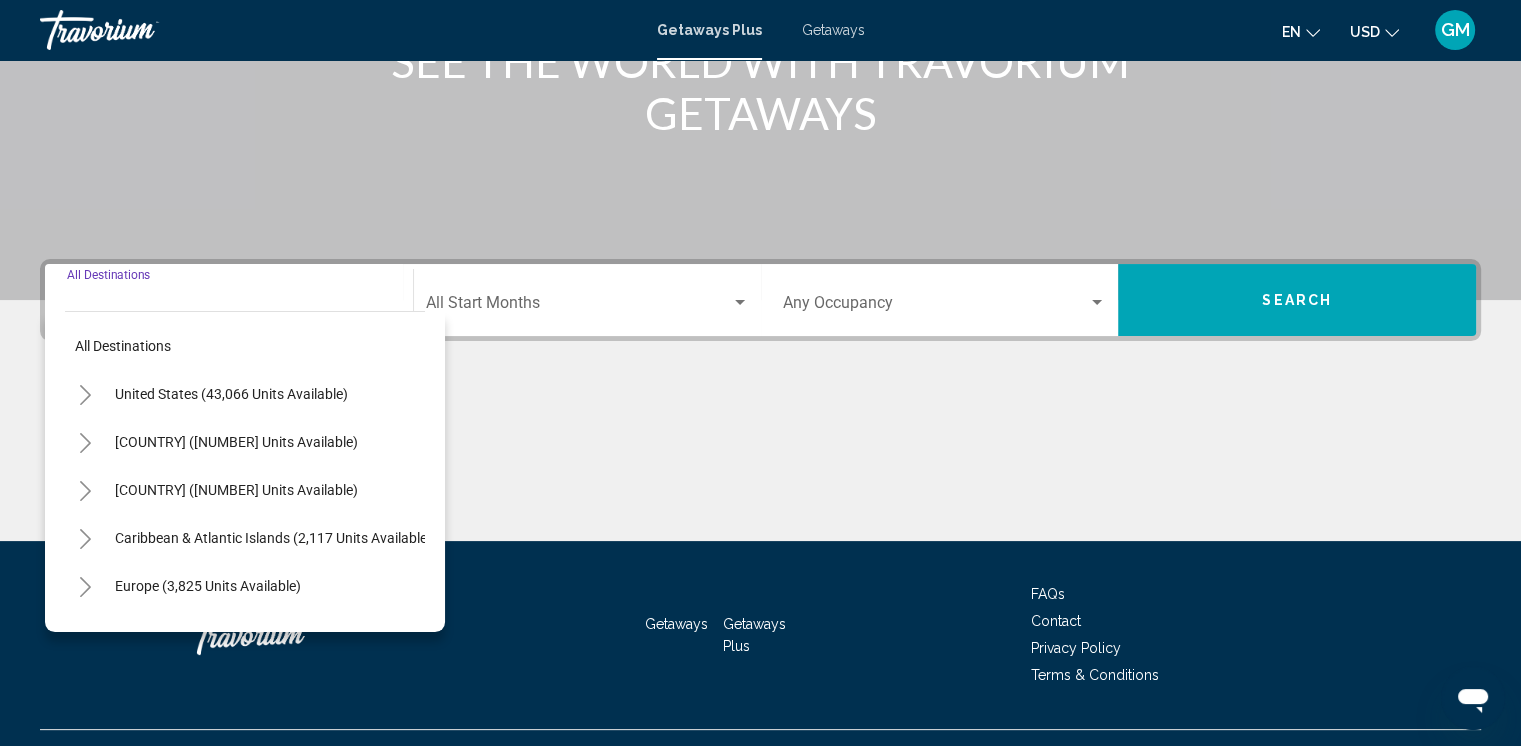 scroll, scrollTop: 339, scrollLeft: 0, axis: vertical 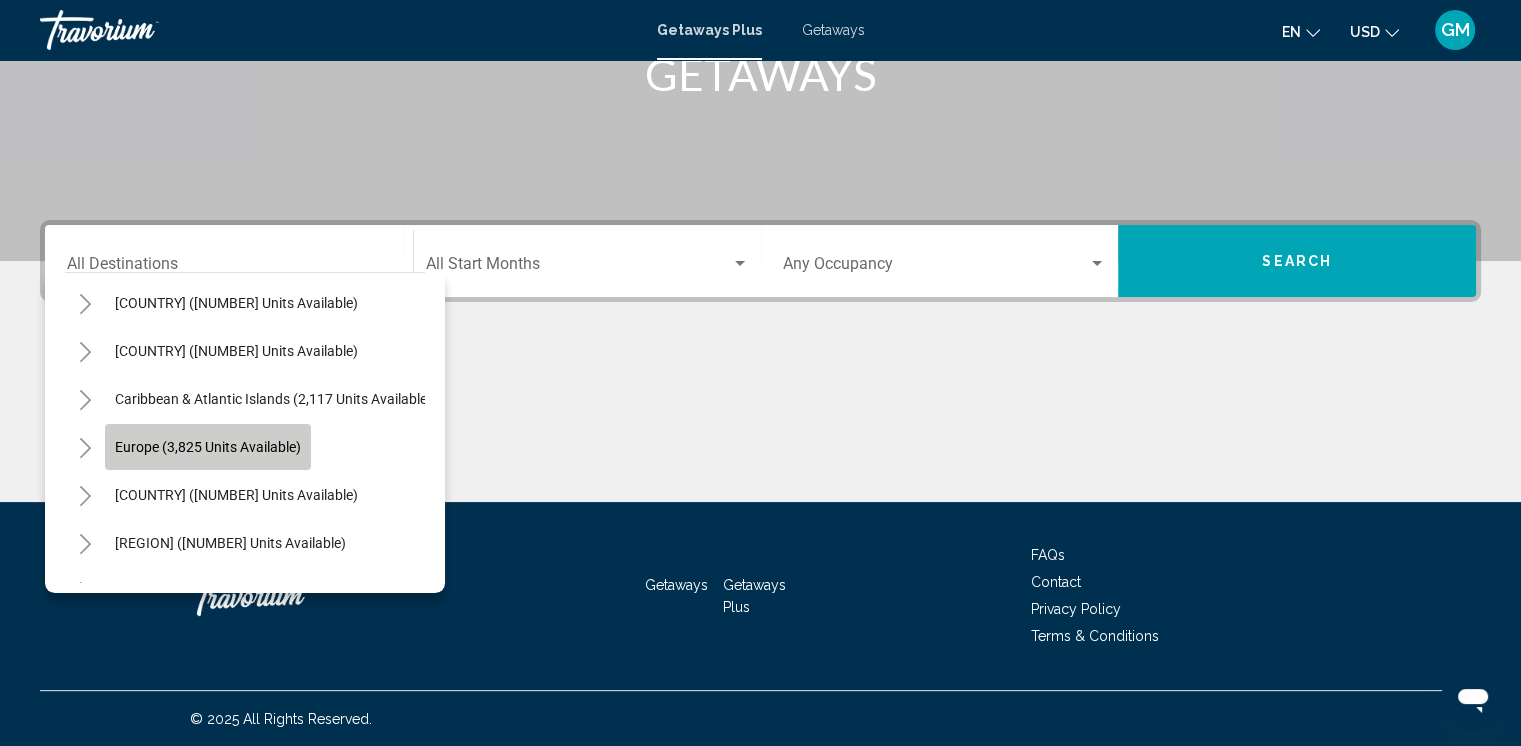 click on "Europe (3,825 units available)" at bounding box center [208, 447] 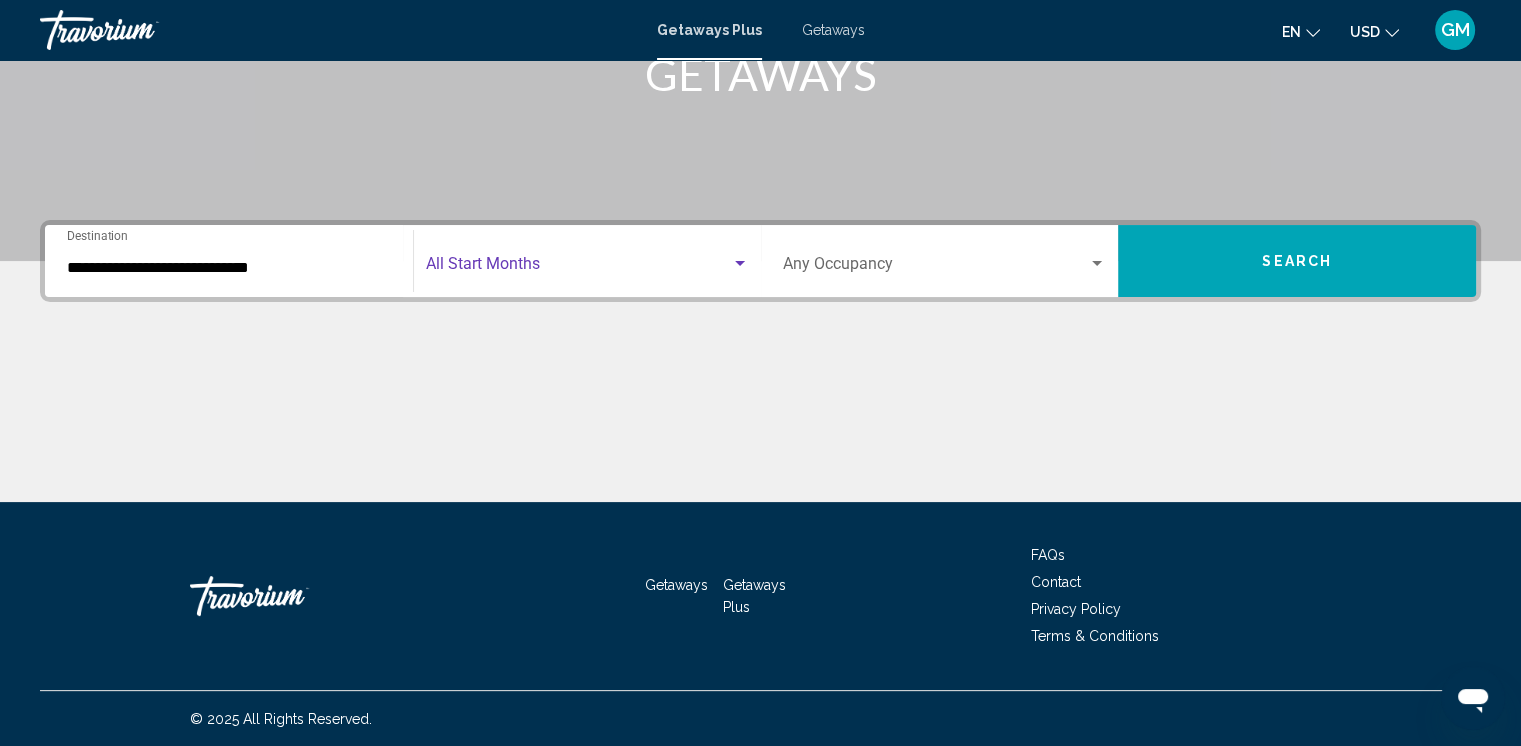 click at bounding box center [740, 264] 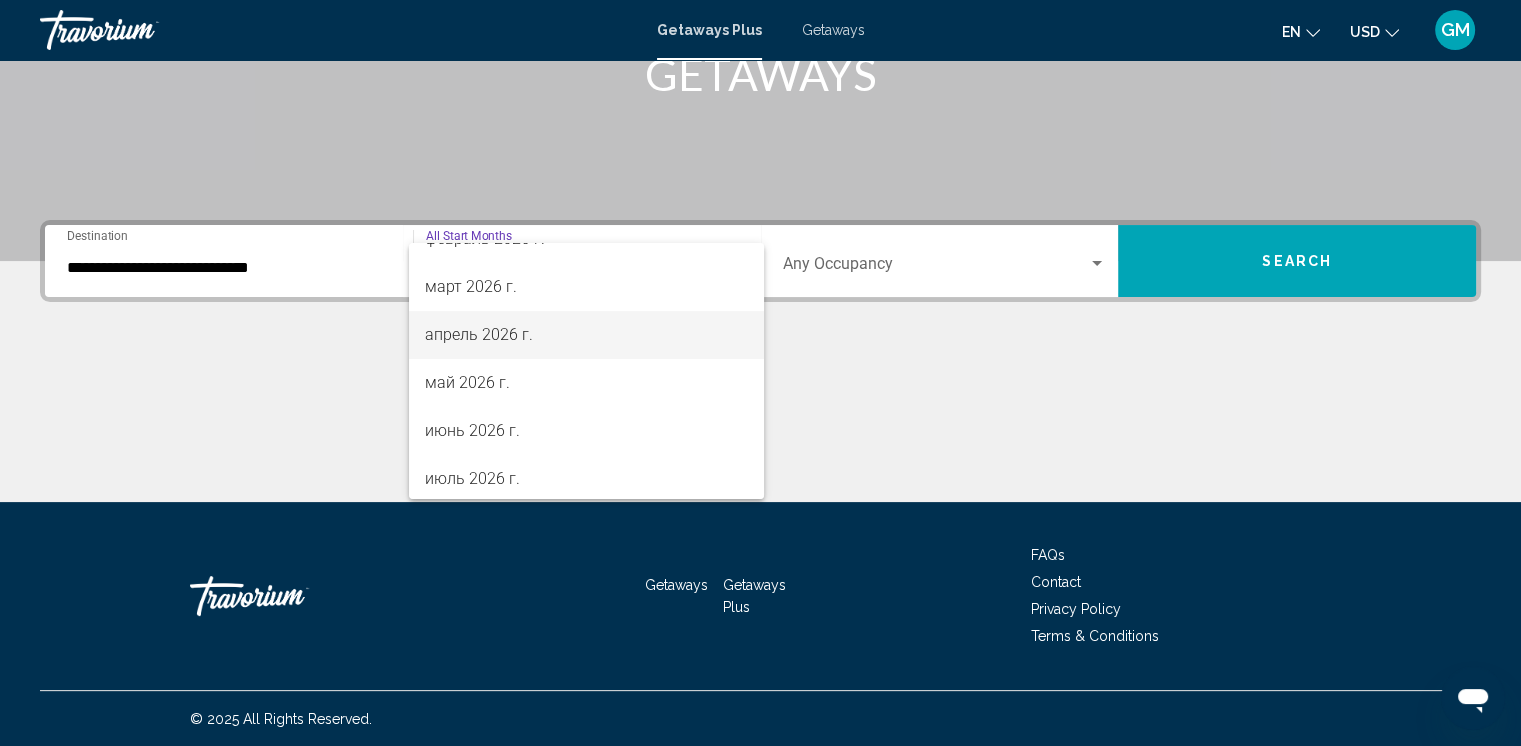 scroll, scrollTop: 416, scrollLeft: 0, axis: vertical 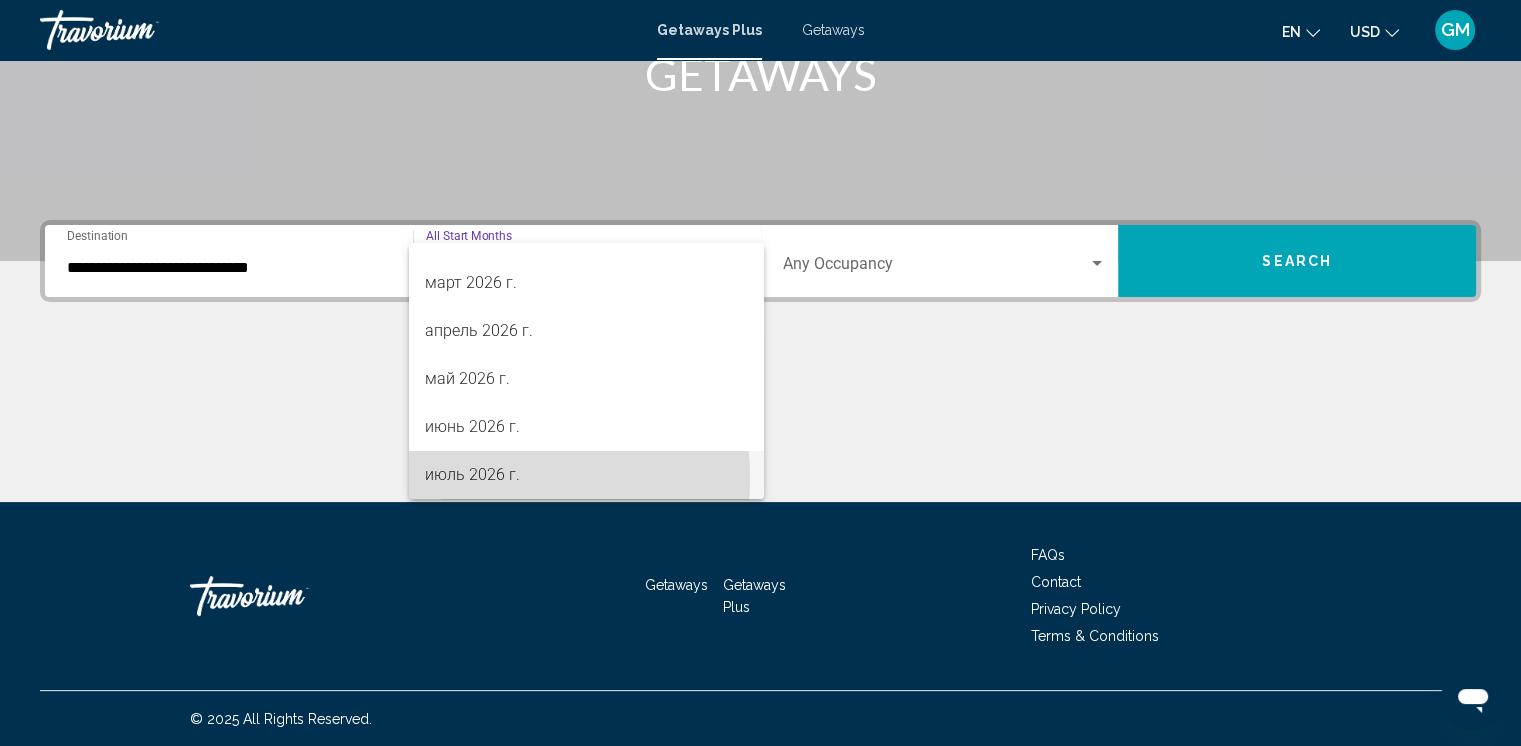 click on "июль 2026 г." at bounding box center (586, 475) 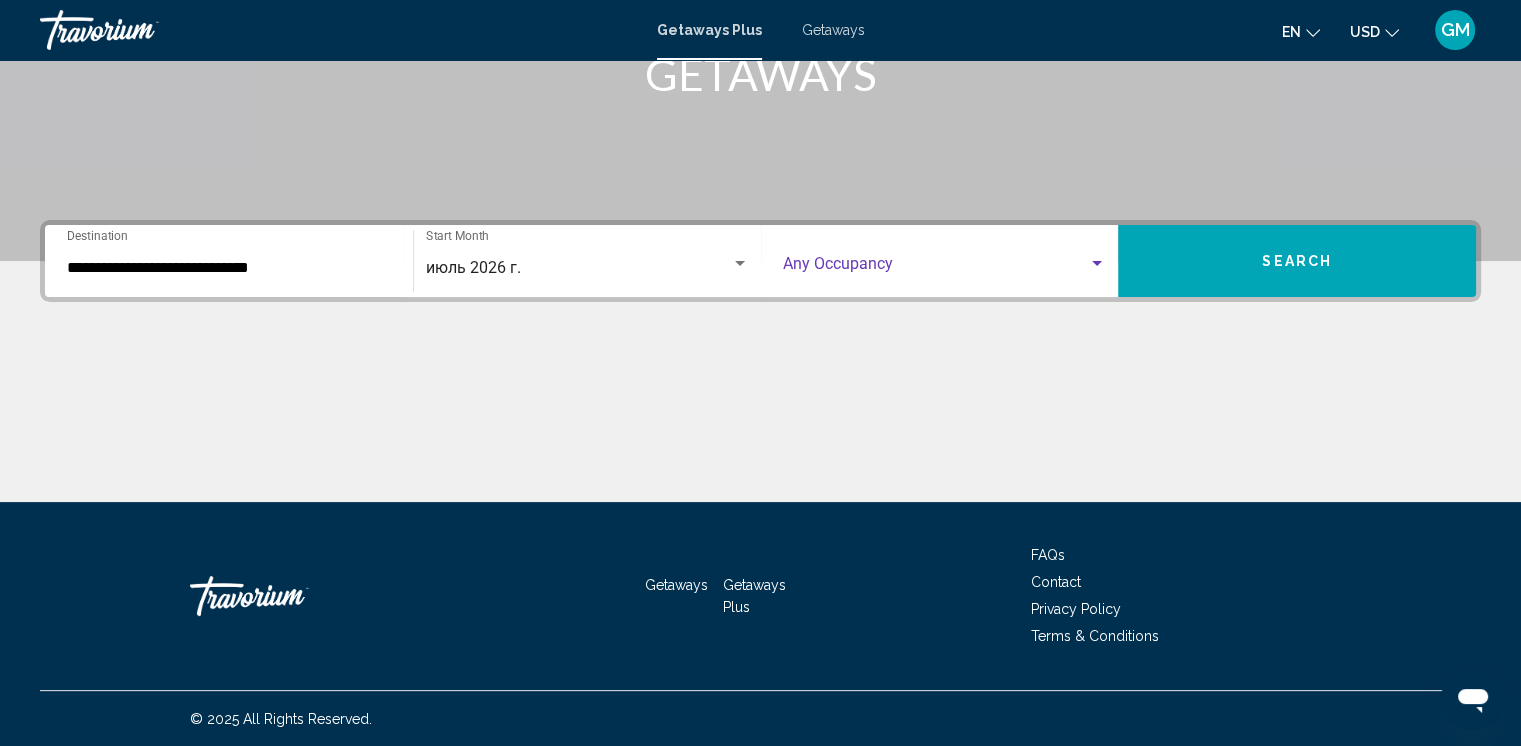 click at bounding box center [1097, 263] 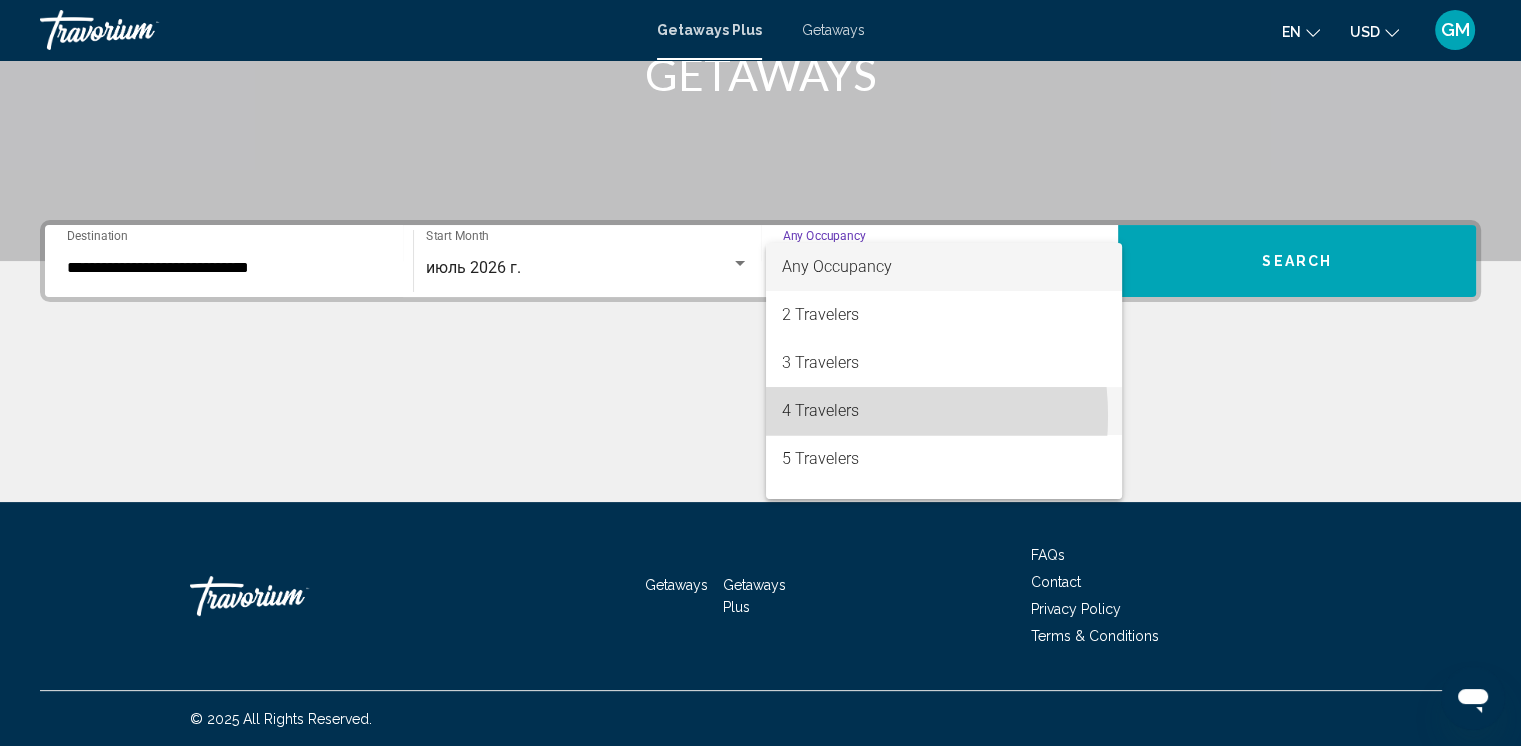 click on "4 Travelers" at bounding box center [944, 411] 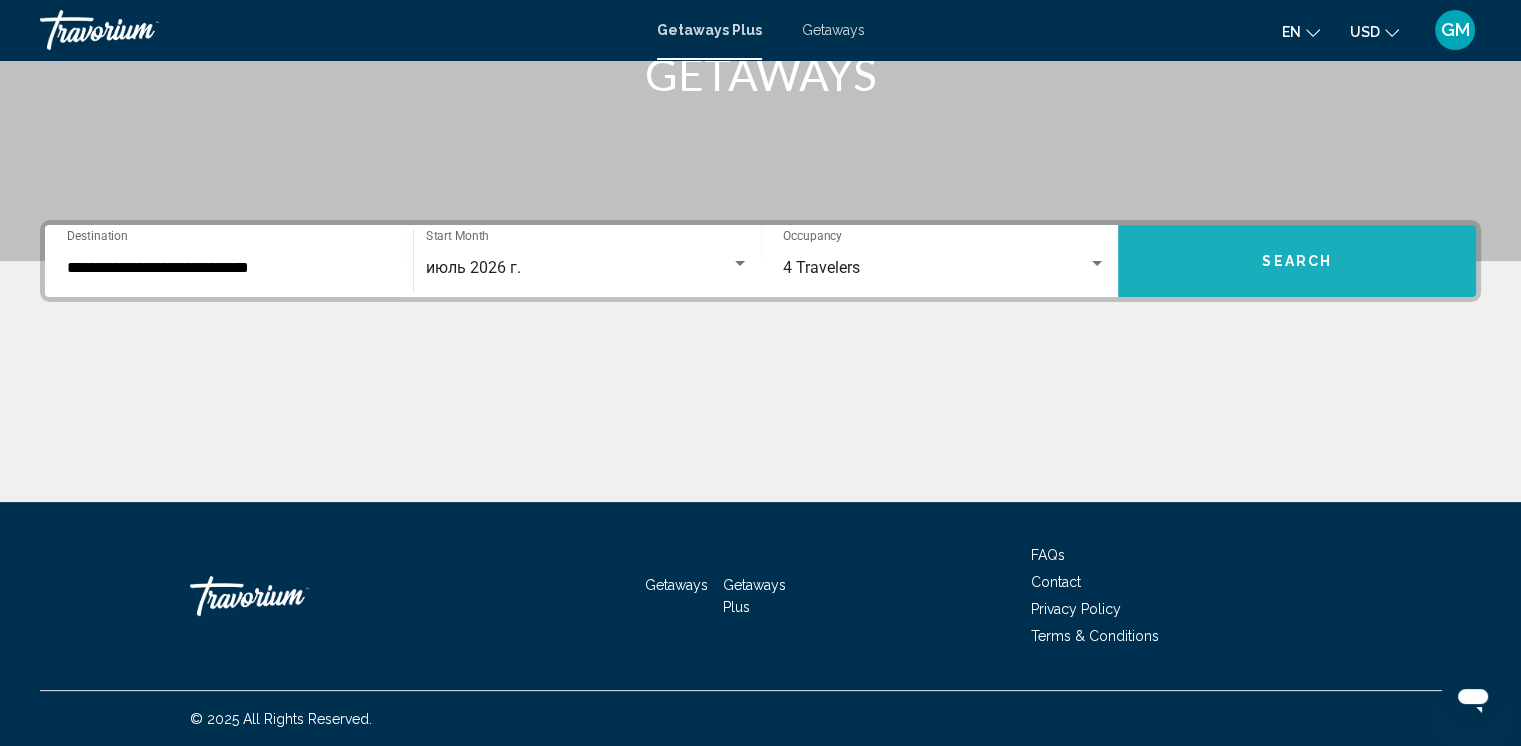 click on "Search" at bounding box center [1297, 262] 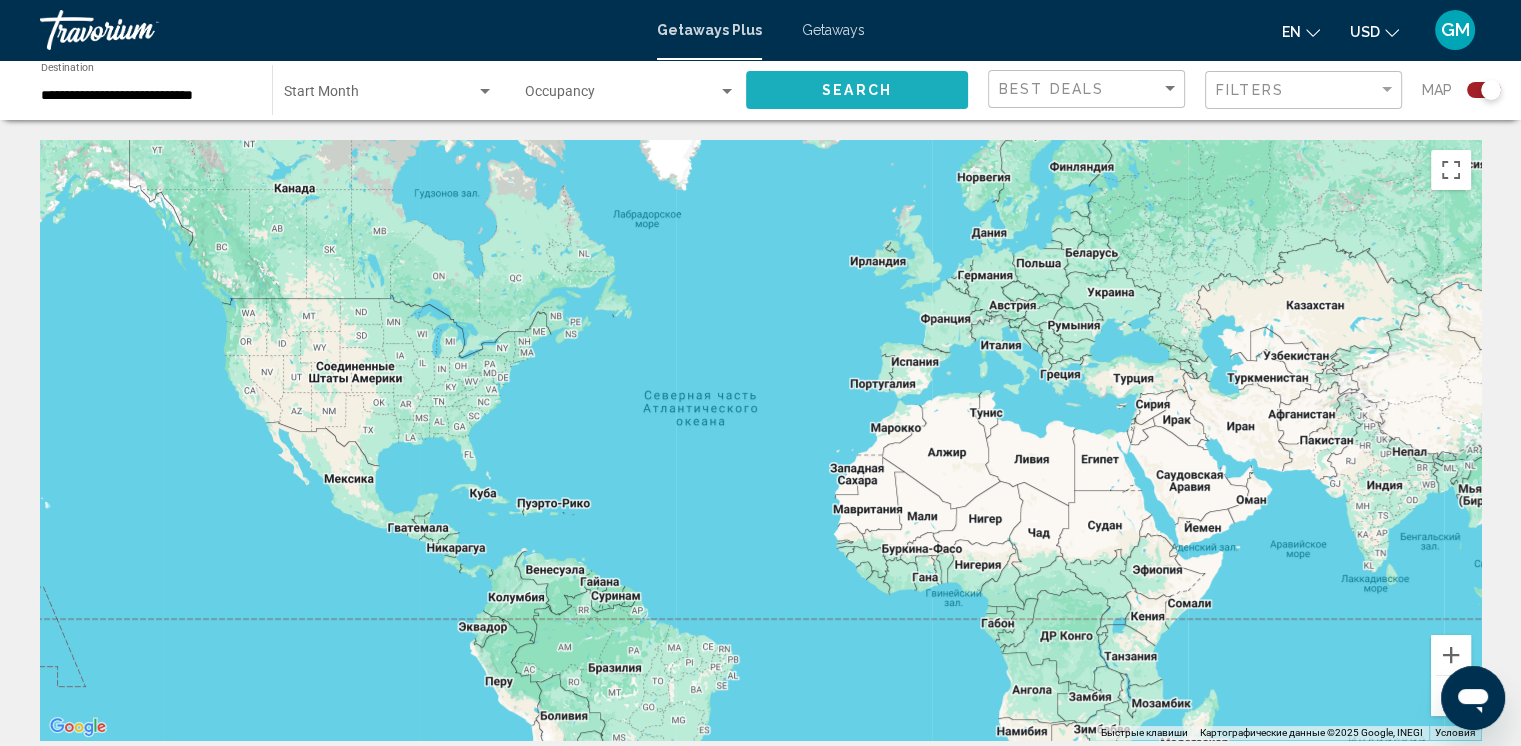 click on "Search" at bounding box center [857, 91] 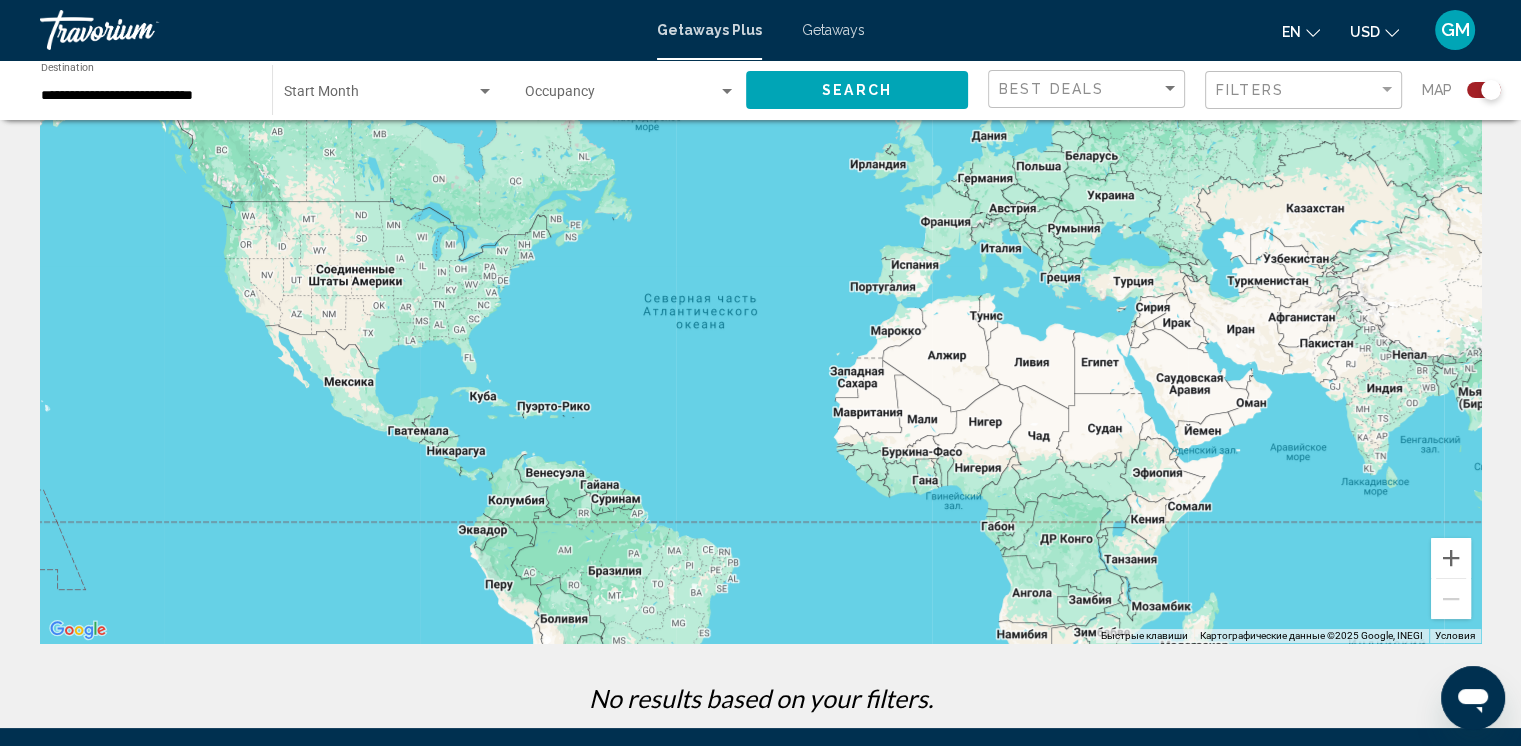 scroll, scrollTop: 0, scrollLeft: 0, axis: both 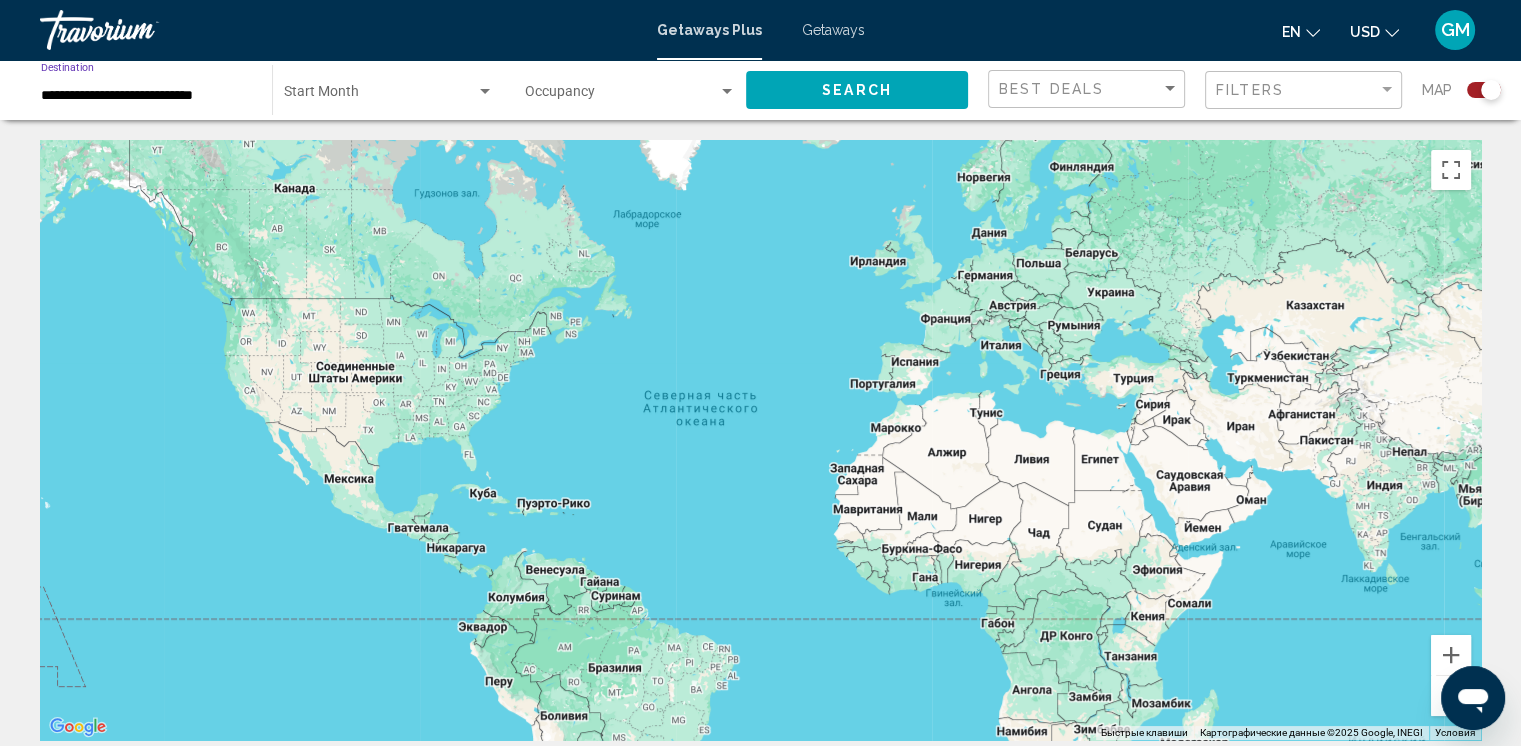 click on "**********" at bounding box center [146, 96] 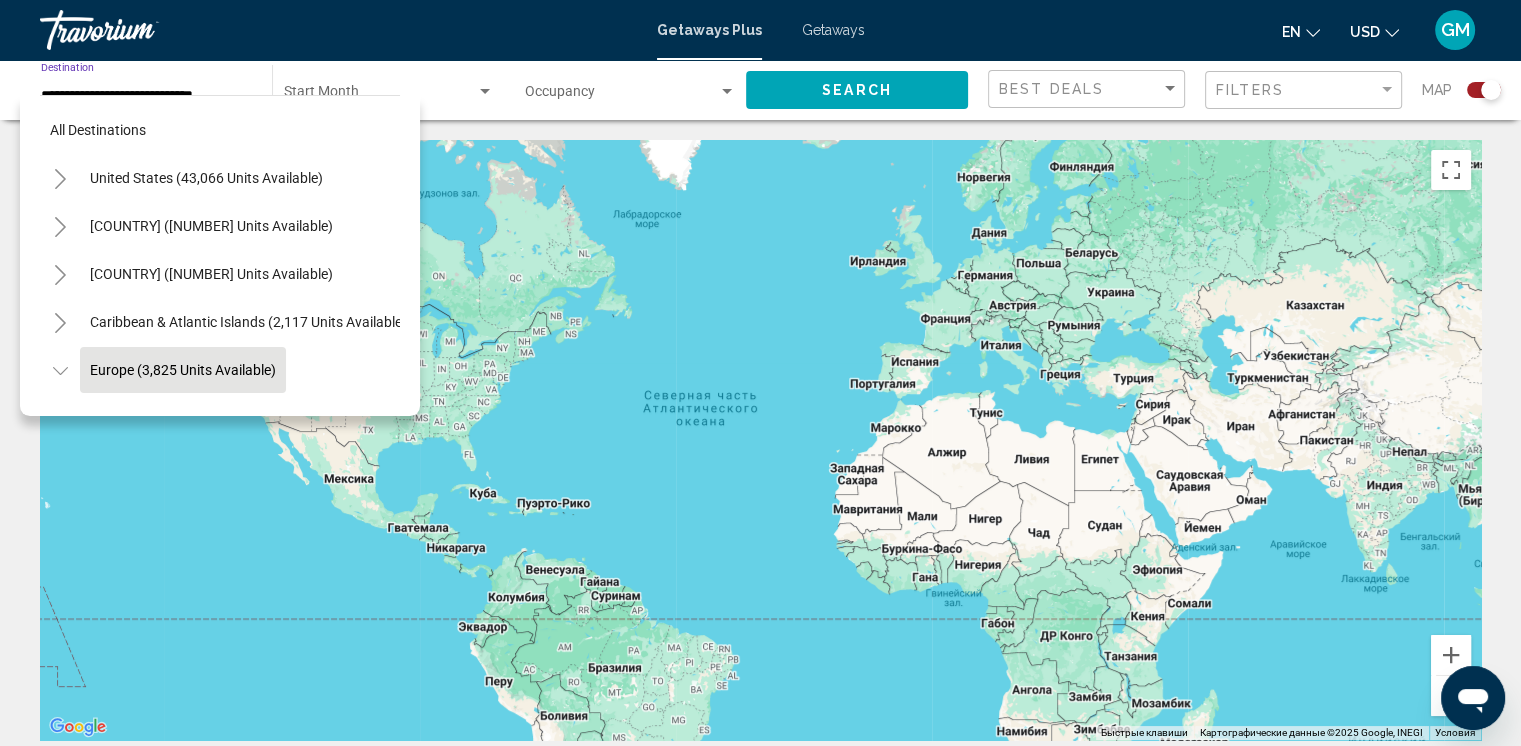 scroll, scrollTop: 126, scrollLeft: 0, axis: vertical 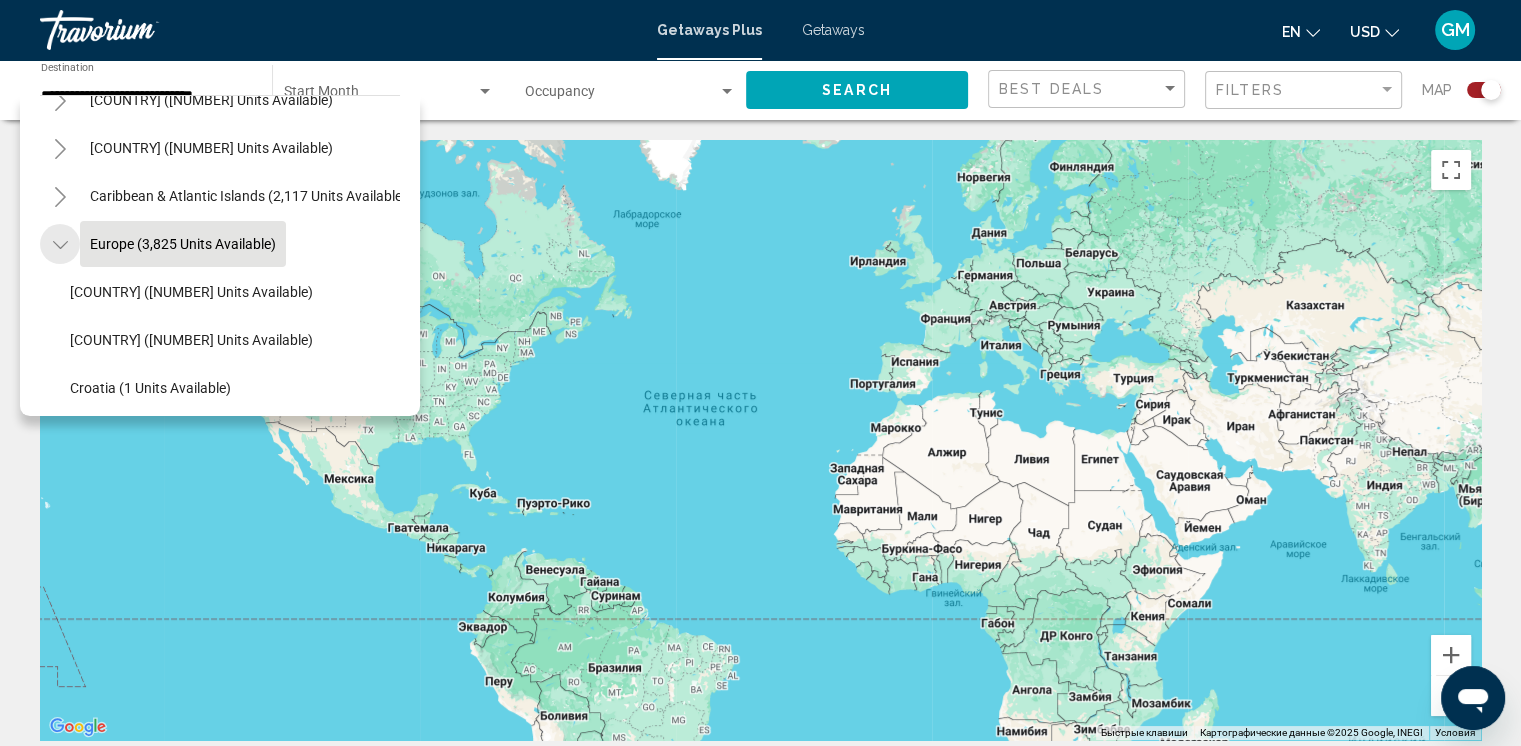 click at bounding box center (60, 245) 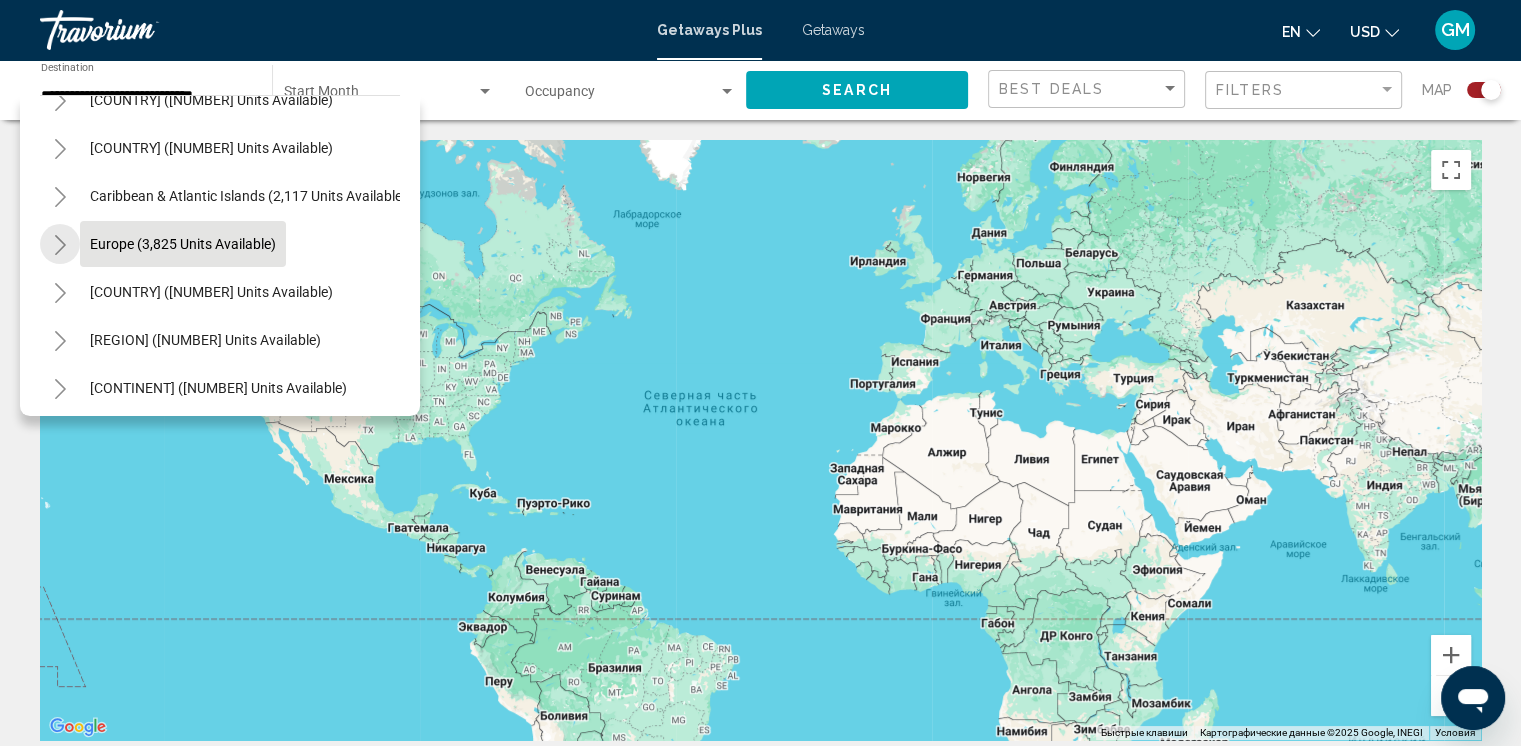 click at bounding box center (60, 245) 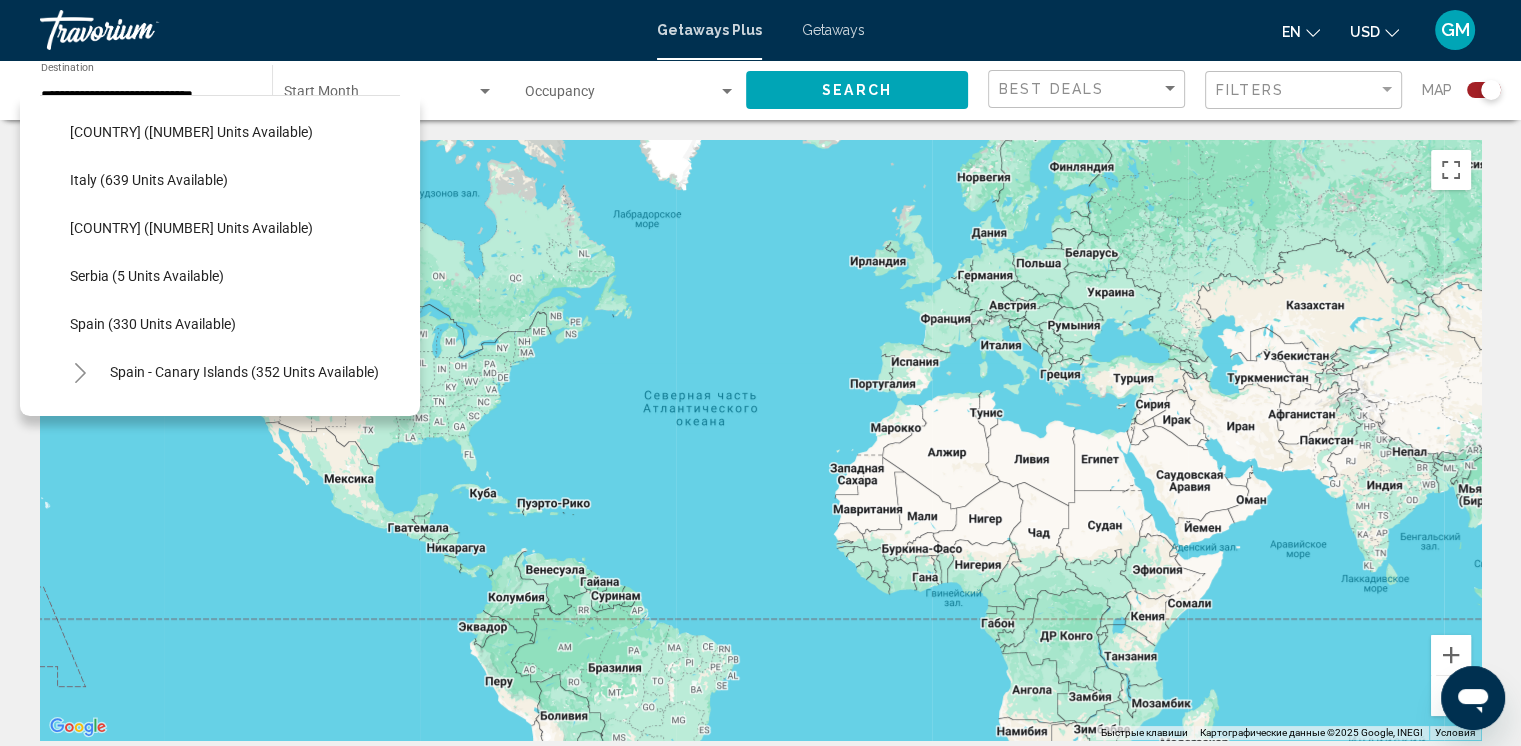 scroll, scrollTop: 626, scrollLeft: 0, axis: vertical 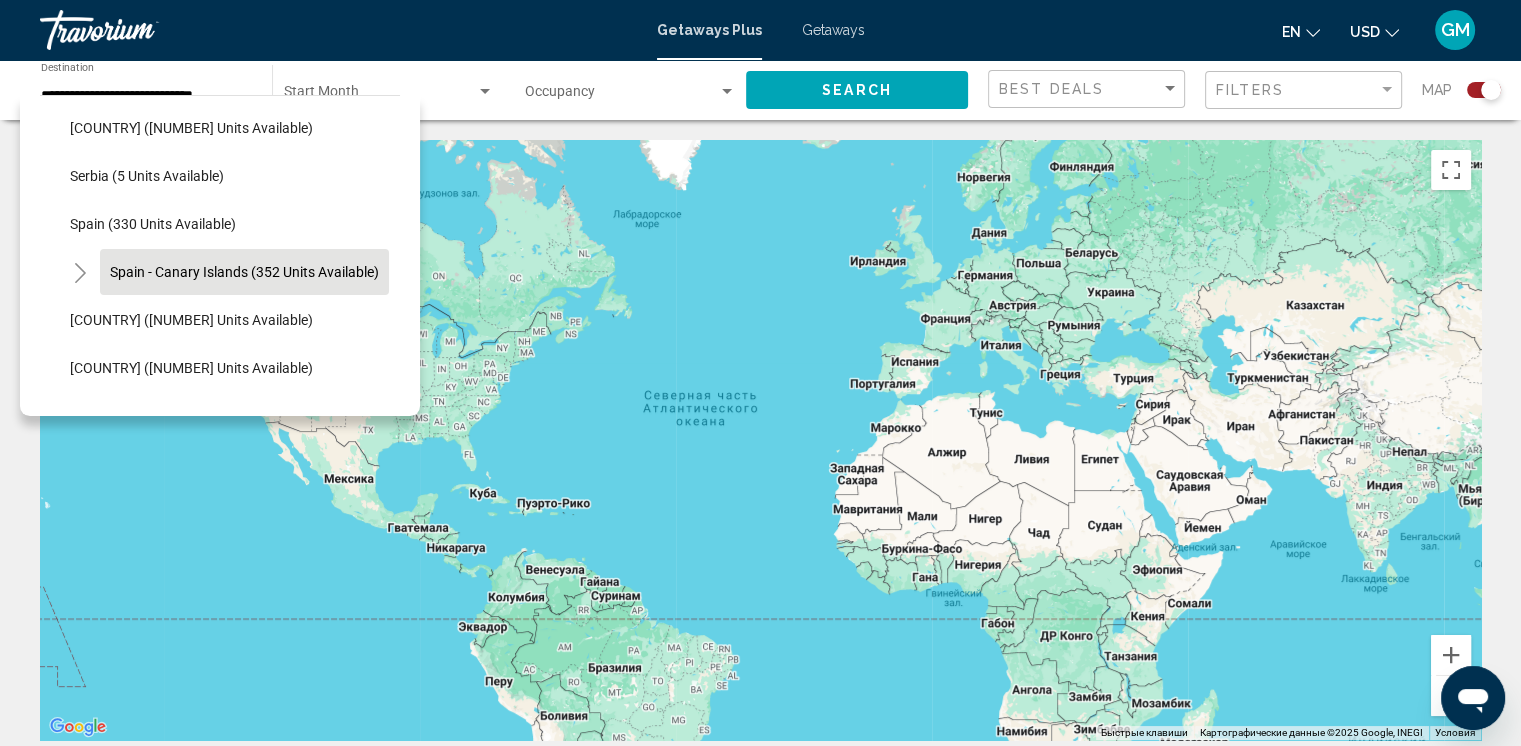 click on "Spain - Canary Islands (352 units available)" at bounding box center [244, 272] 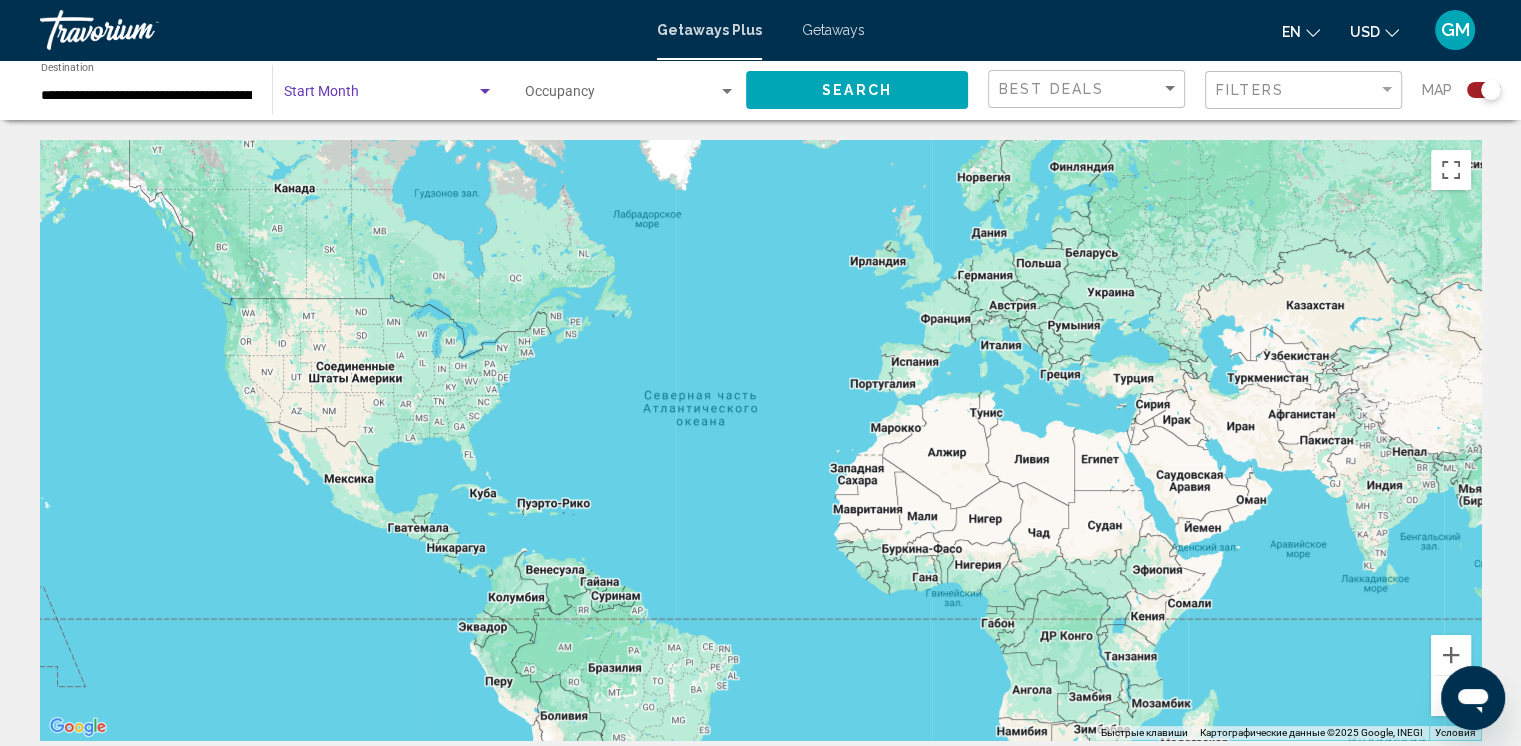click at bounding box center [485, 92] 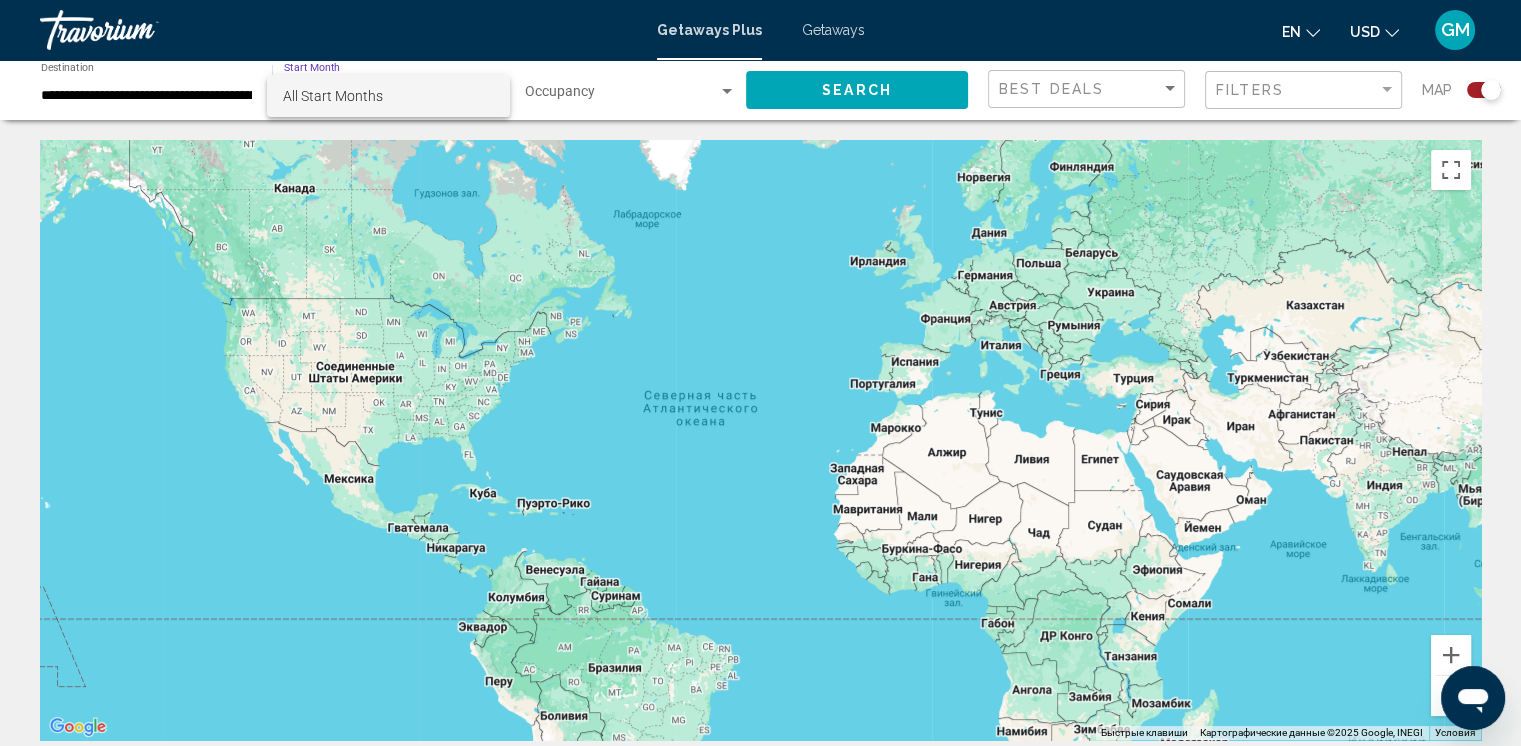 click on "All Start Months" at bounding box center [388, 96] 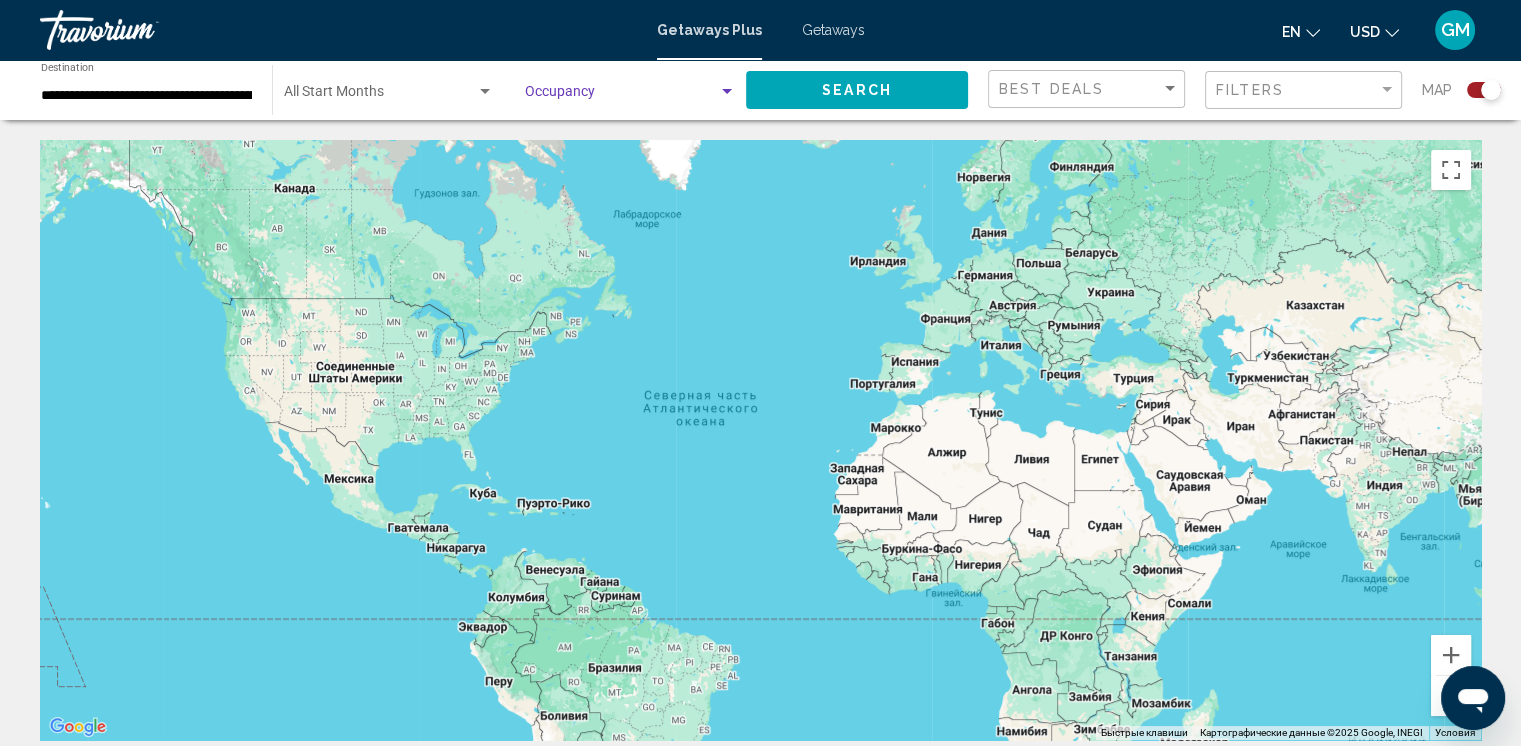 click at bounding box center (727, 91) 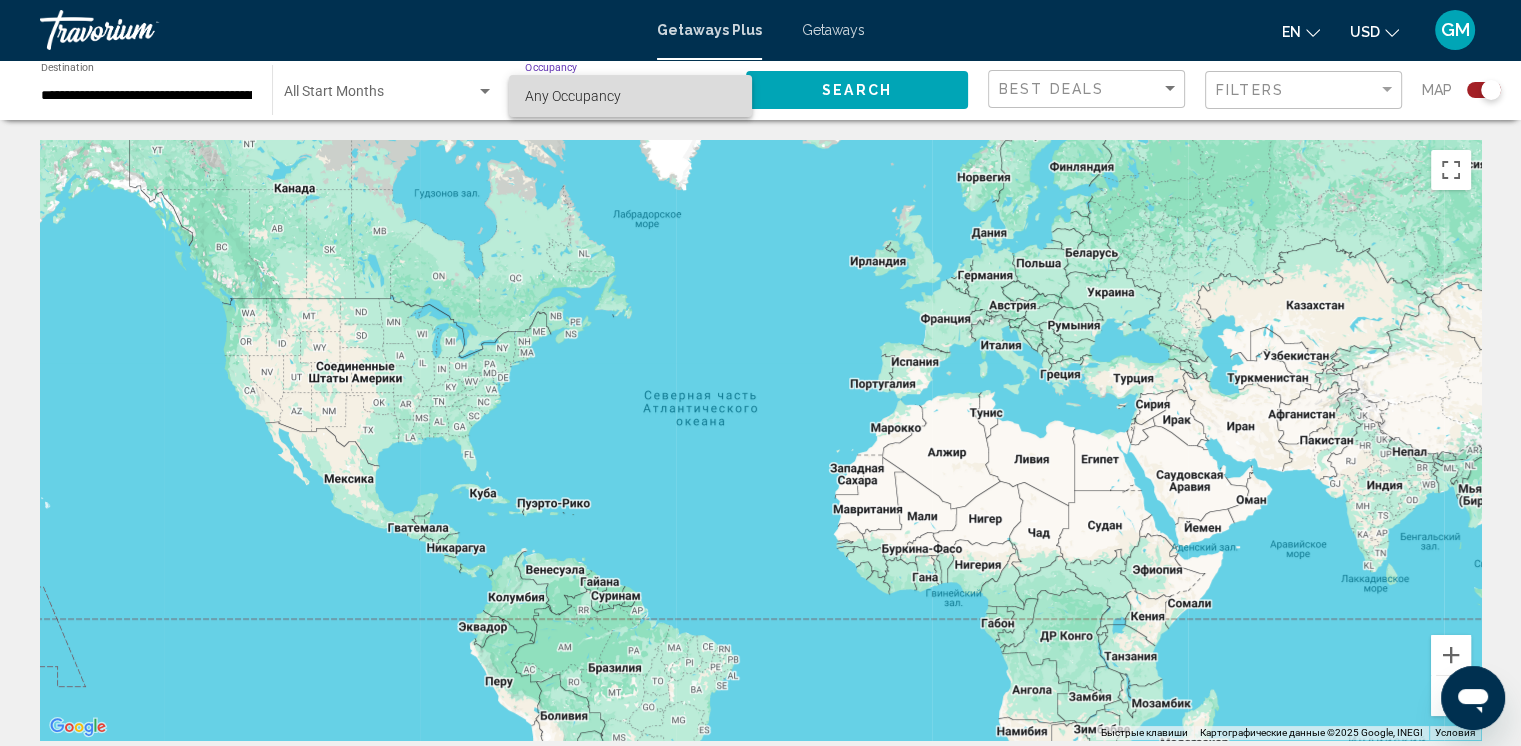 click on "Any Occupancy" at bounding box center (630, 96) 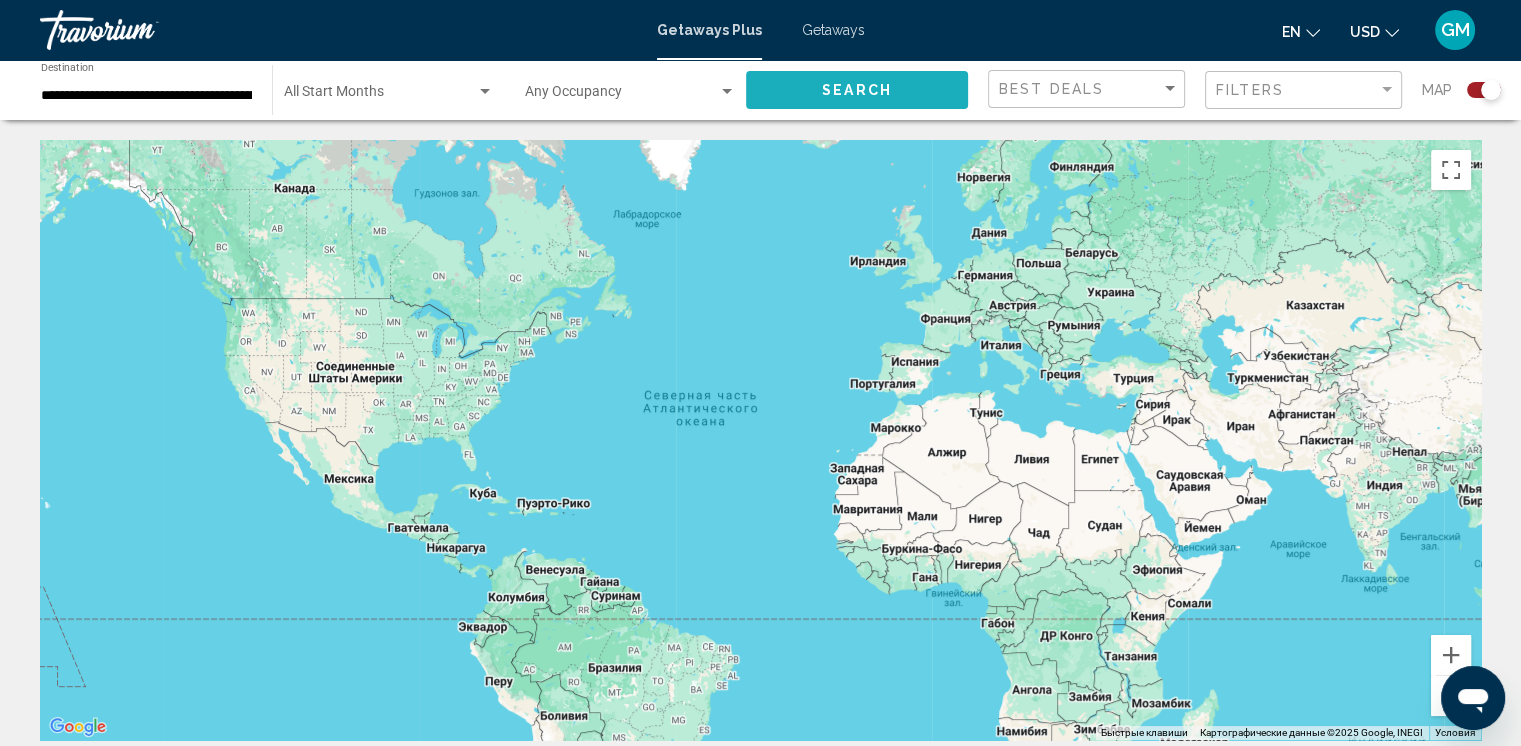 click on "Search" at bounding box center (857, 91) 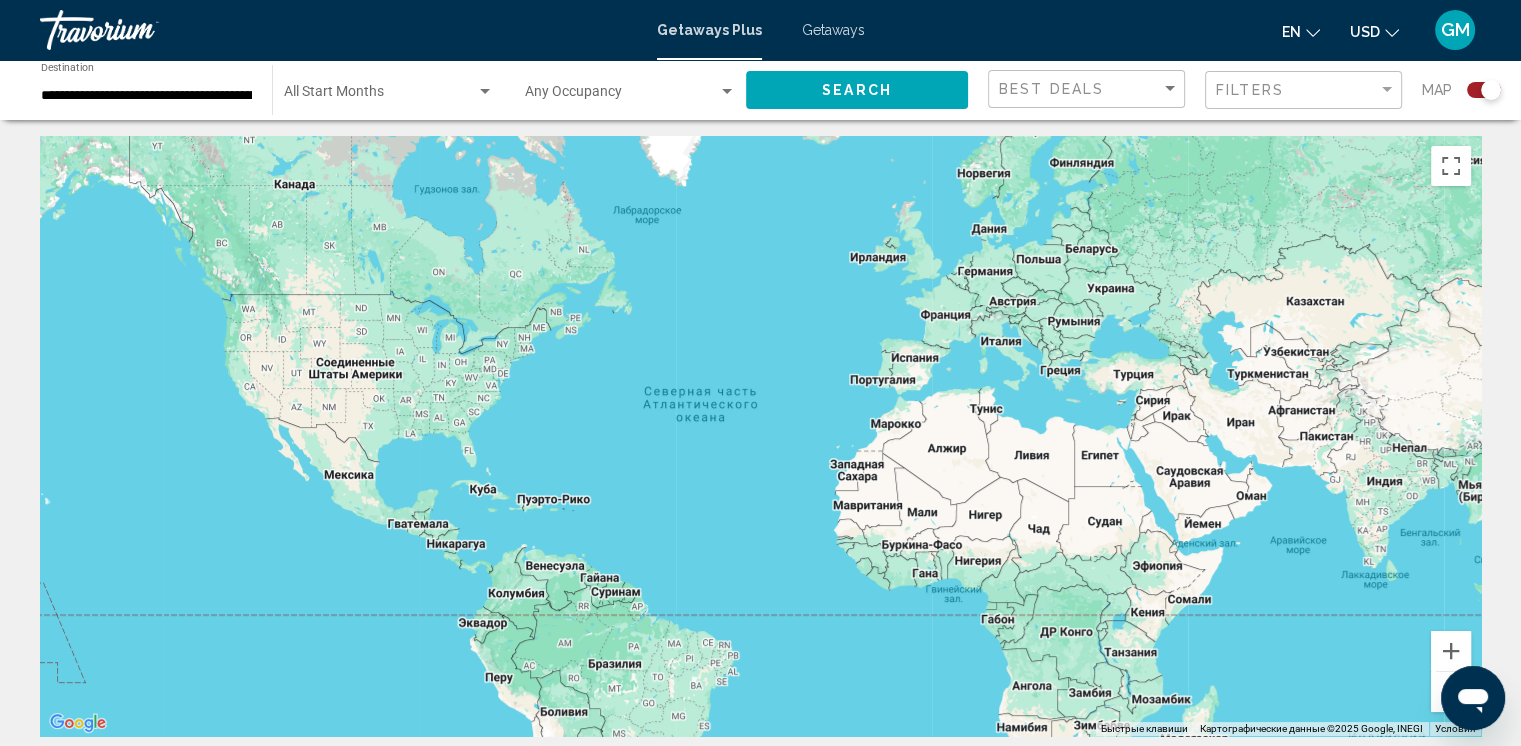 scroll, scrollTop: 0, scrollLeft: 0, axis: both 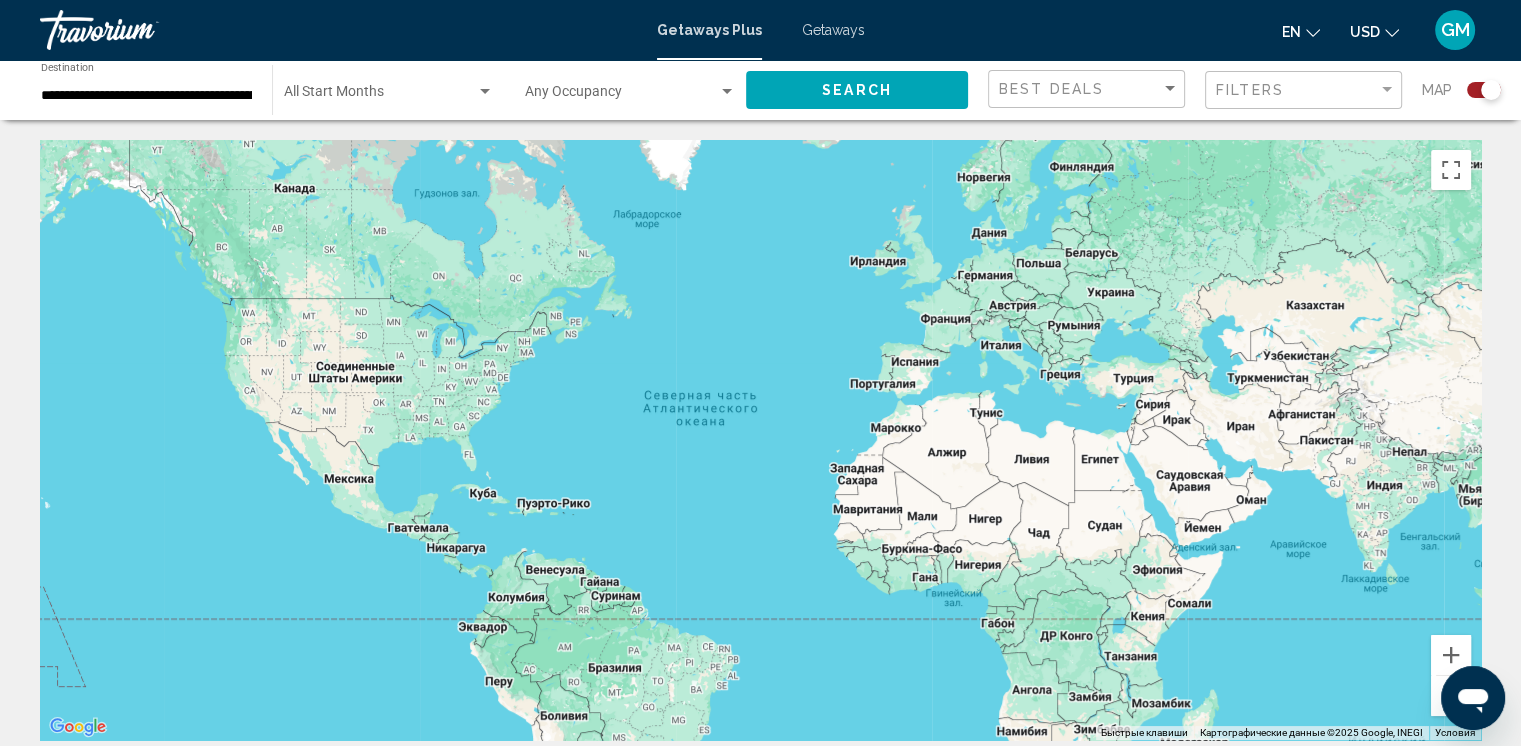 click on "Для навигации используйте клавиши со стрелками." at bounding box center (760, 440) 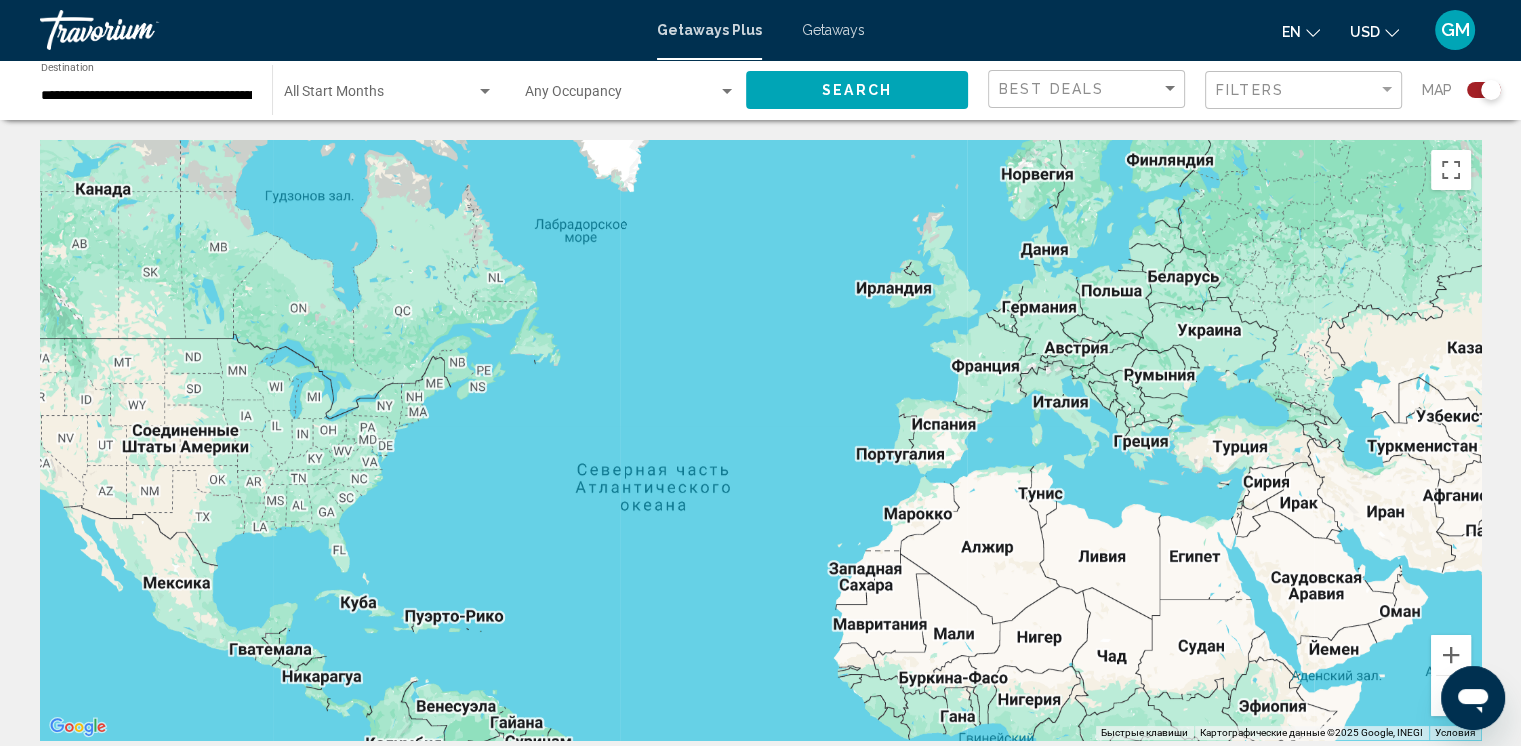 click on "Для навигации используйте клавиши со стрелками." at bounding box center [760, 440] 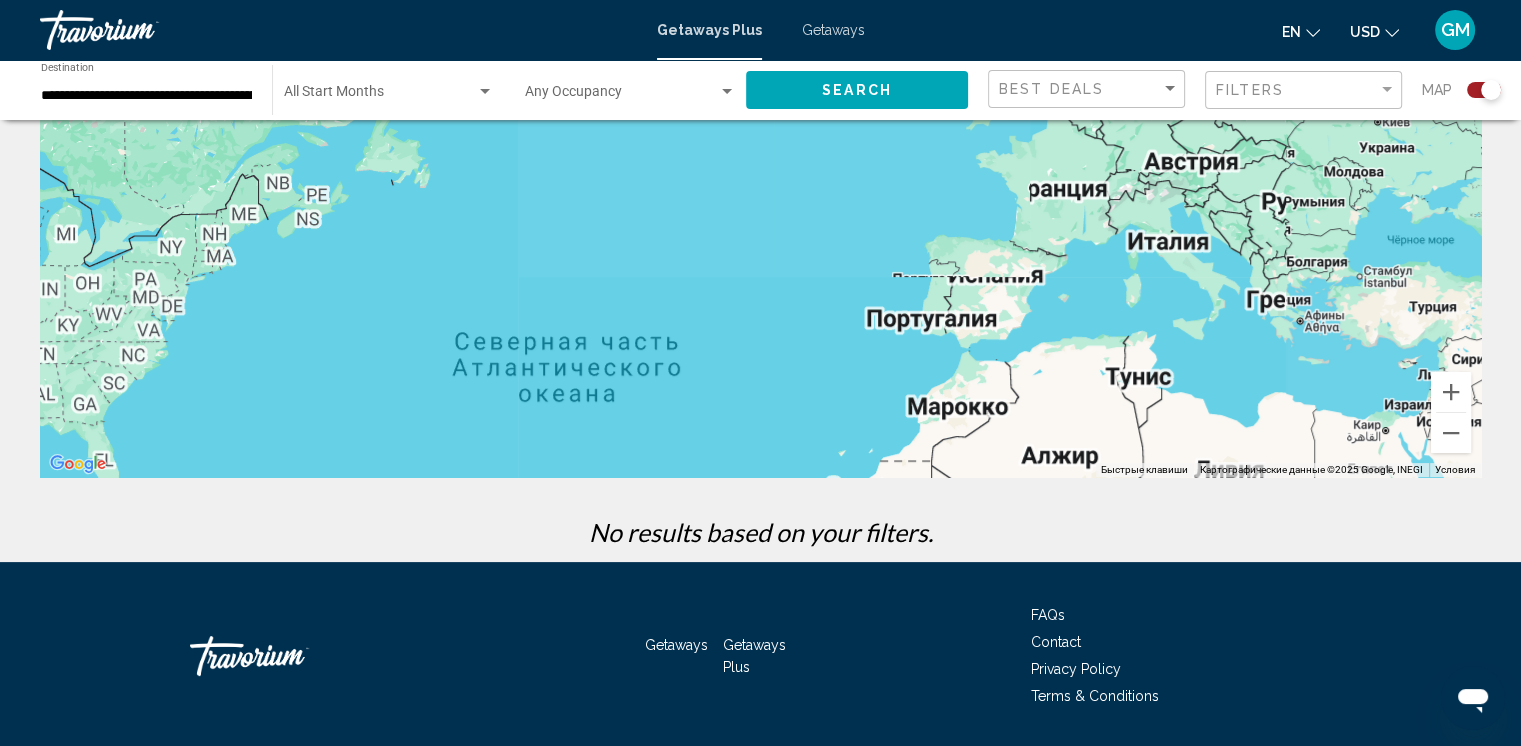 scroll, scrollTop: 300, scrollLeft: 0, axis: vertical 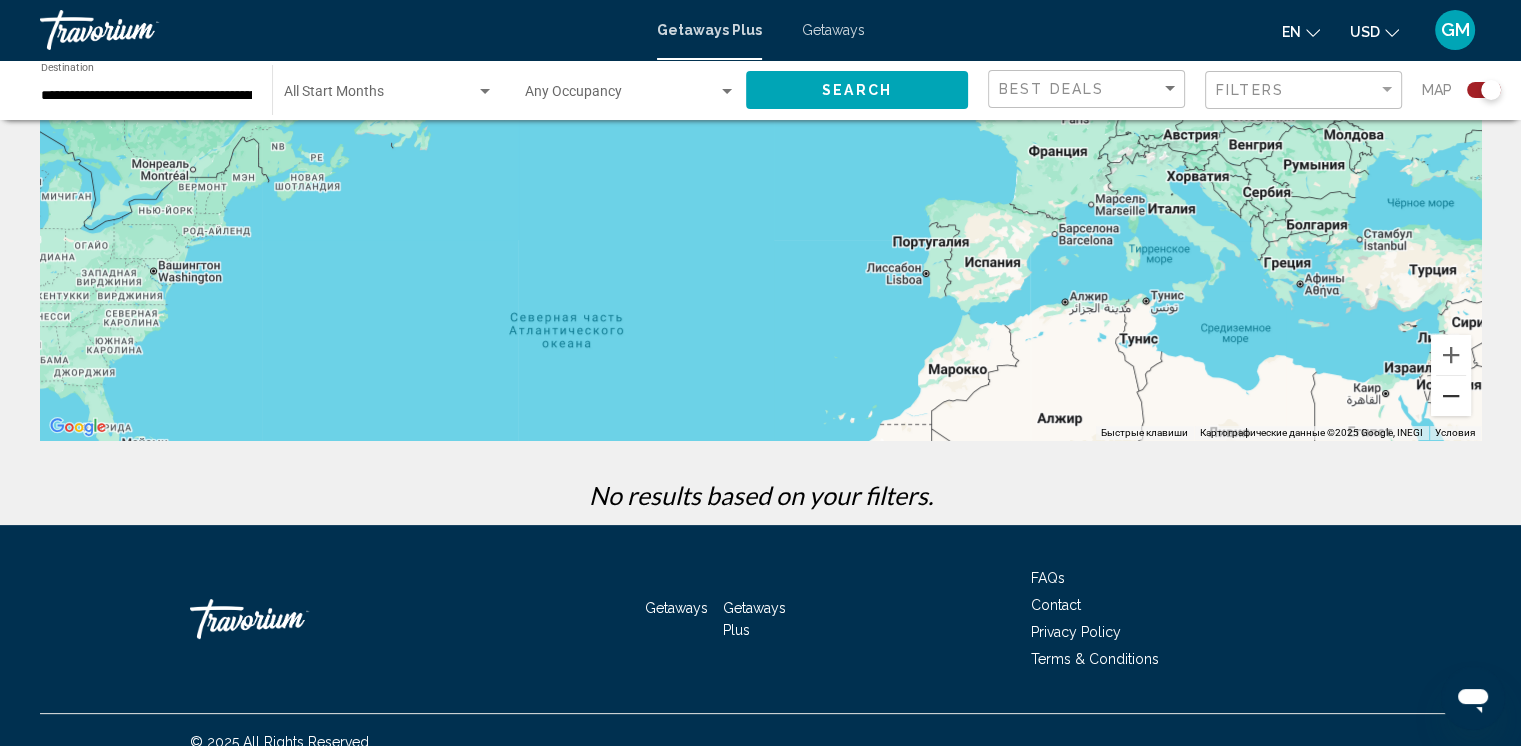 click at bounding box center (1451, 396) 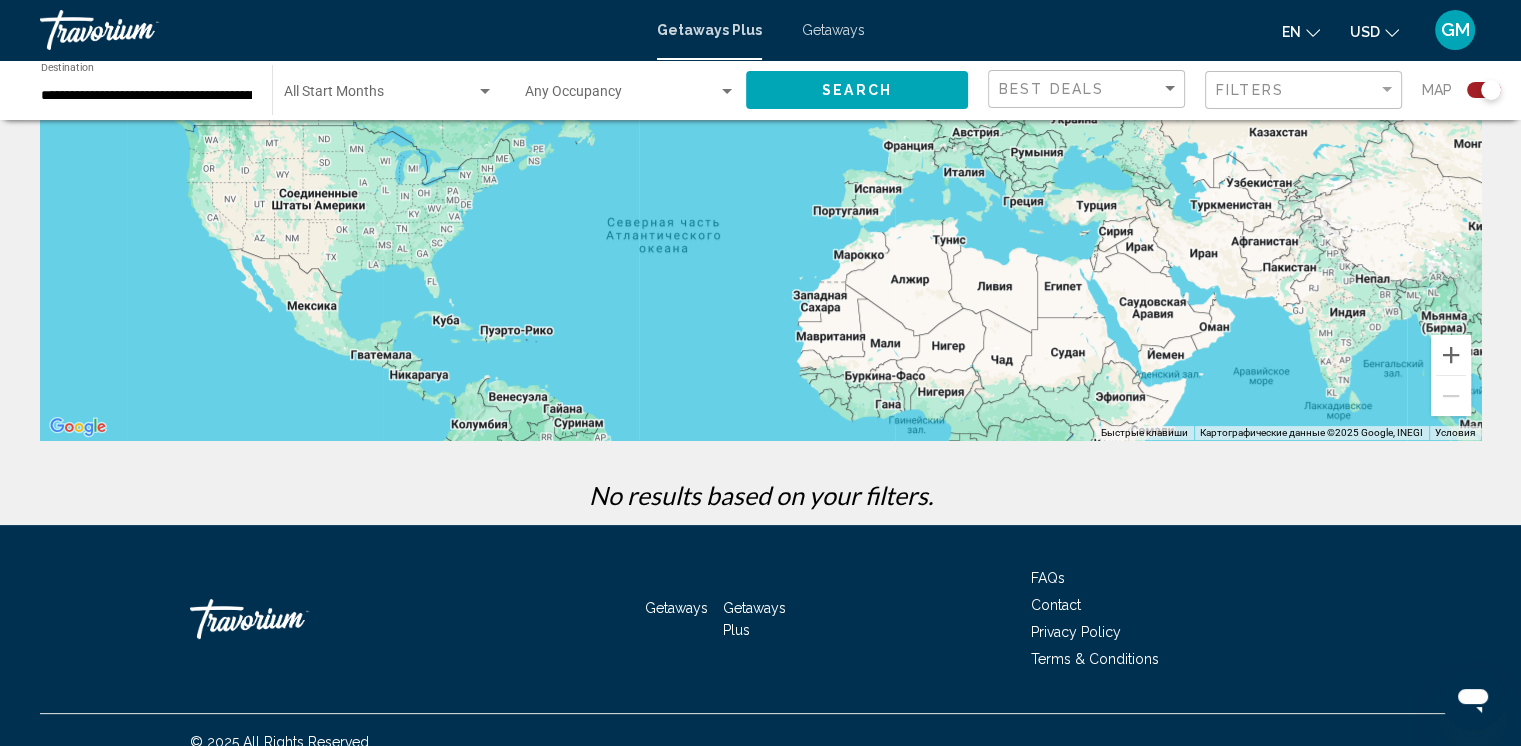 click on "Для навигации используйте клавиши со стрелками." at bounding box center [760, 140] 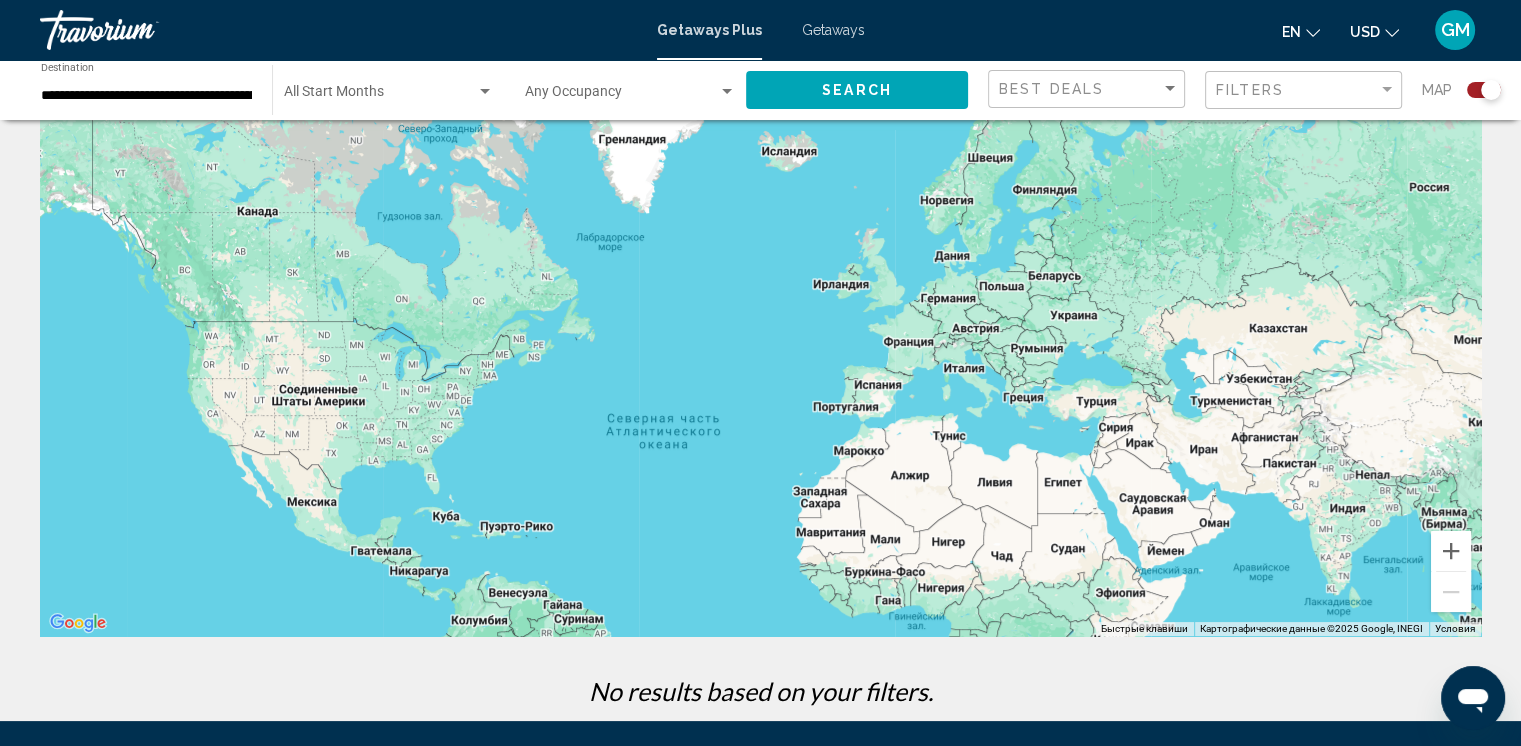 scroll, scrollTop: 100, scrollLeft: 0, axis: vertical 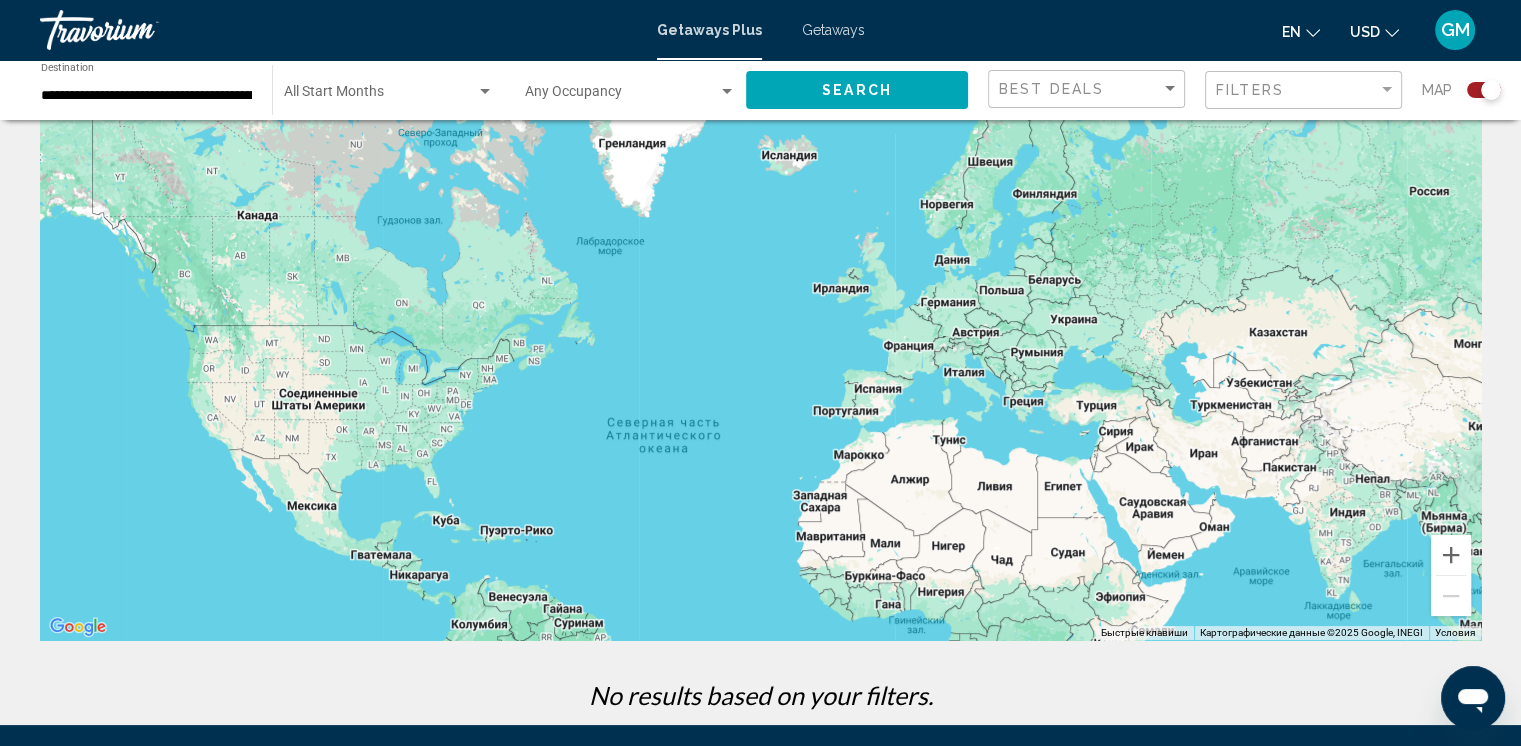 click on "Для навигации используйте клавиши со стрелками." at bounding box center (760, 340) 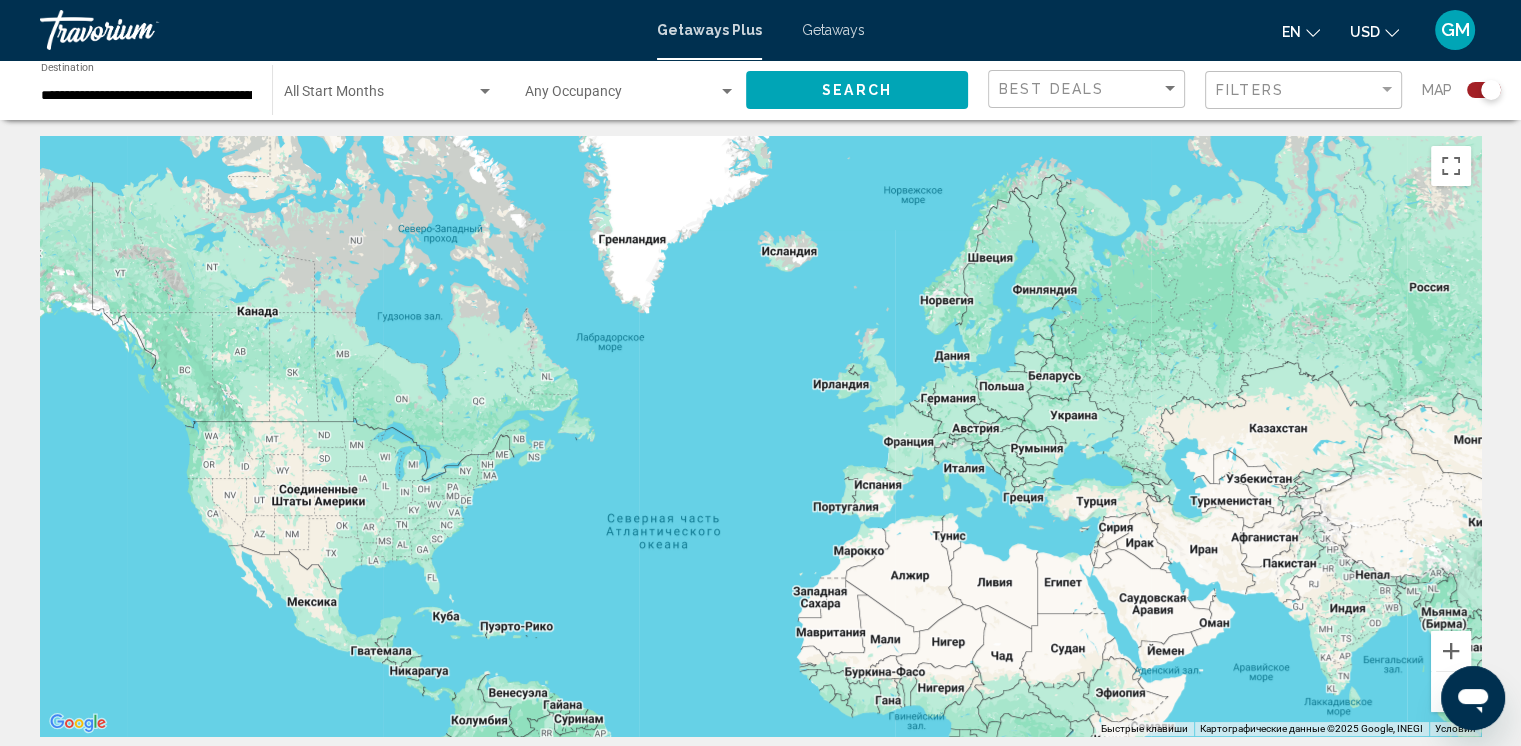 scroll, scrollTop: 0, scrollLeft: 0, axis: both 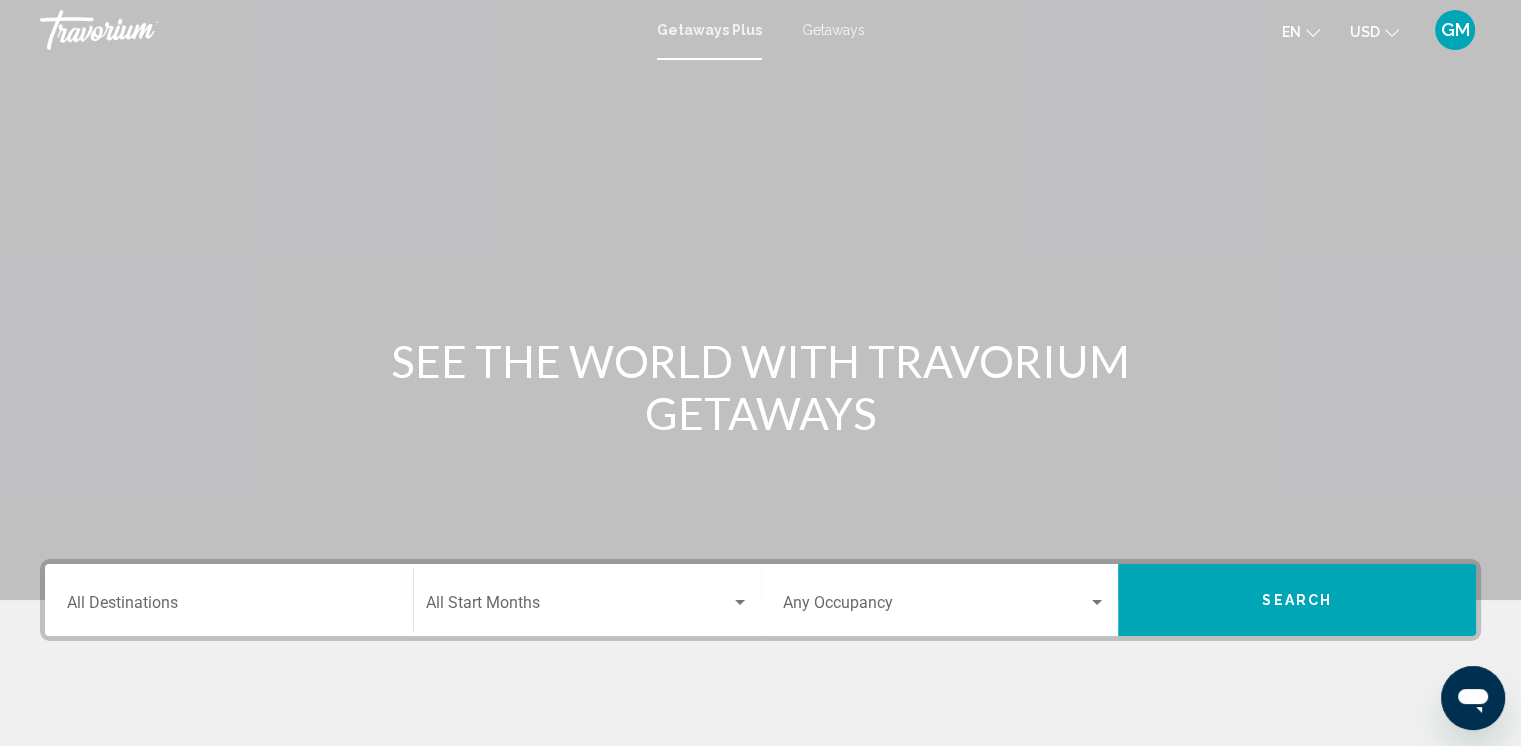 click on "Getaways Plus" at bounding box center (709, 30) 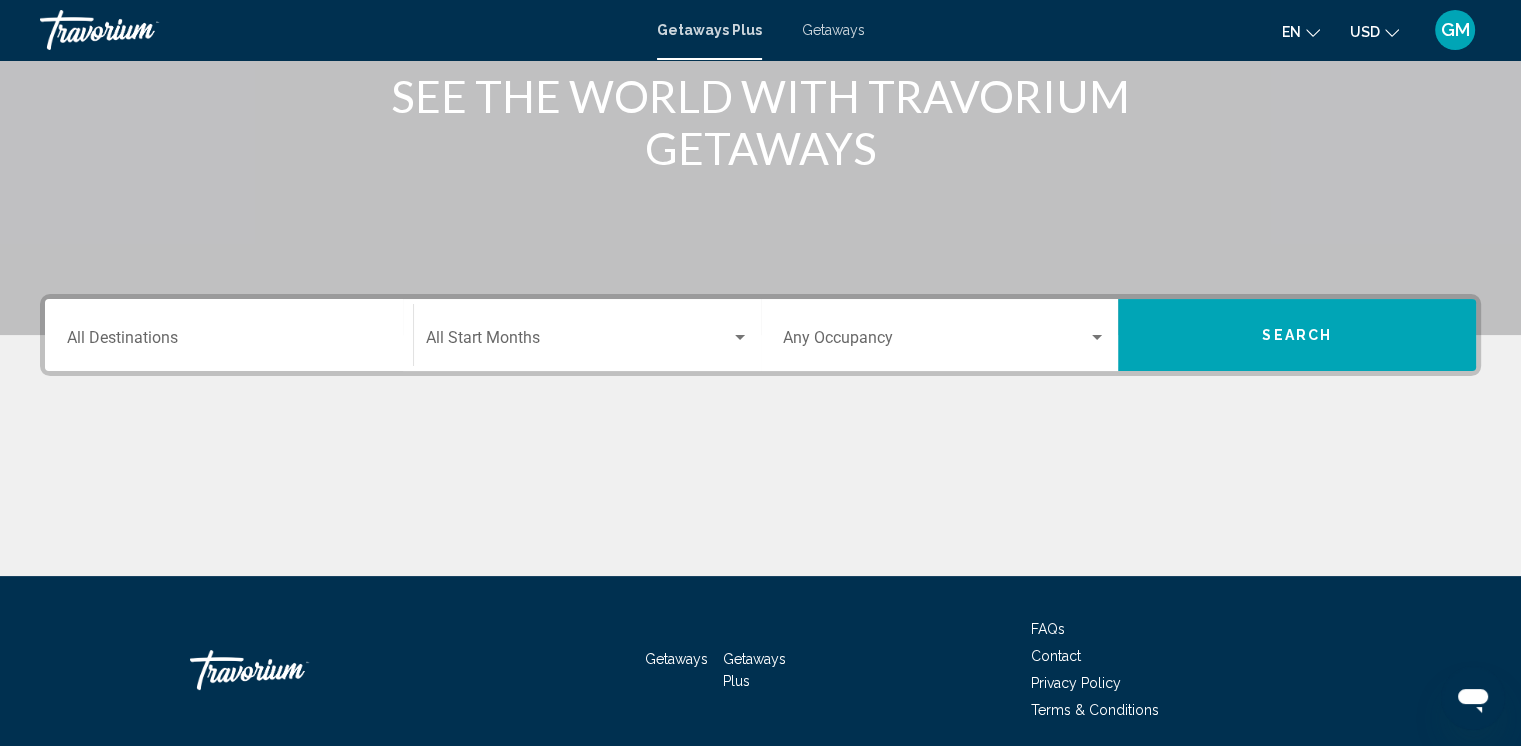 scroll, scrollTop: 300, scrollLeft: 0, axis: vertical 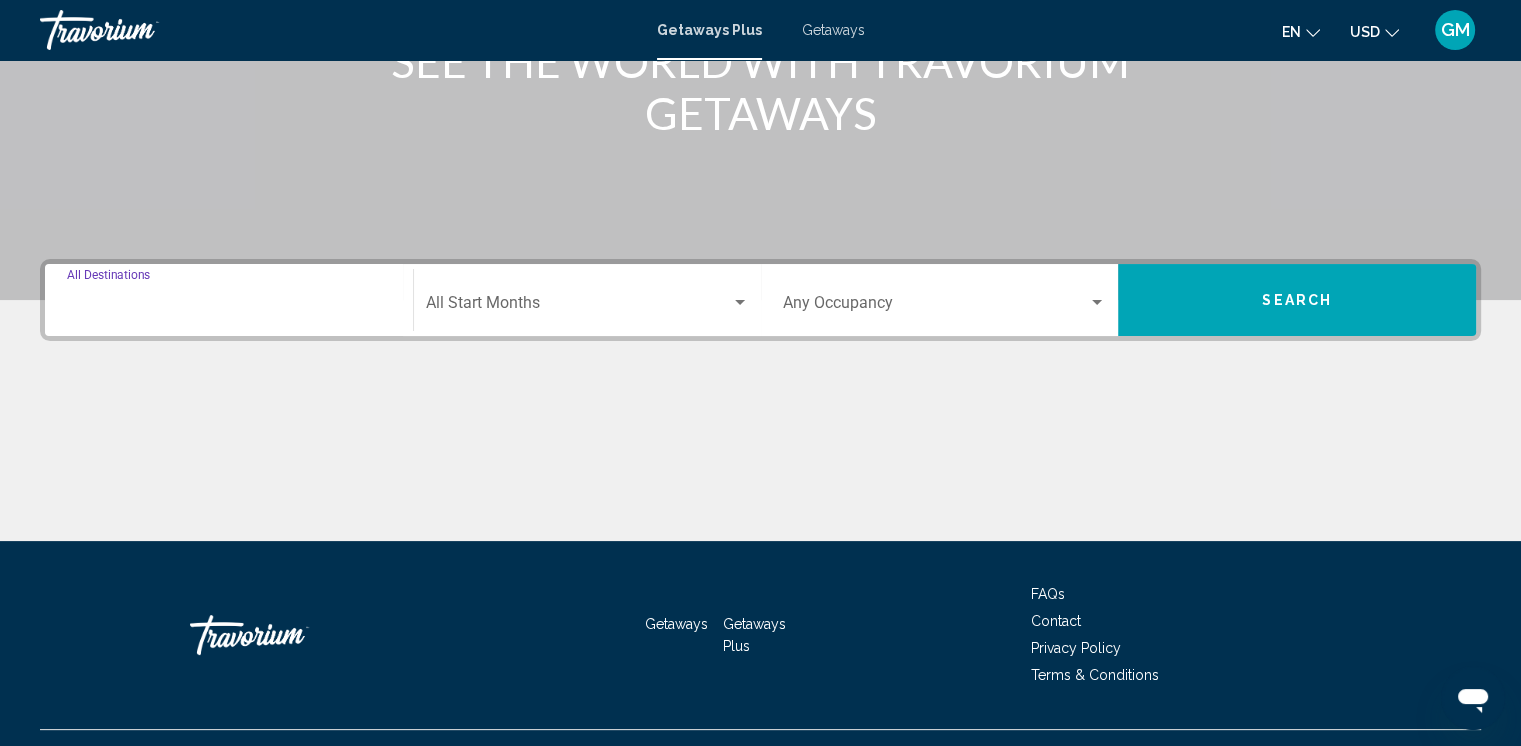 click on "Destination All Destinations" at bounding box center [229, 307] 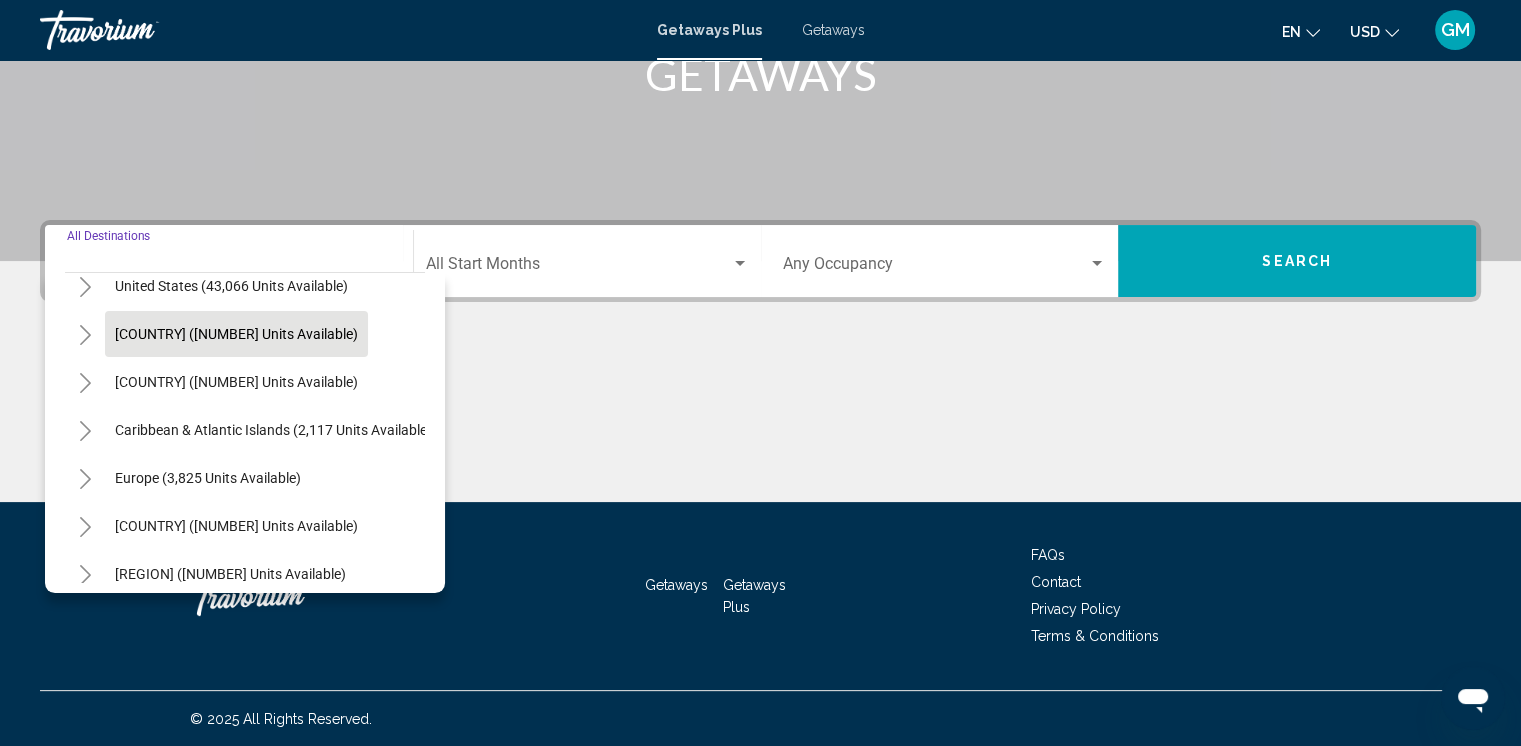 scroll, scrollTop: 100, scrollLeft: 0, axis: vertical 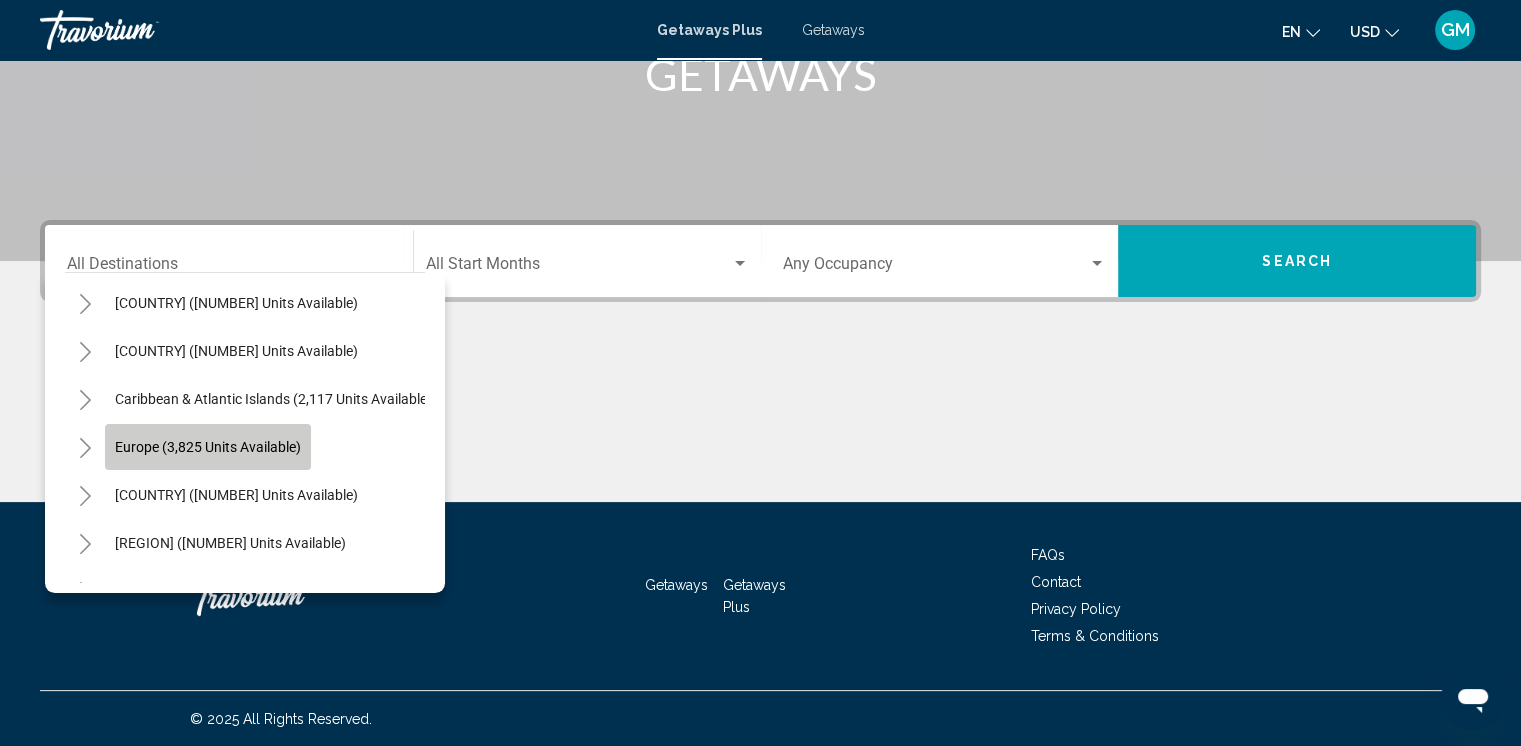 click on "Europe (3,825 units available)" at bounding box center [208, 447] 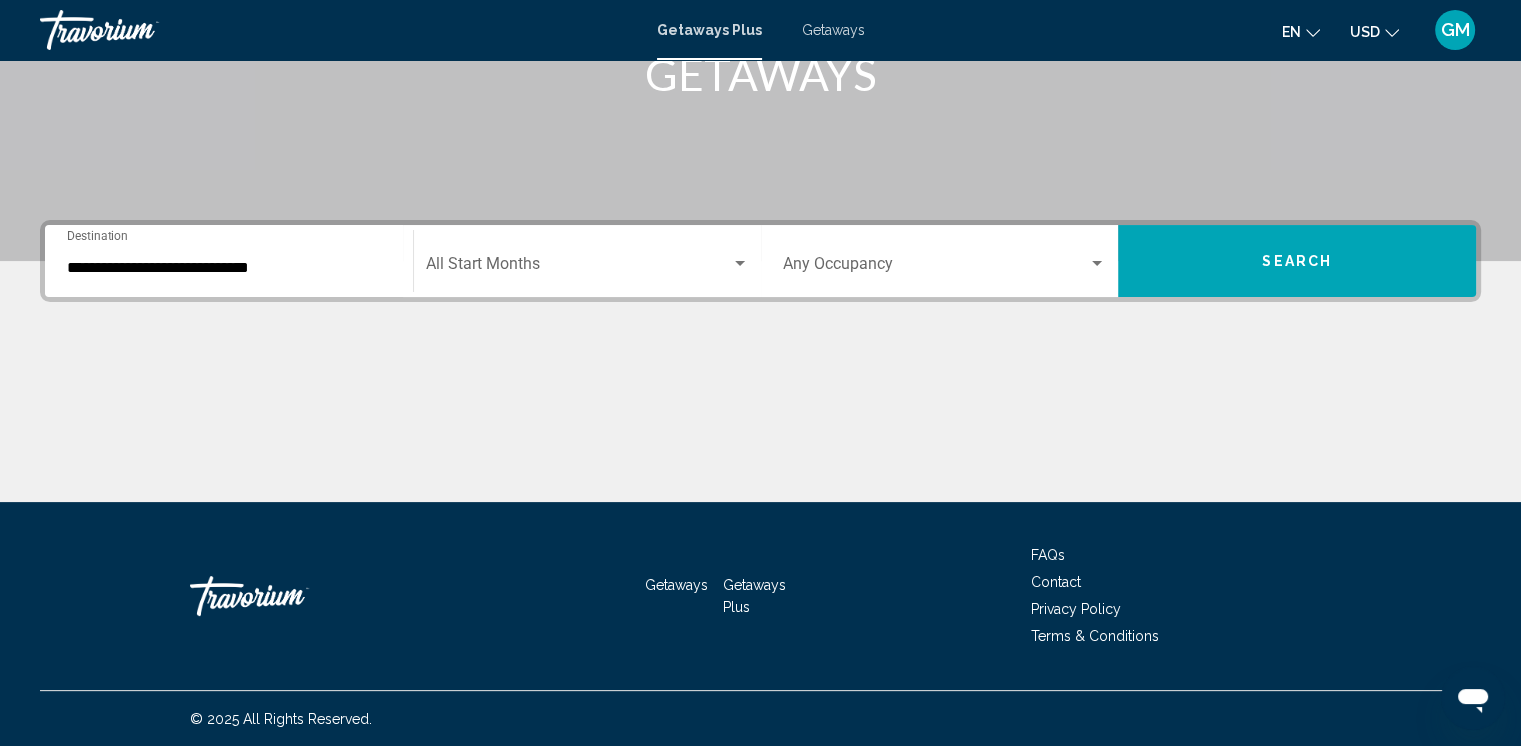 click on "**********" at bounding box center (229, 261) 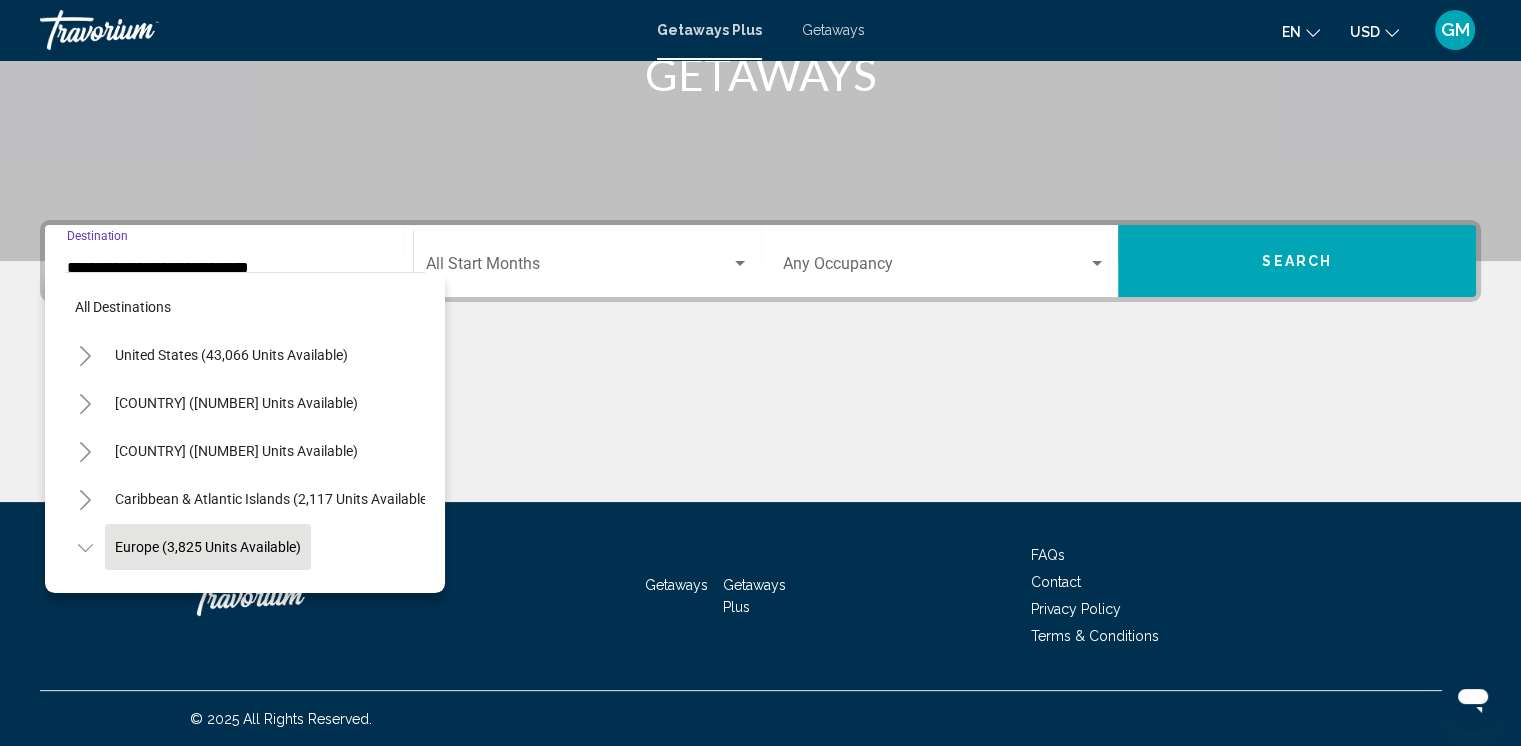 scroll, scrollTop: 126, scrollLeft: 0, axis: vertical 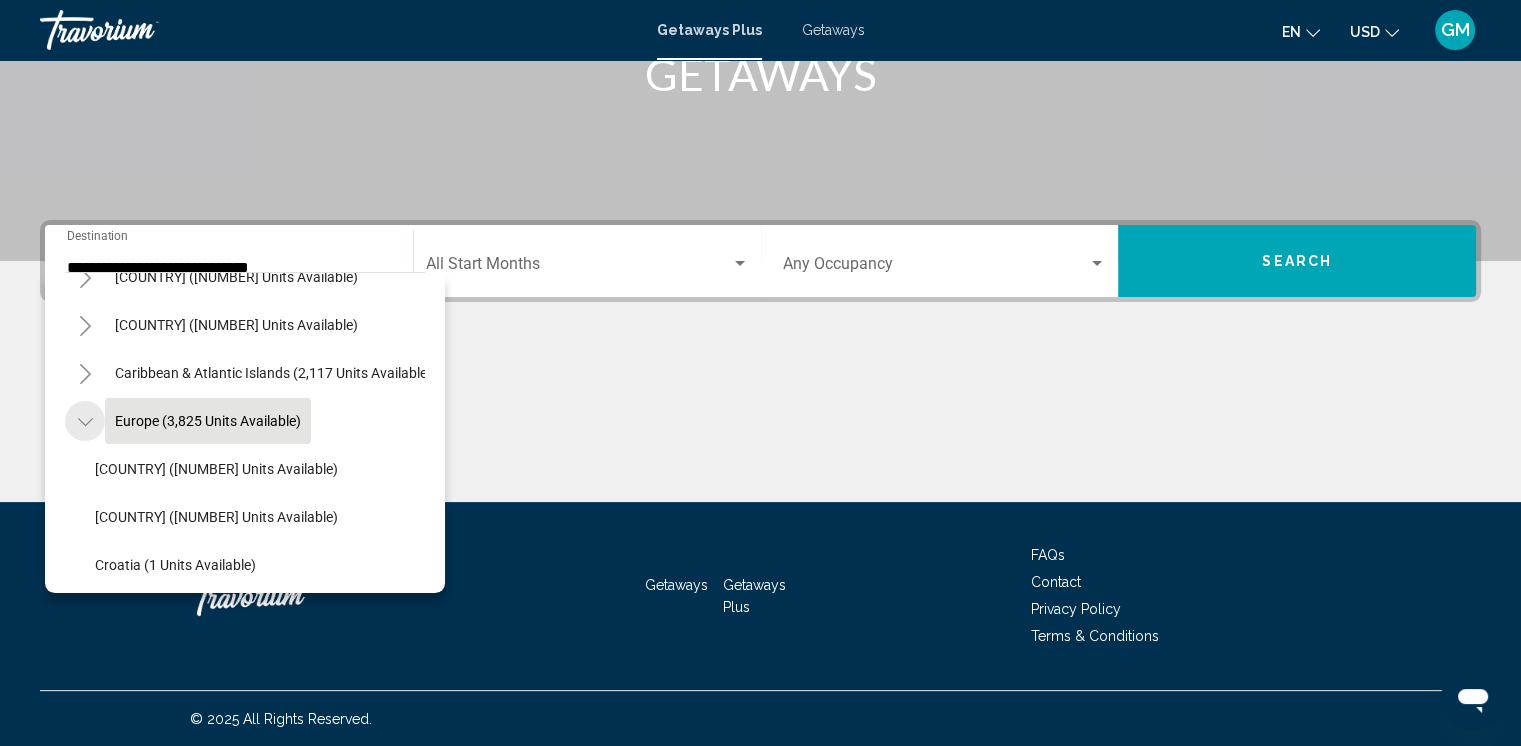 click at bounding box center (85, 422) 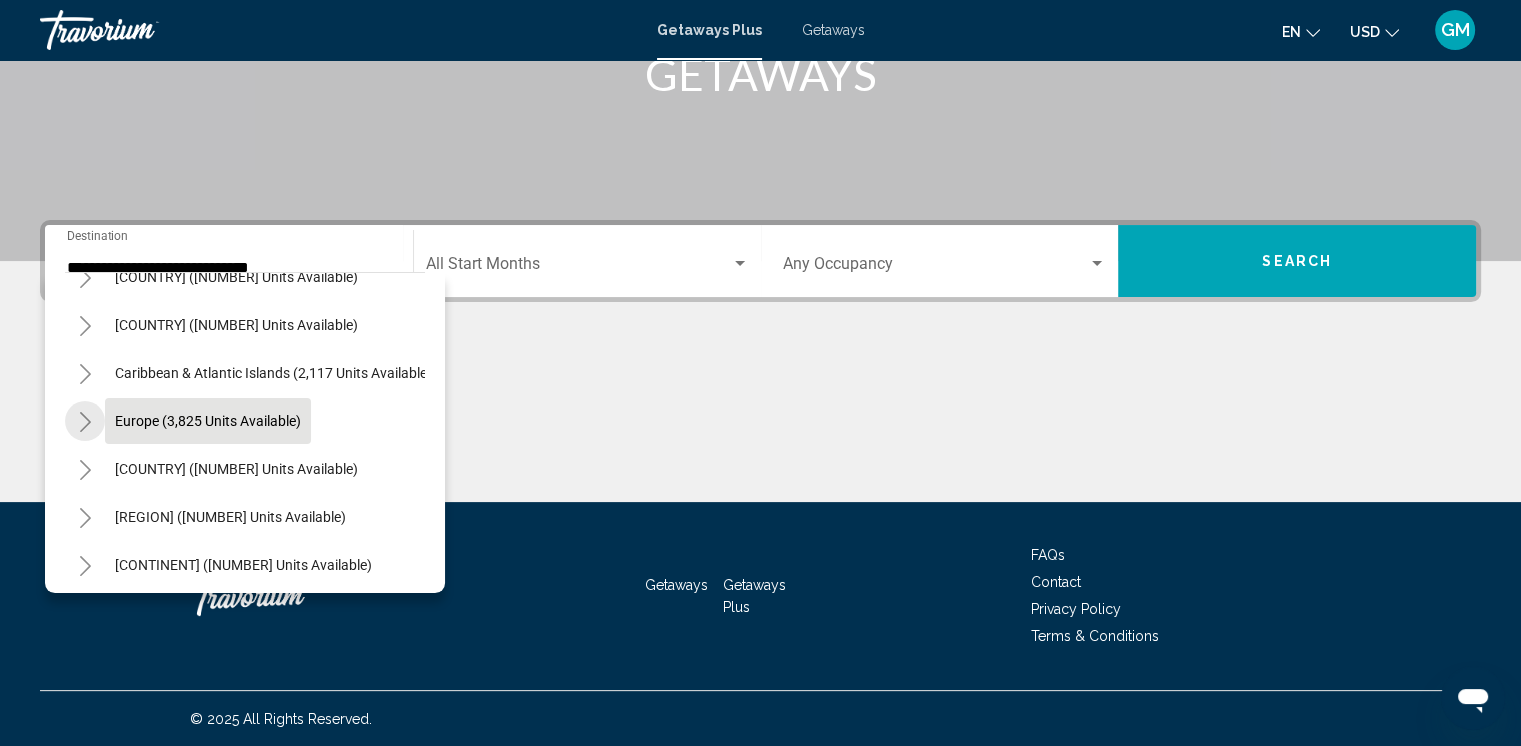 click at bounding box center [85, 422] 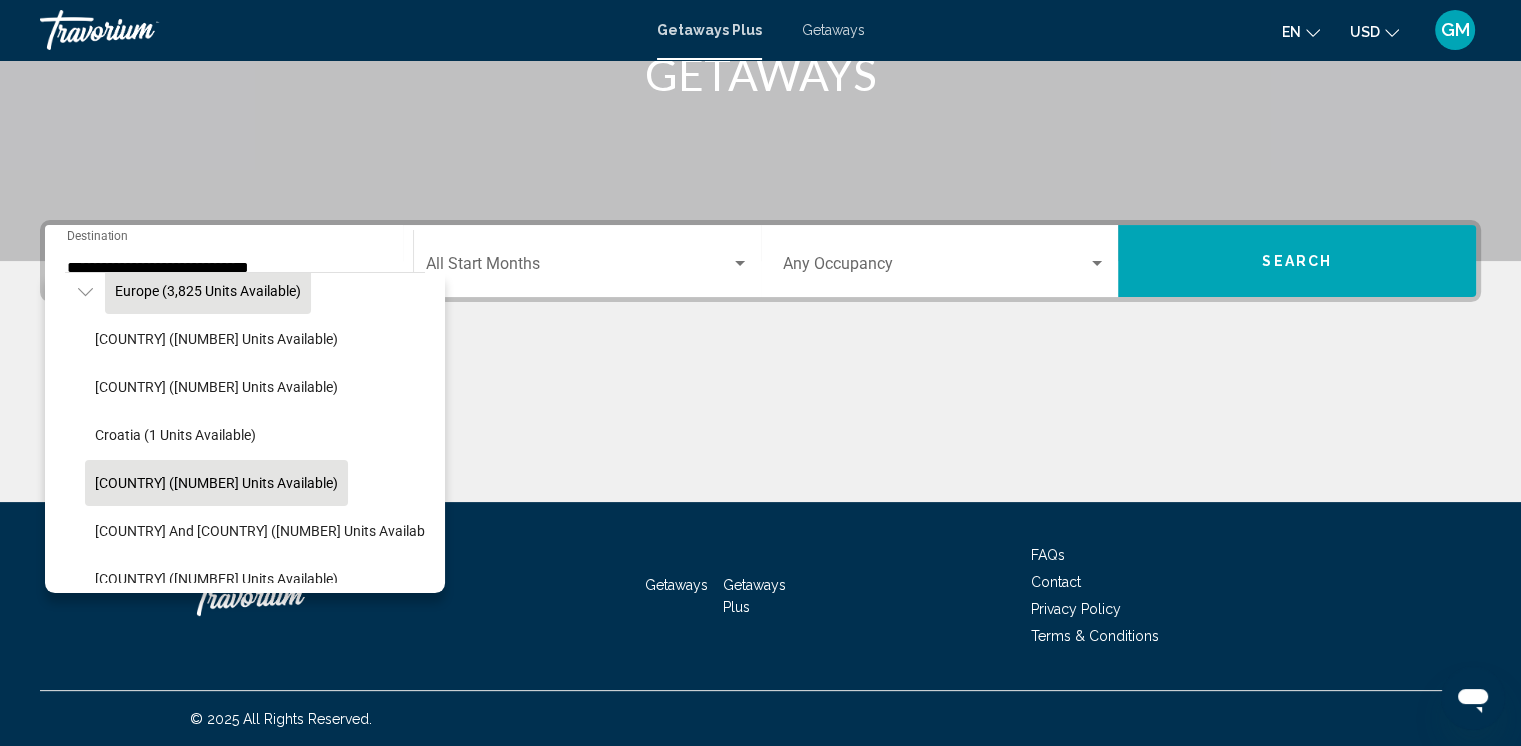 scroll, scrollTop: 226, scrollLeft: 0, axis: vertical 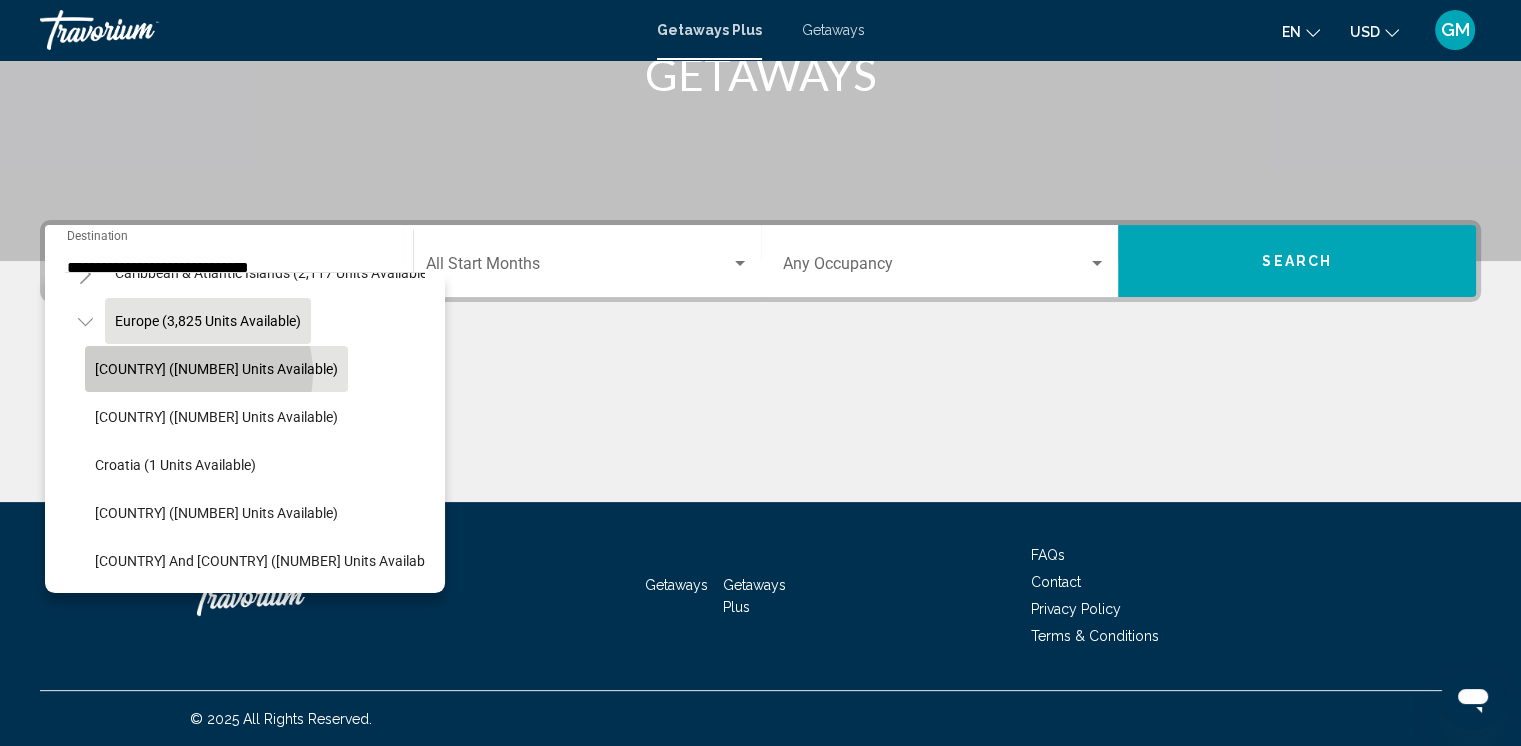 click on "[COUNTRY] ([NUMBER] units available)" at bounding box center (216, 369) 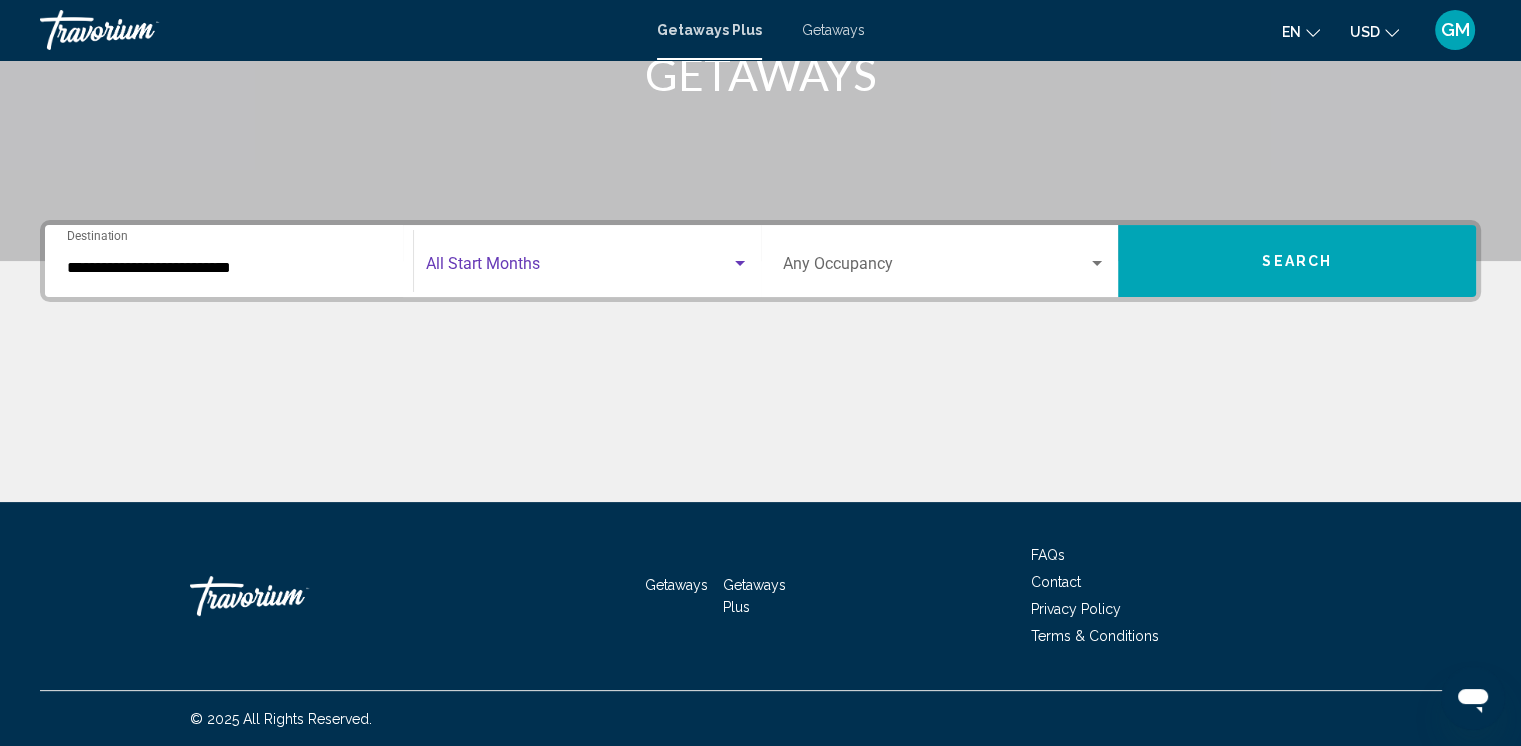 click at bounding box center [740, 264] 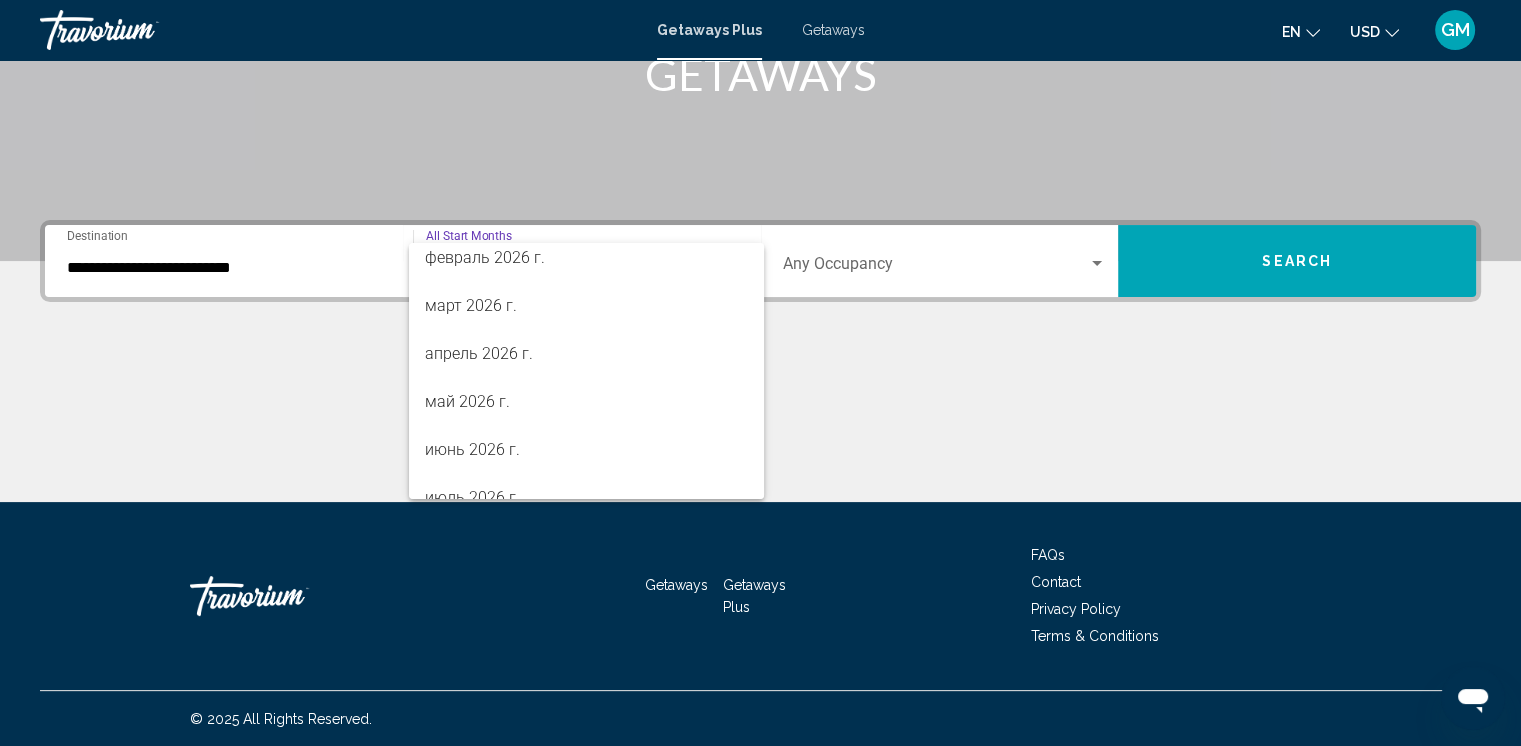 scroll, scrollTop: 400, scrollLeft: 0, axis: vertical 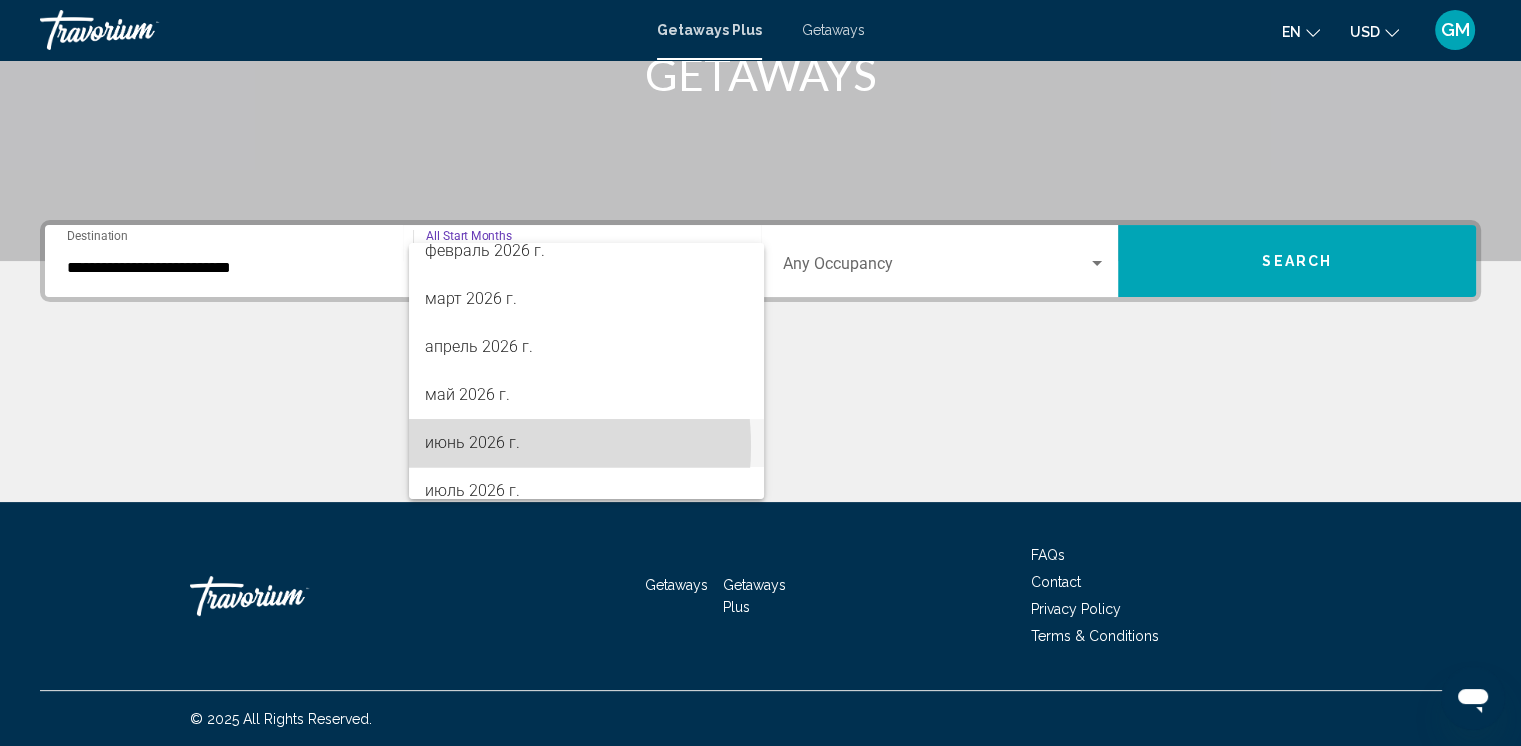 click on "июнь 2026 г." at bounding box center (586, 443) 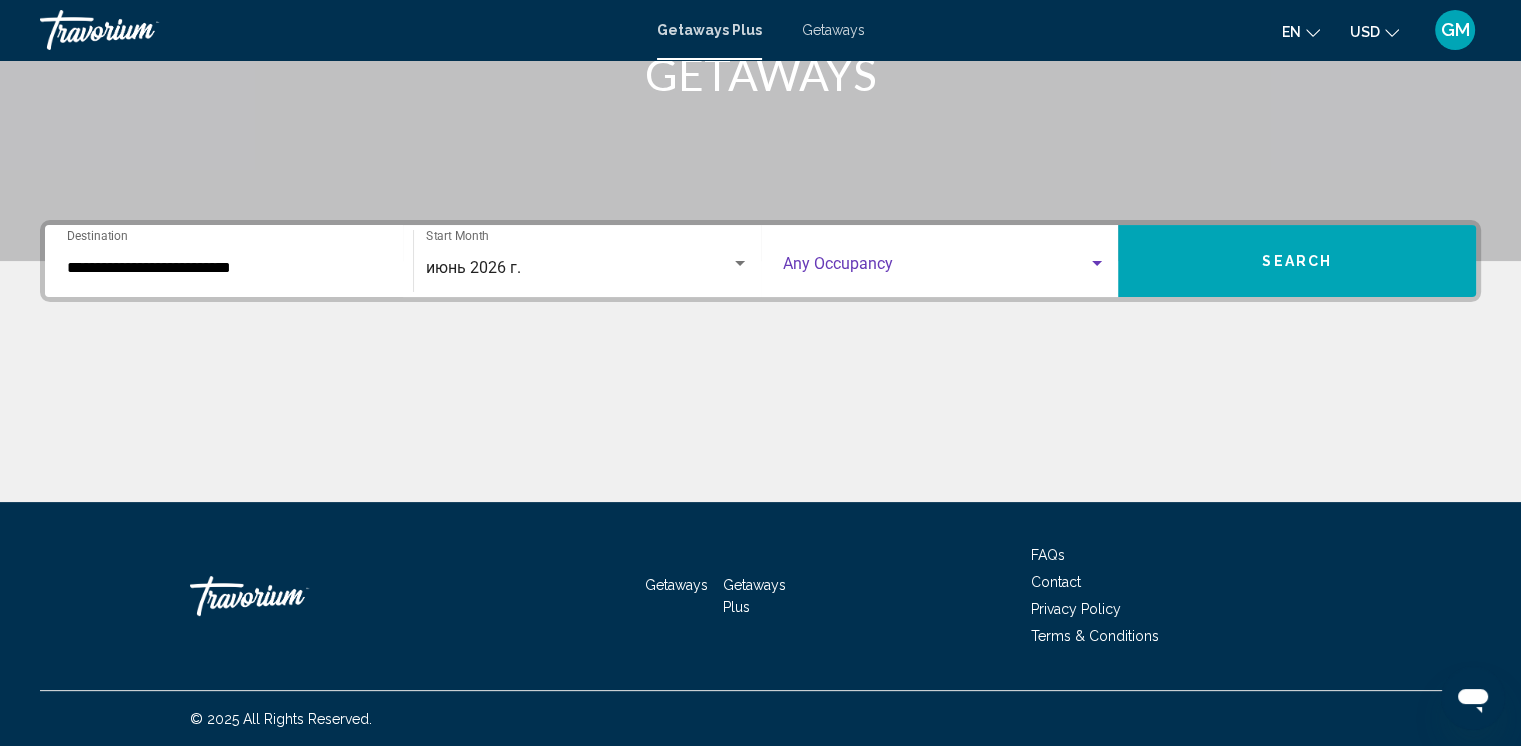 click at bounding box center [1097, 263] 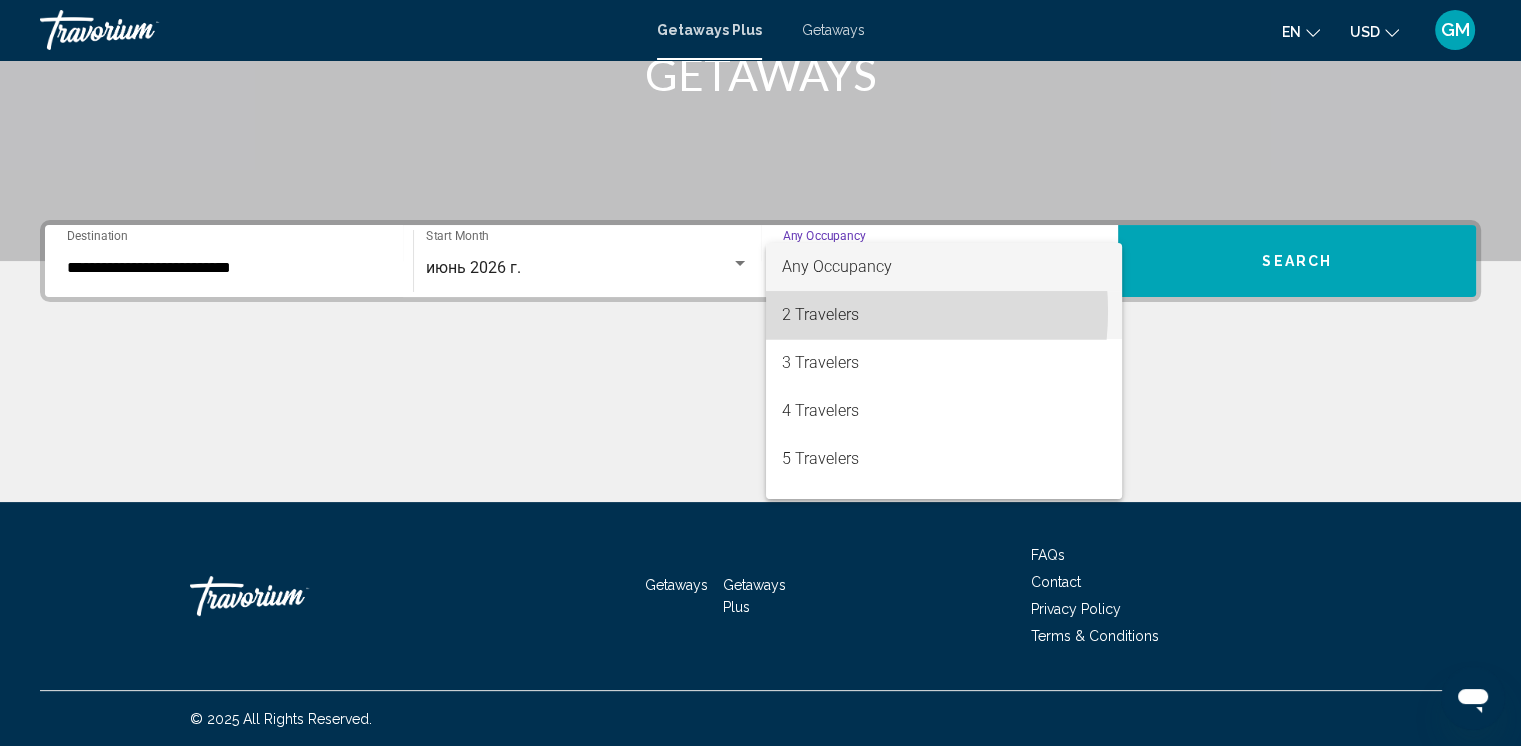click on "2 Travelers" at bounding box center (944, 315) 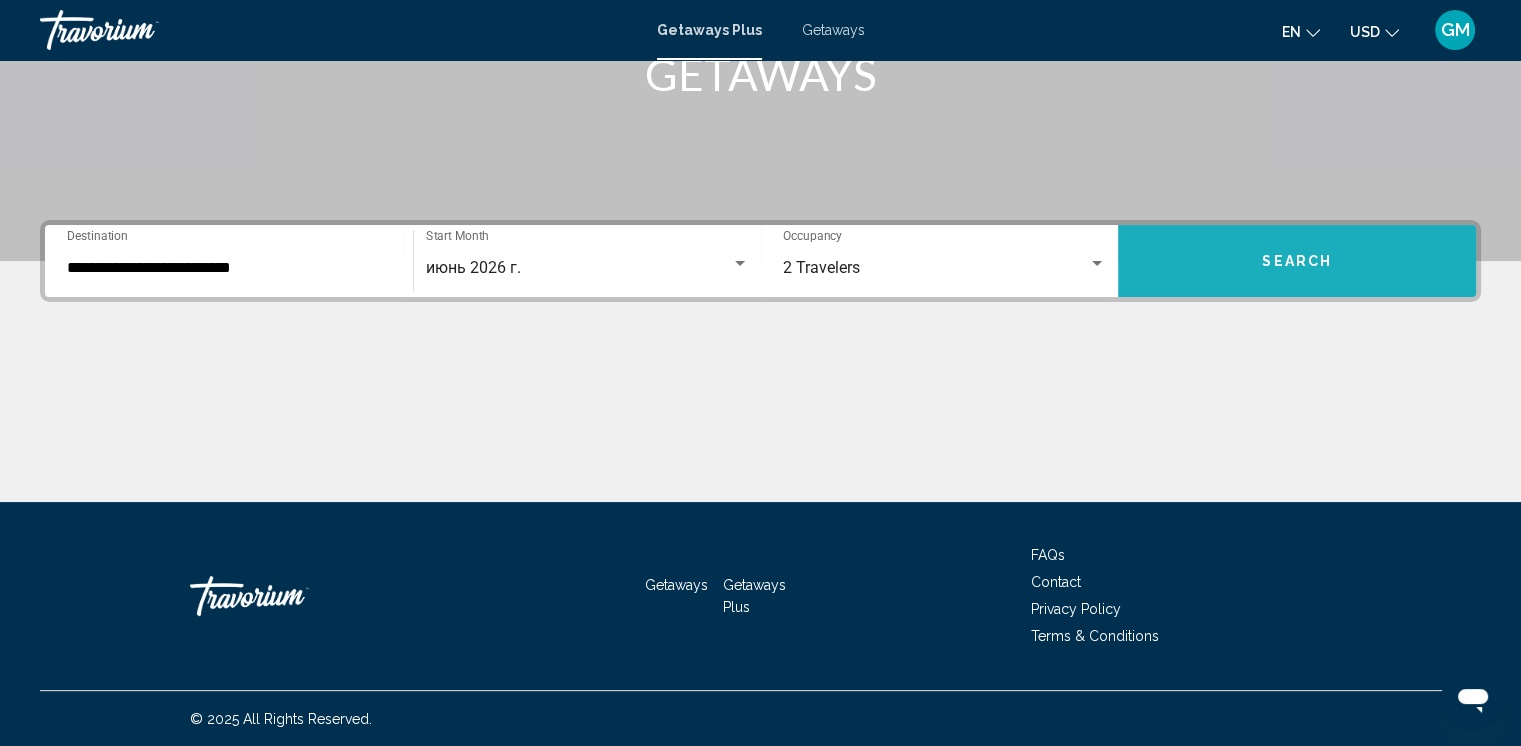 click on "Search" at bounding box center [1297, 262] 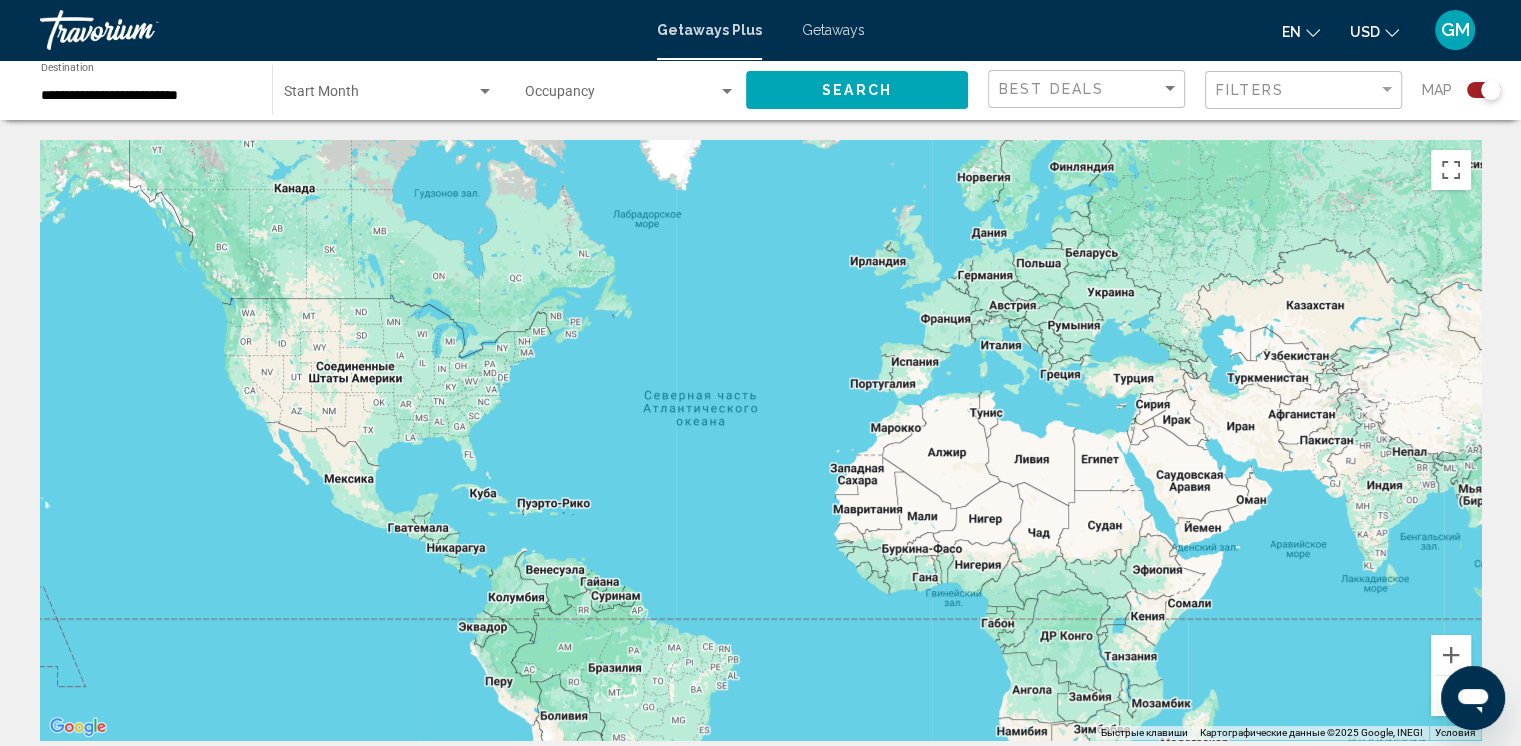 scroll, scrollTop: 0, scrollLeft: 0, axis: both 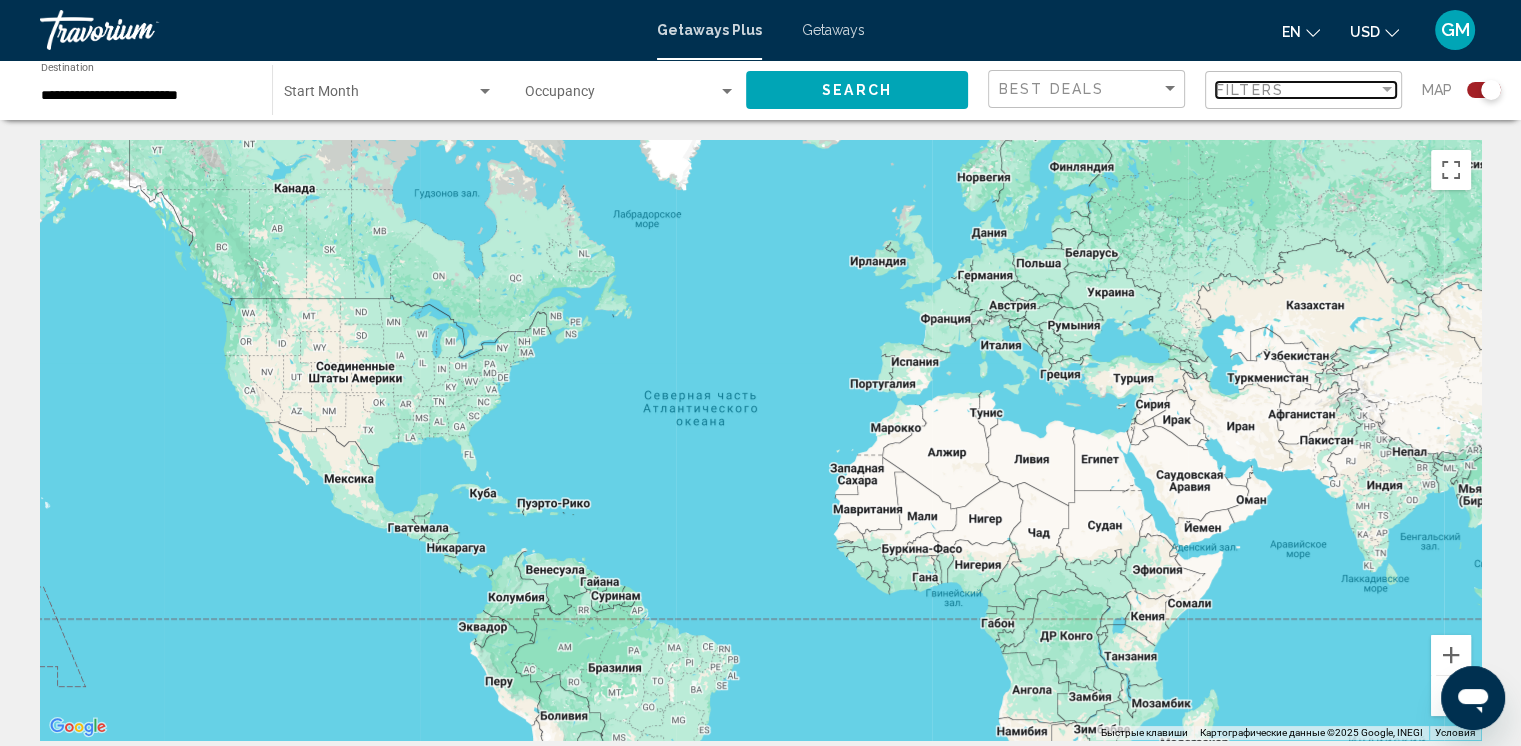 click at bounding box center (1387, 89) 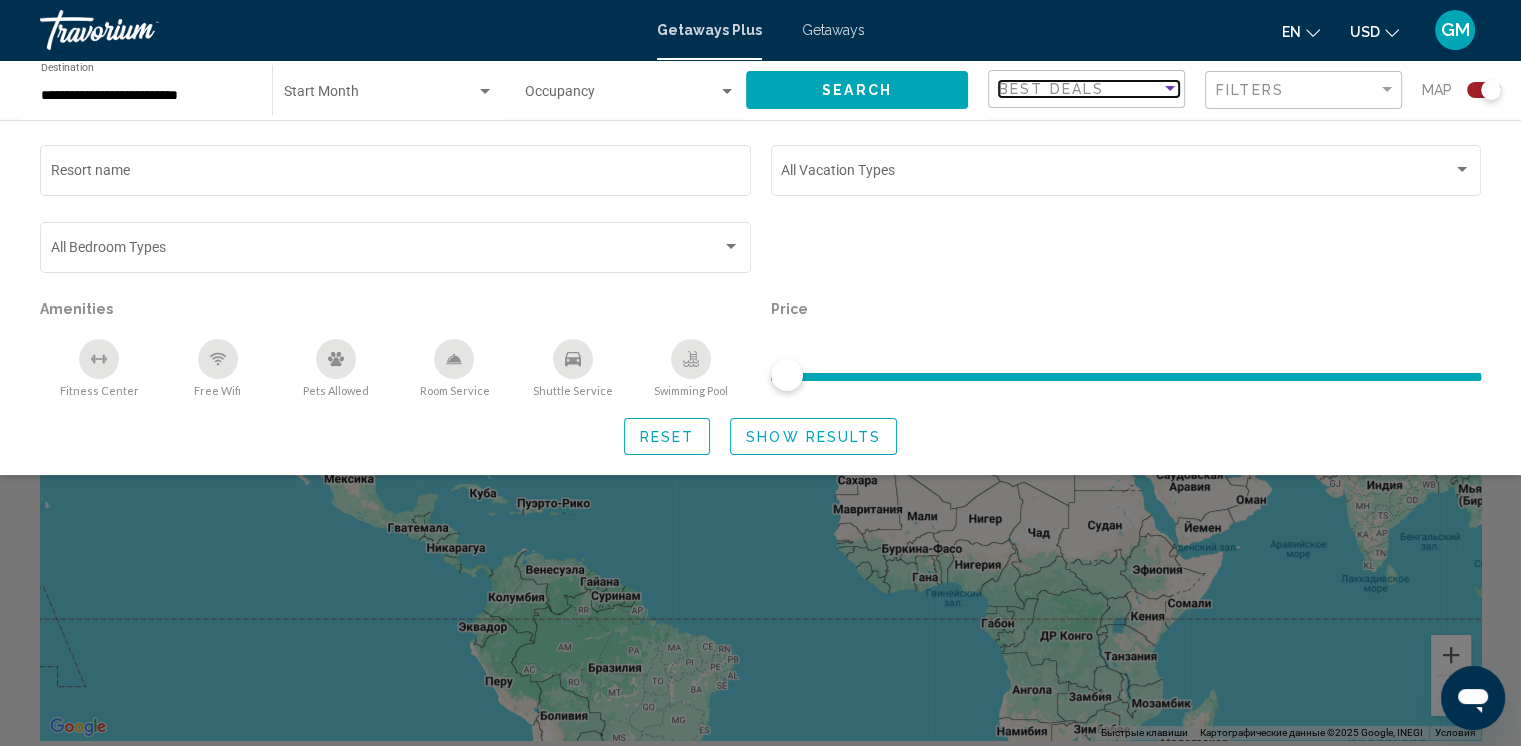 click at bounding box center (1170, 89) 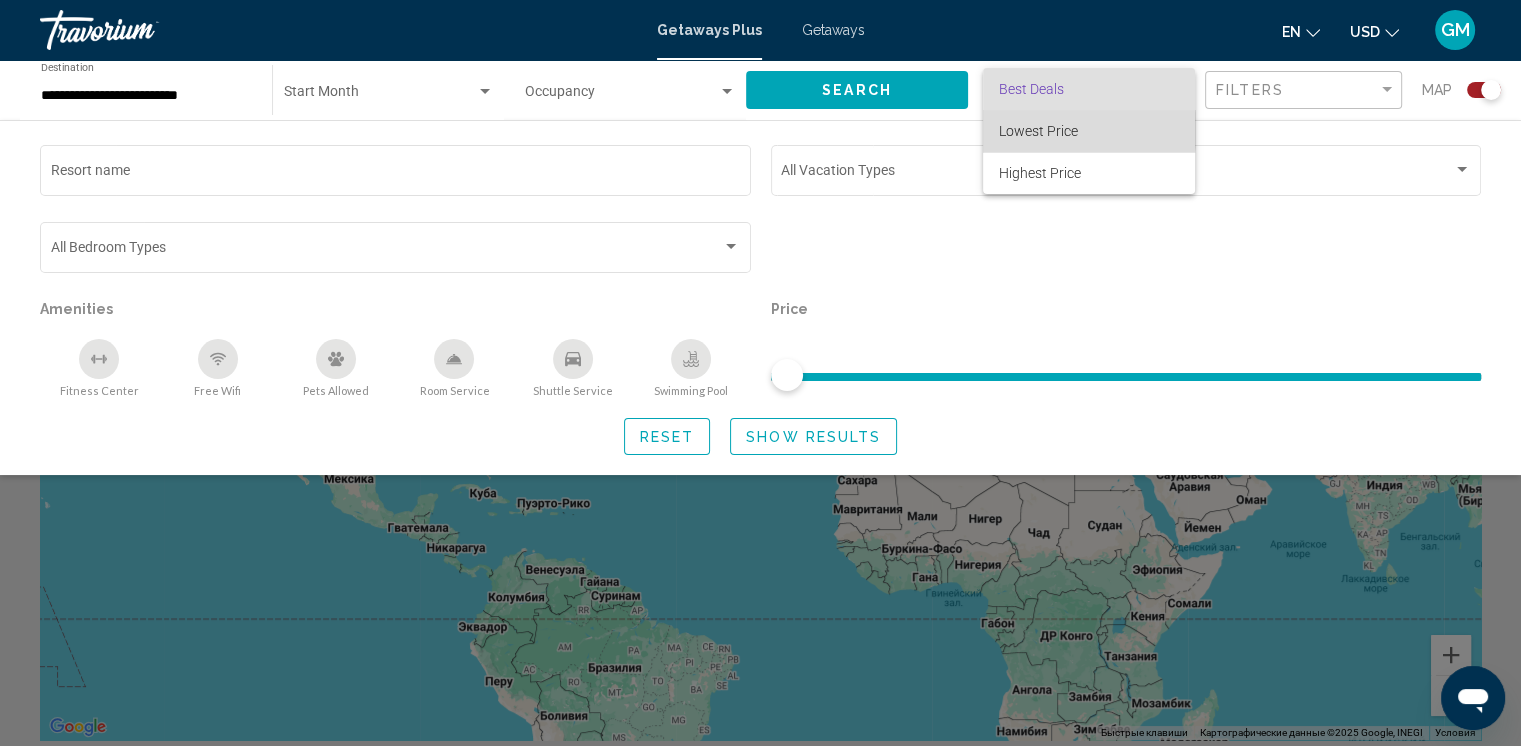 click on "Lowest Price" at bounding box center (1038, 131) 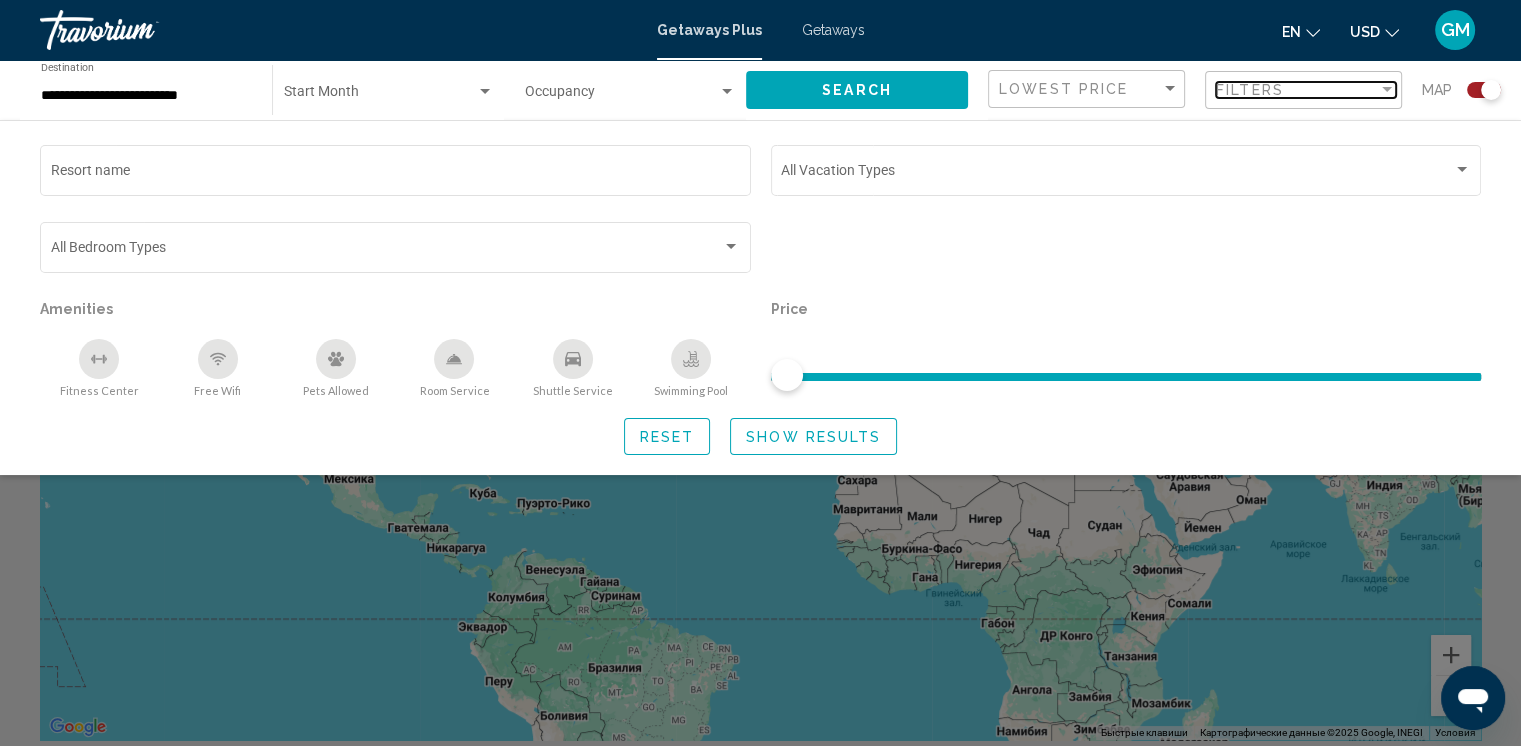 click at bounding box center (1387, 90) 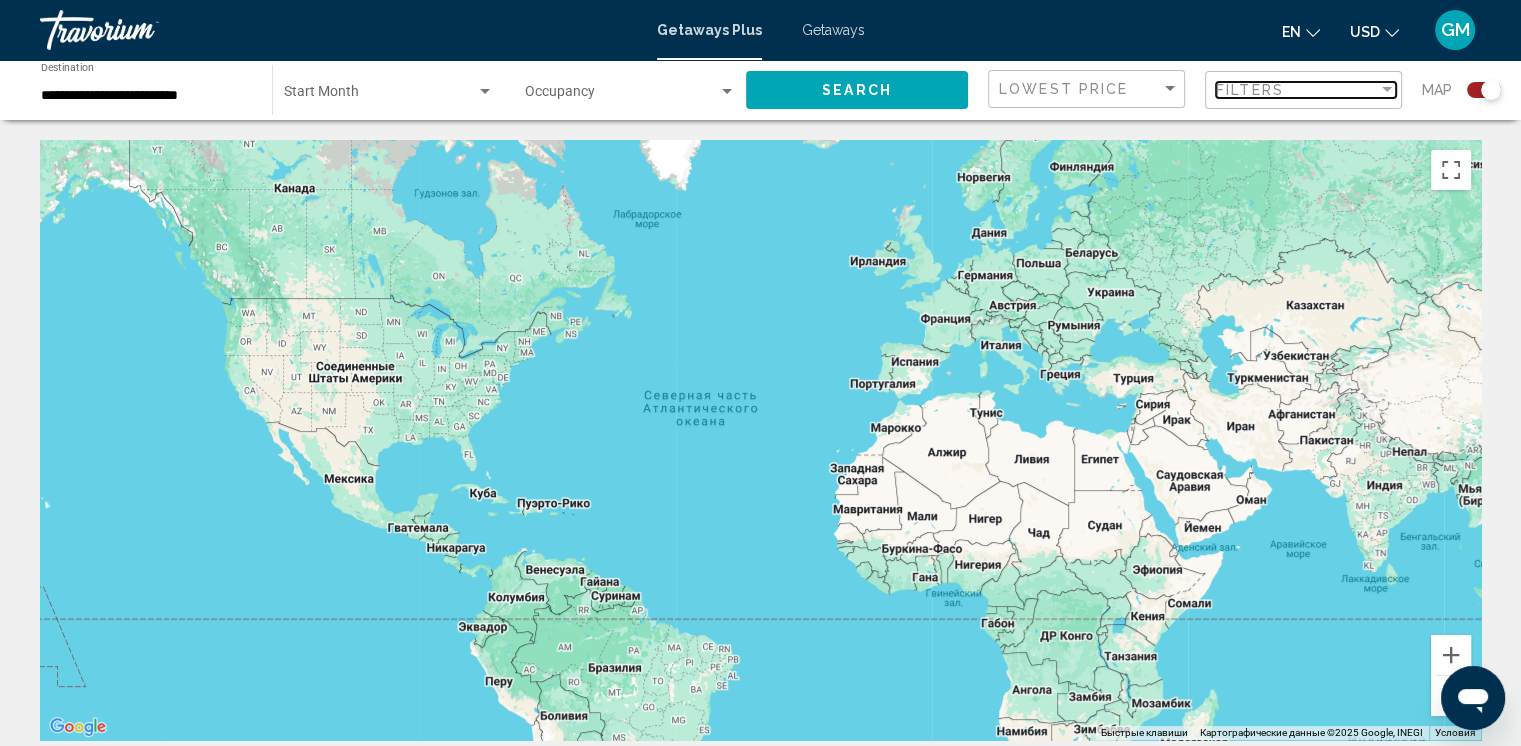 click at bounding box center (1387, 89) 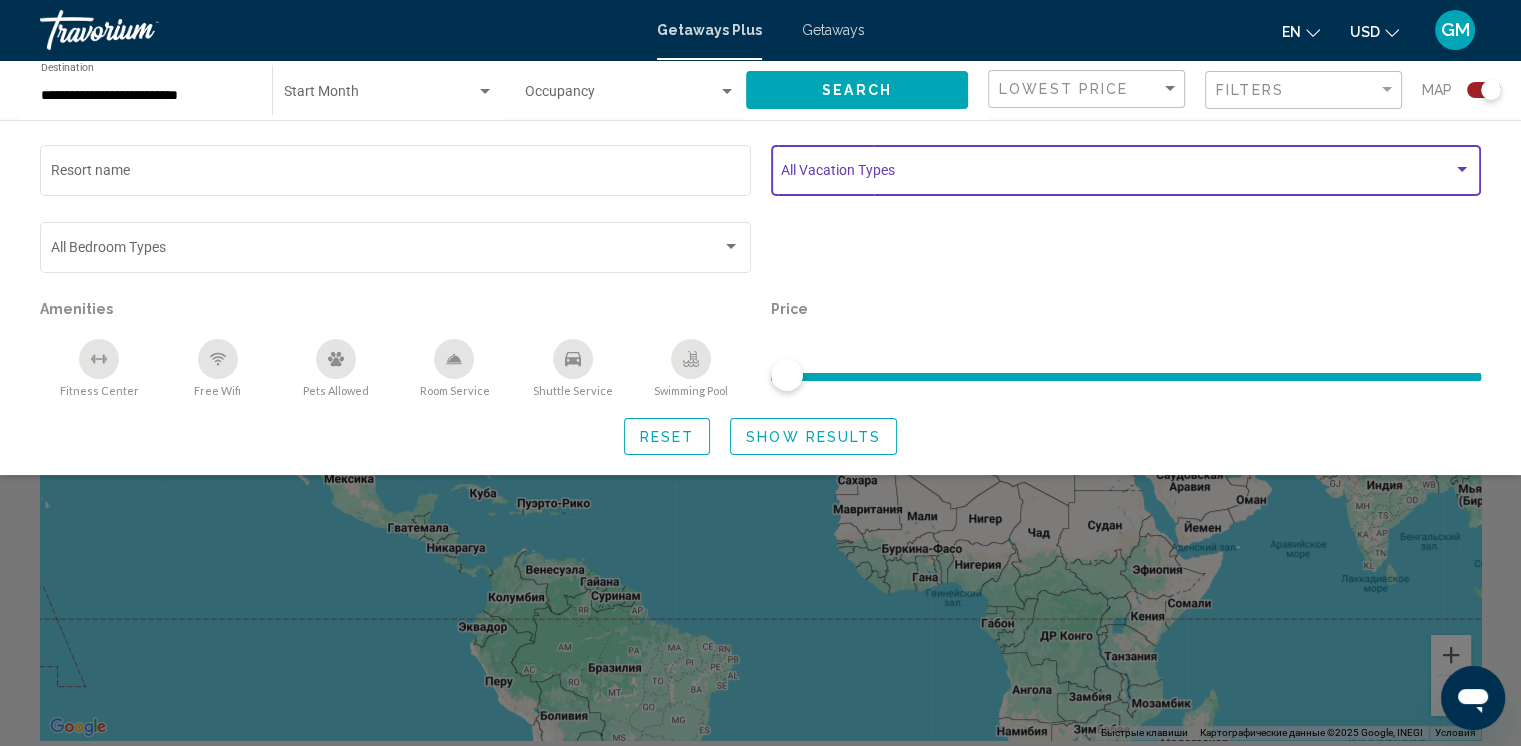 click at bounding box center [1462, 170] 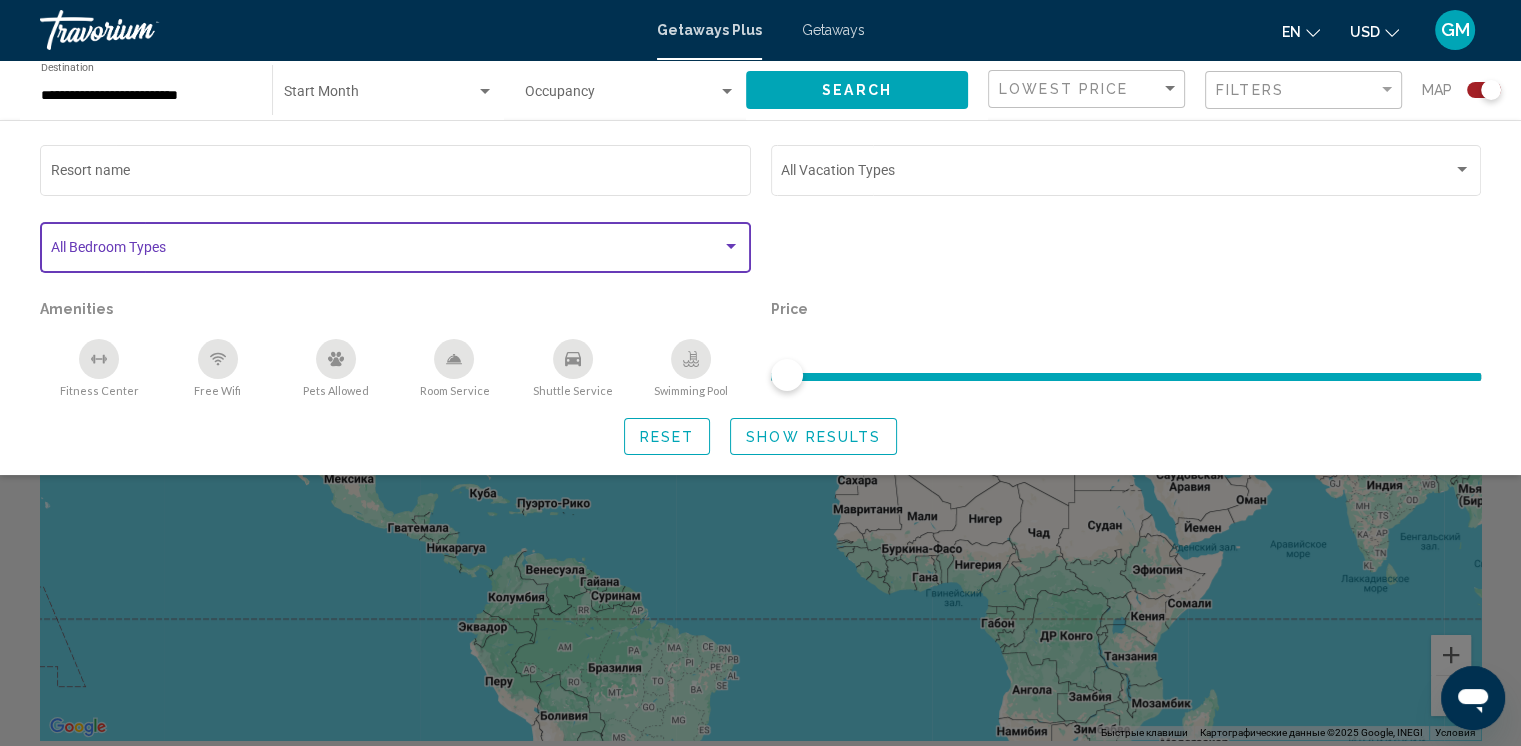 click at bounding box center [731, 246] 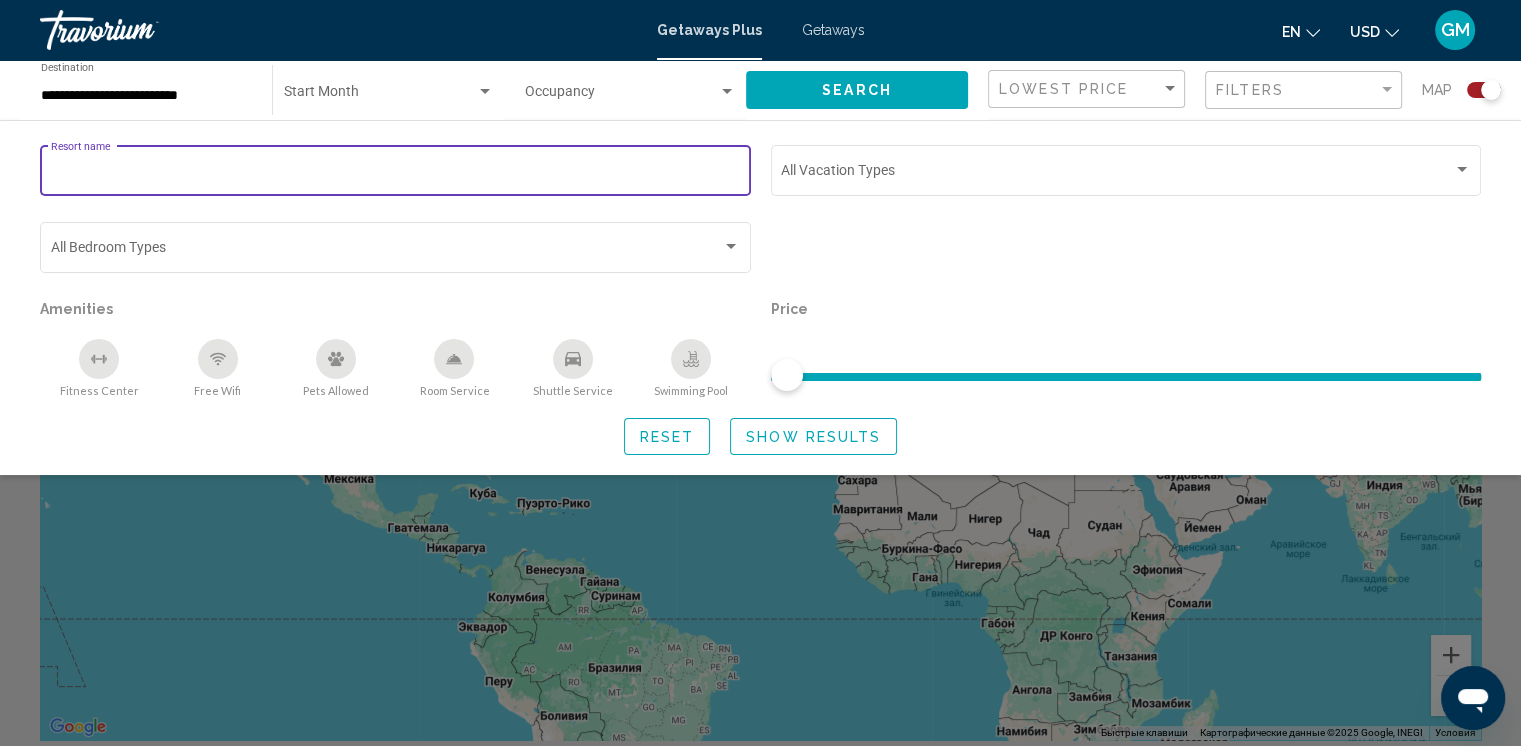 click on "Resort name" at bounding box center (396, 174) 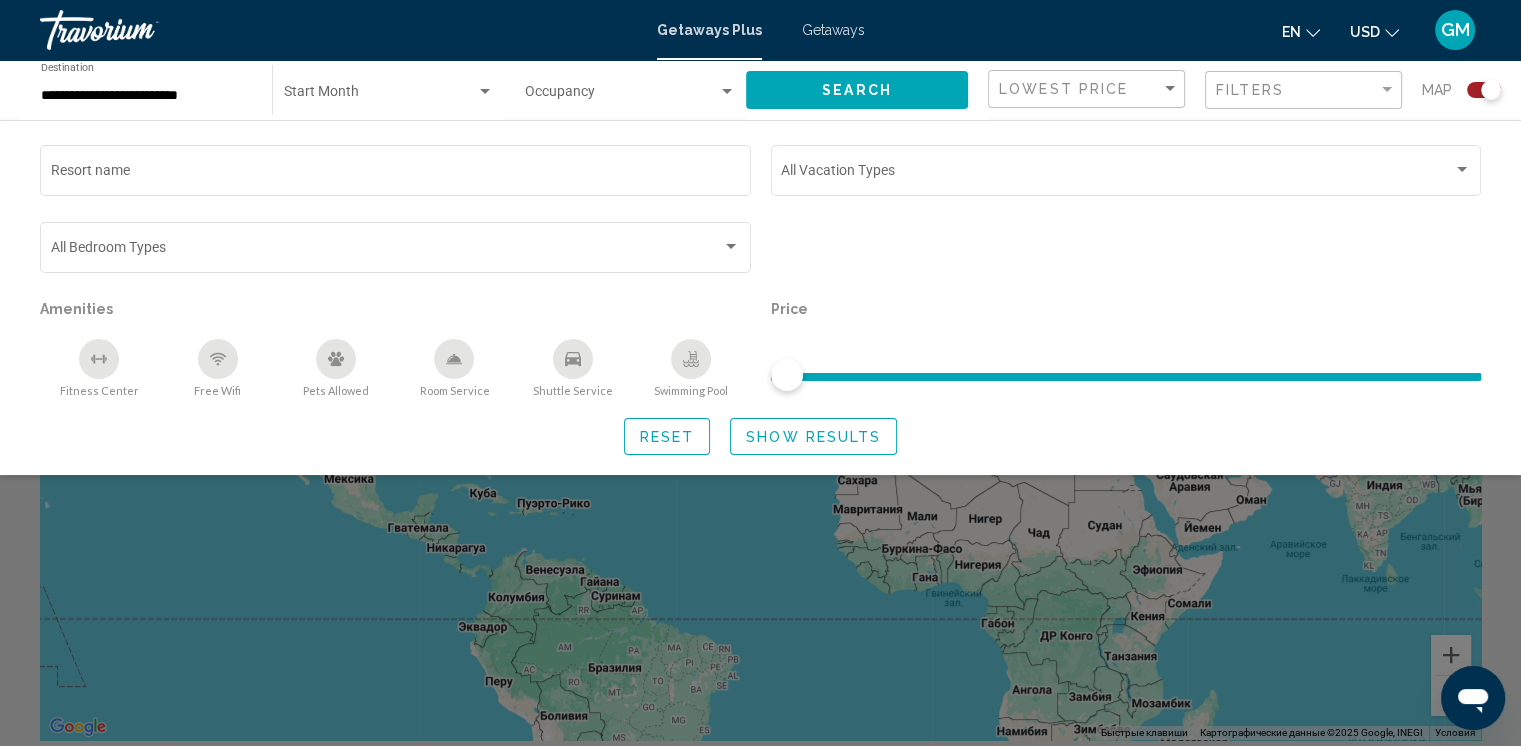 click on "**********" at bounding box center [146, 90] 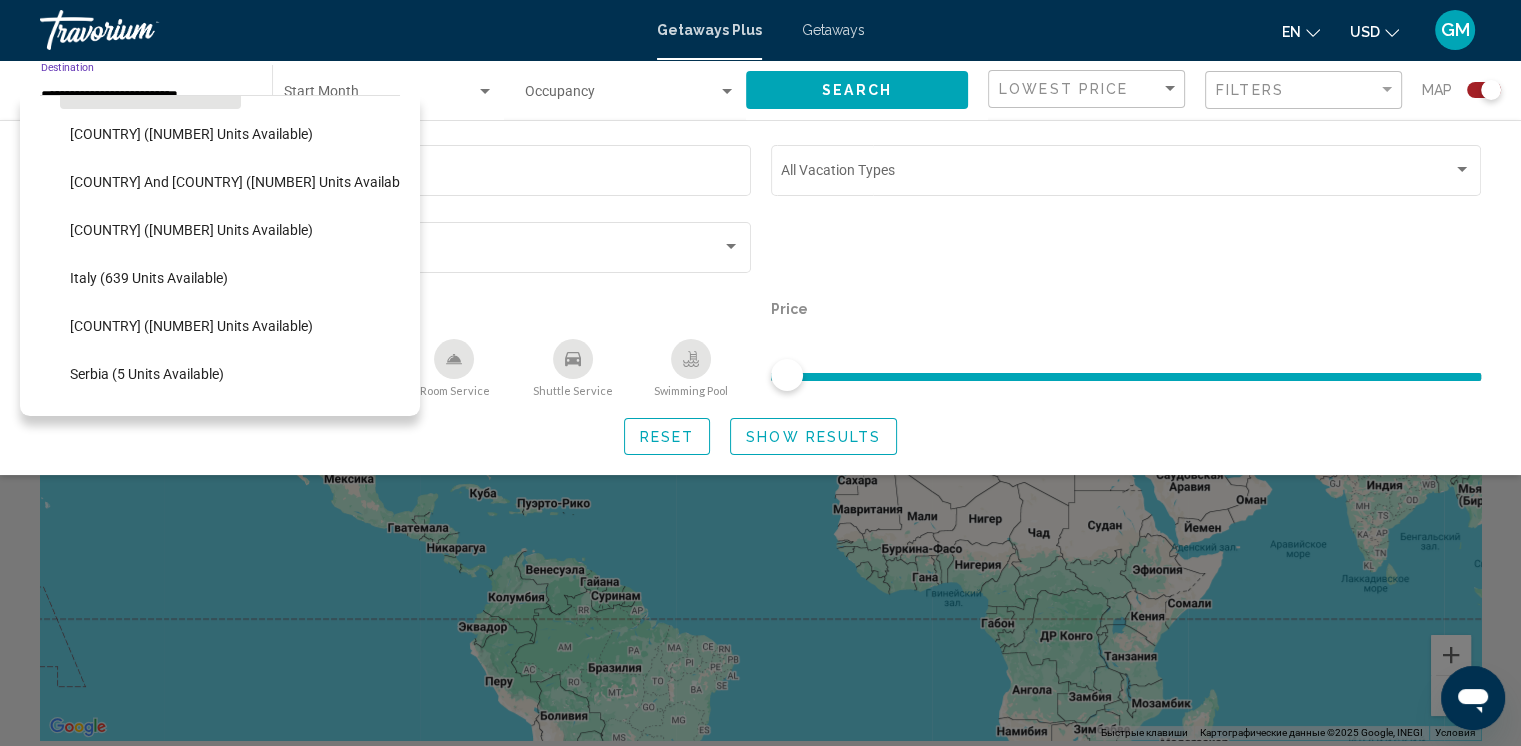 scroll, scrollTop: 474, scrollLeft: 0, axis: vertical 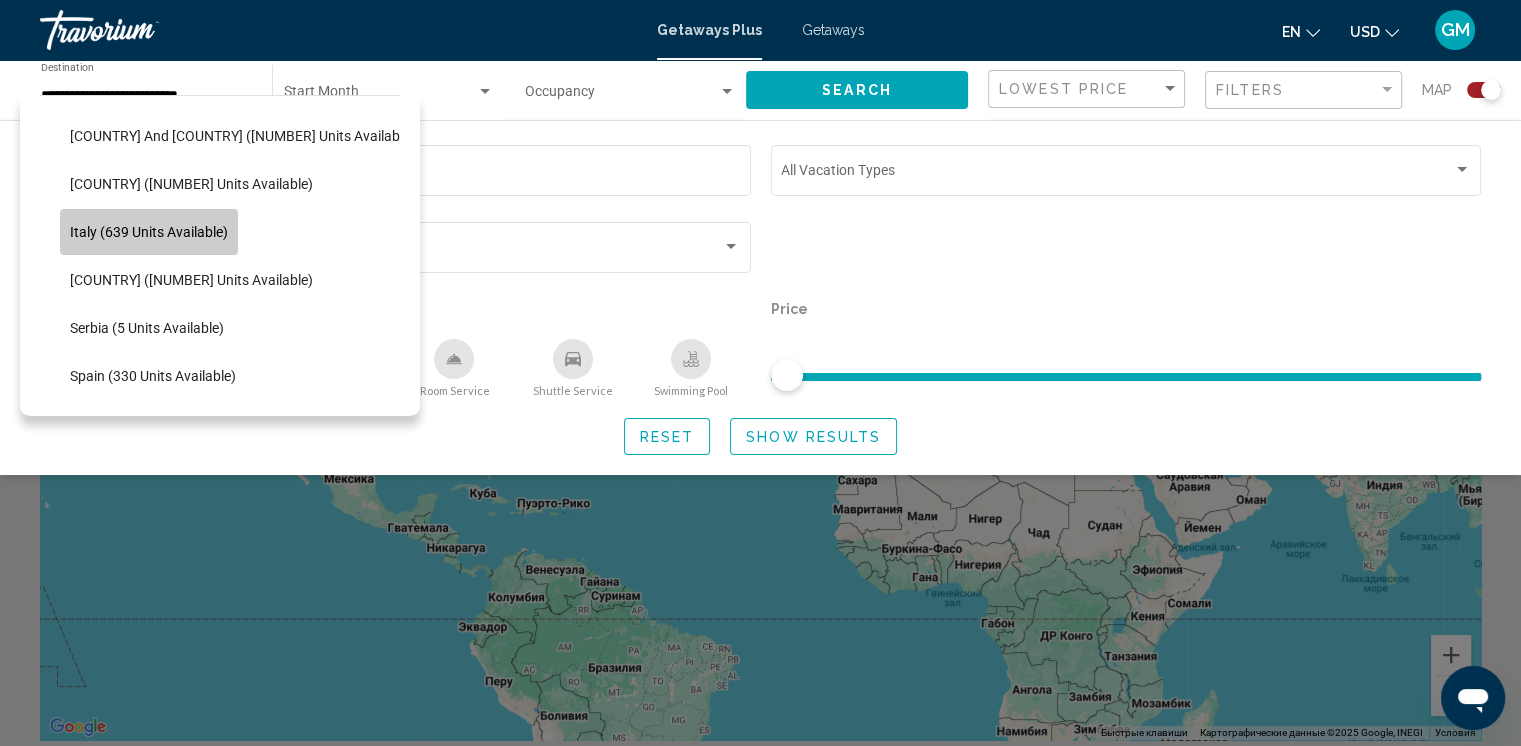 click on "Italy (639 units available)" at bounding box center (149, 232) 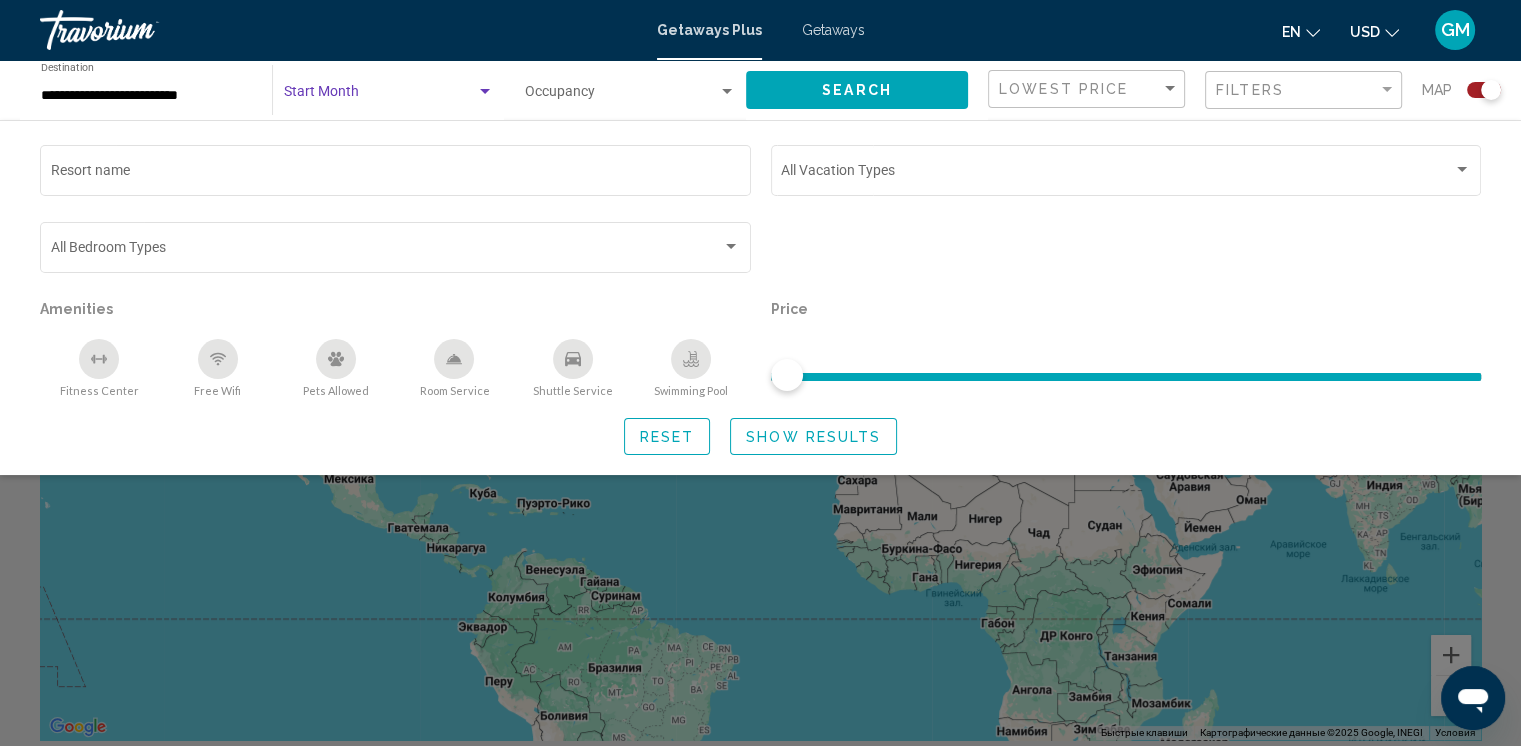 click at bounding box center (485, 91) 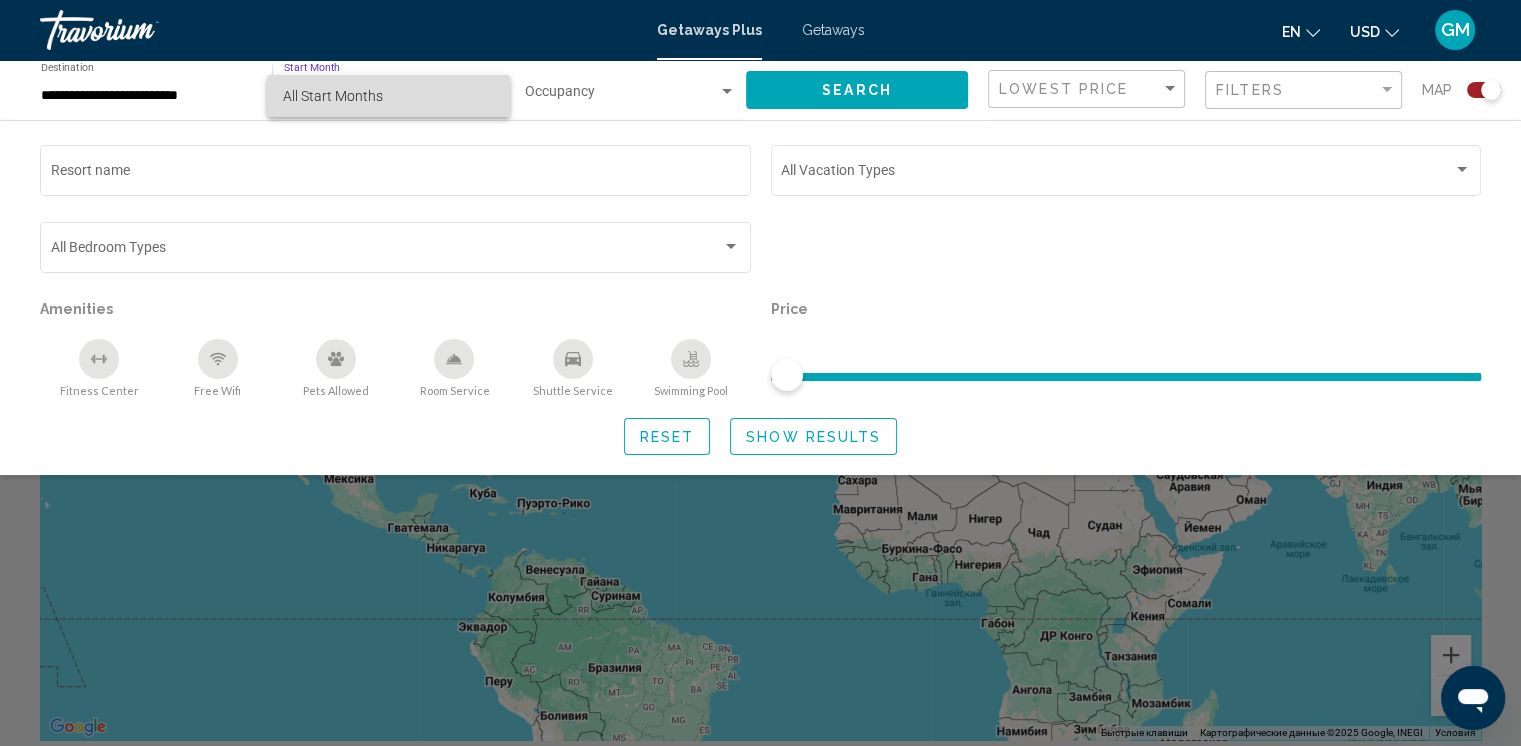 click on "All Start Months" at bounding box center (388, 96) 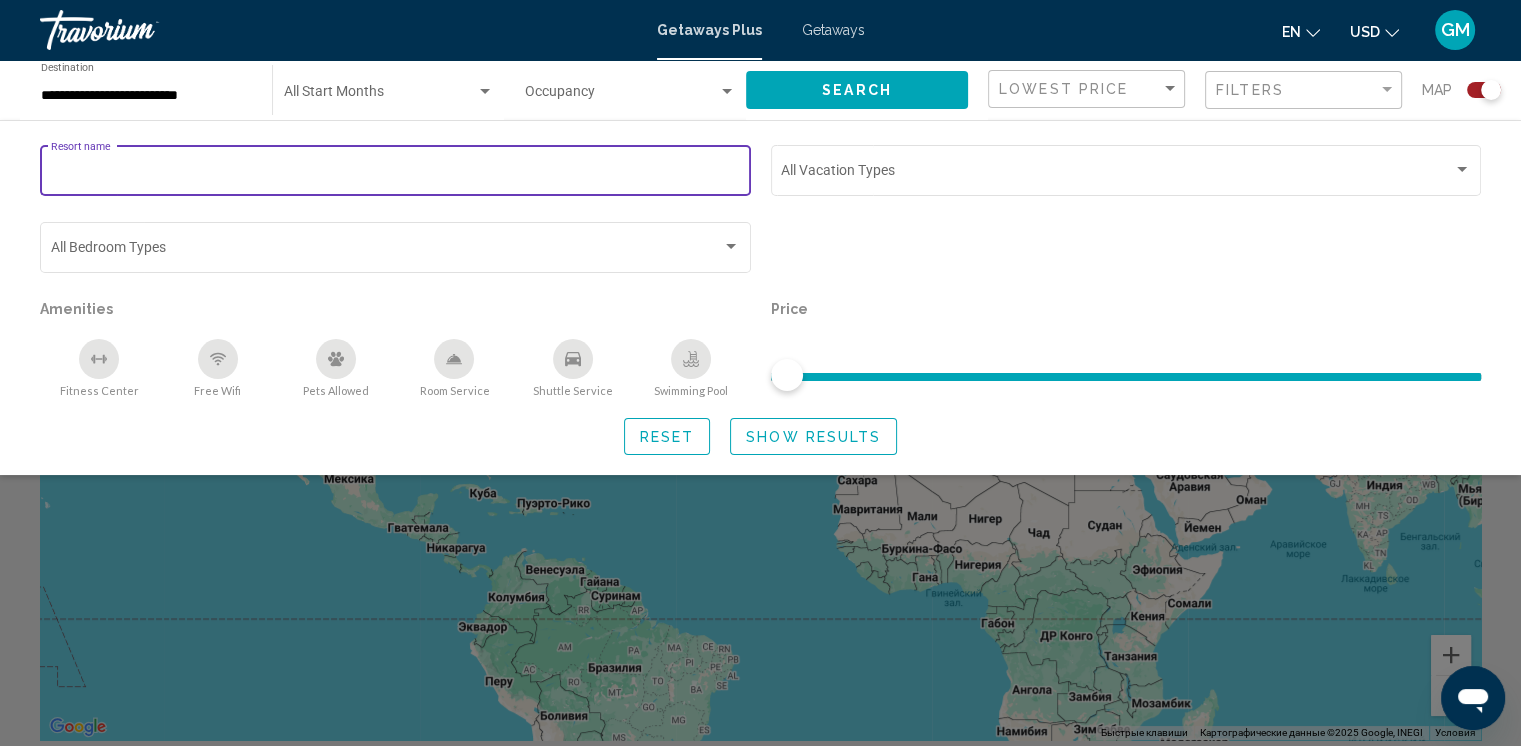 click on "Resort name" at bounding box center (396, 174) 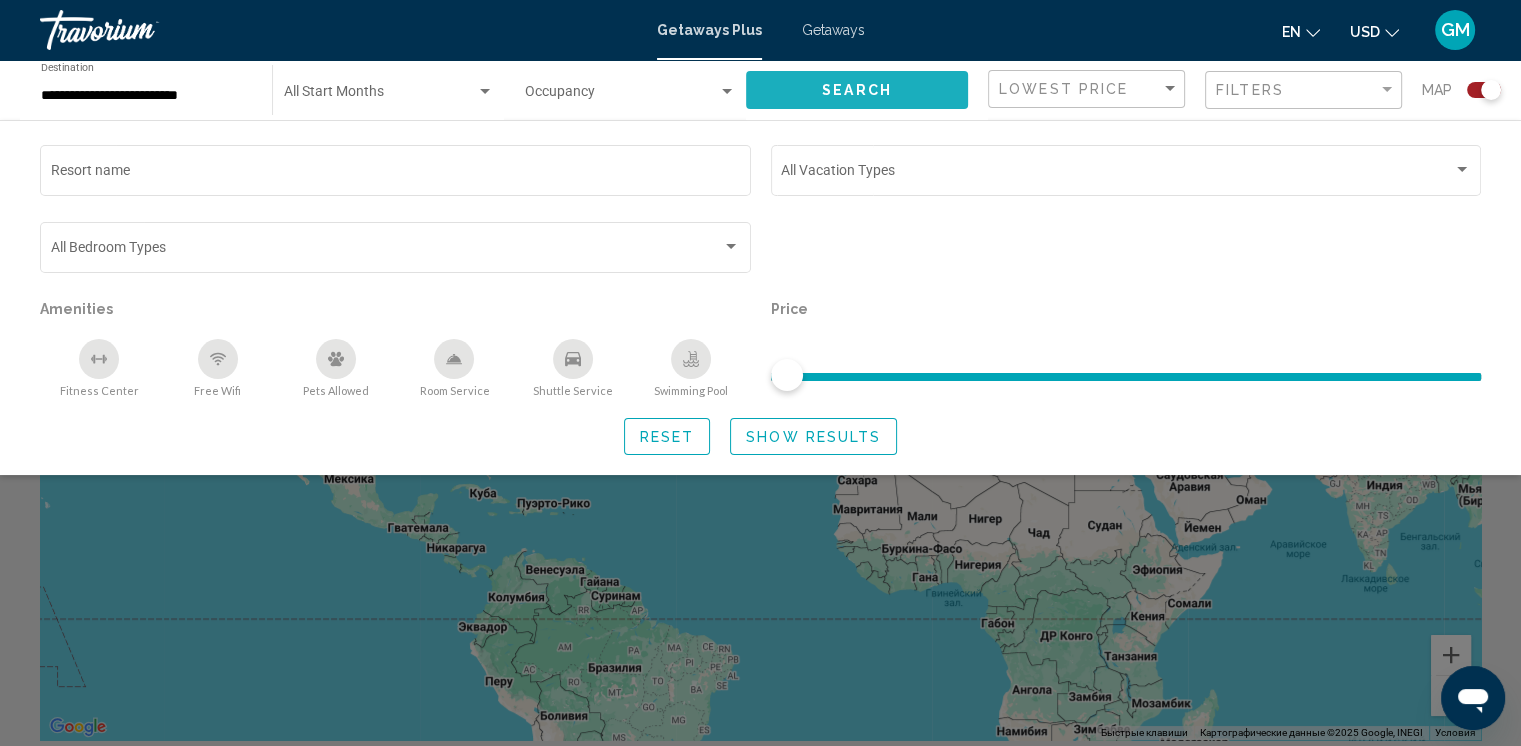 click on "Search" at bounding box center [857, 89] 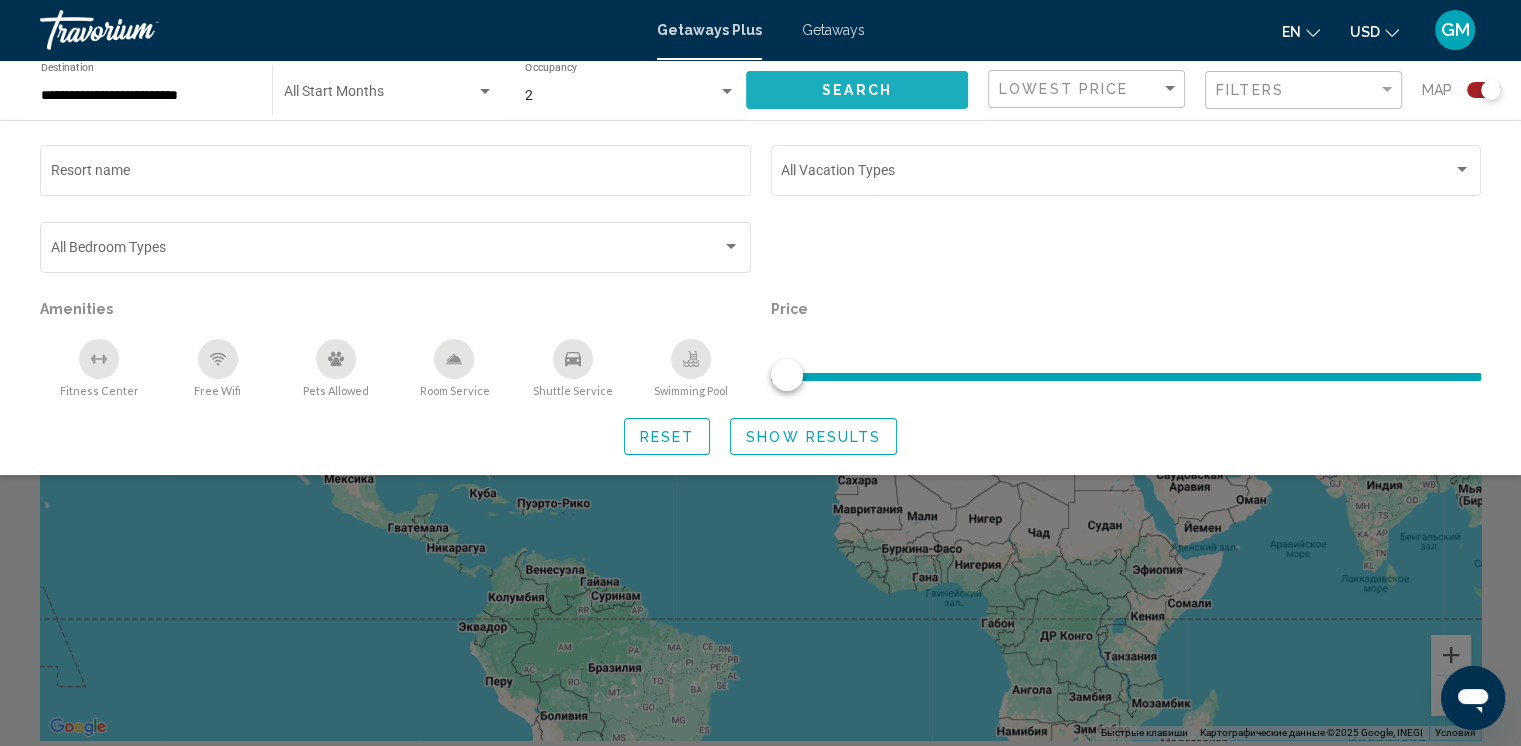 click on "Search" at bounding box center (857, 89) 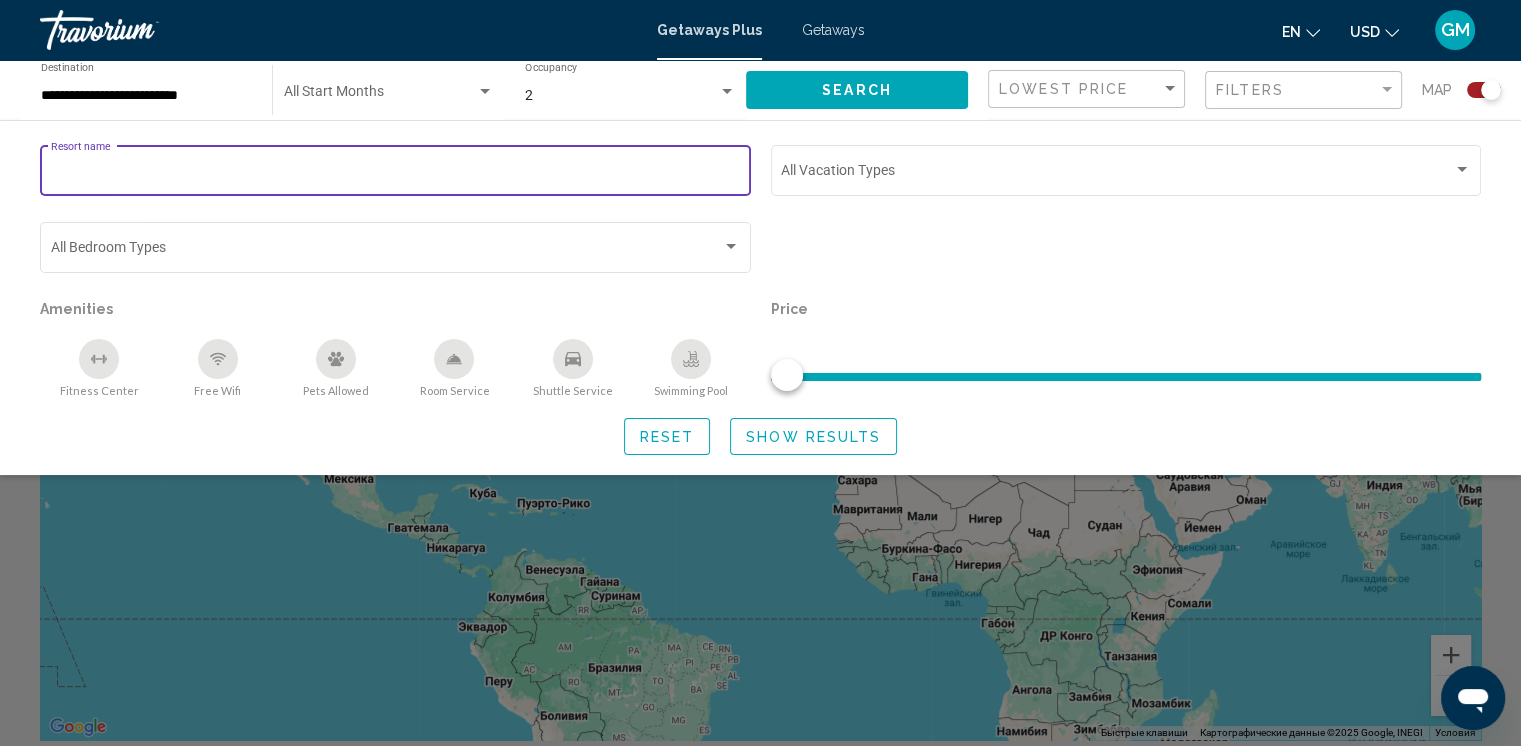 click on "Resort name" at bounding box center [396, 174] 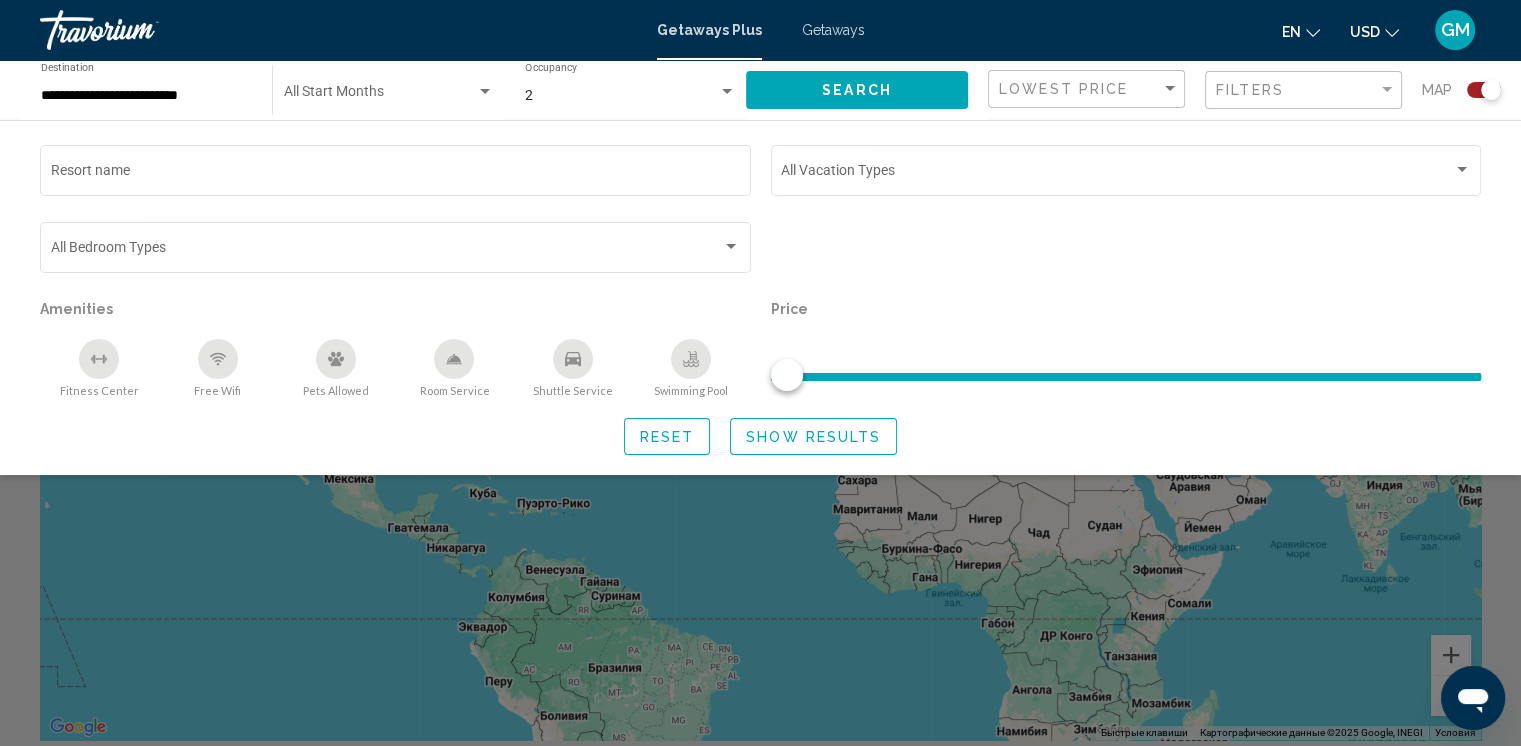 click at bounding box center [1491, 90] 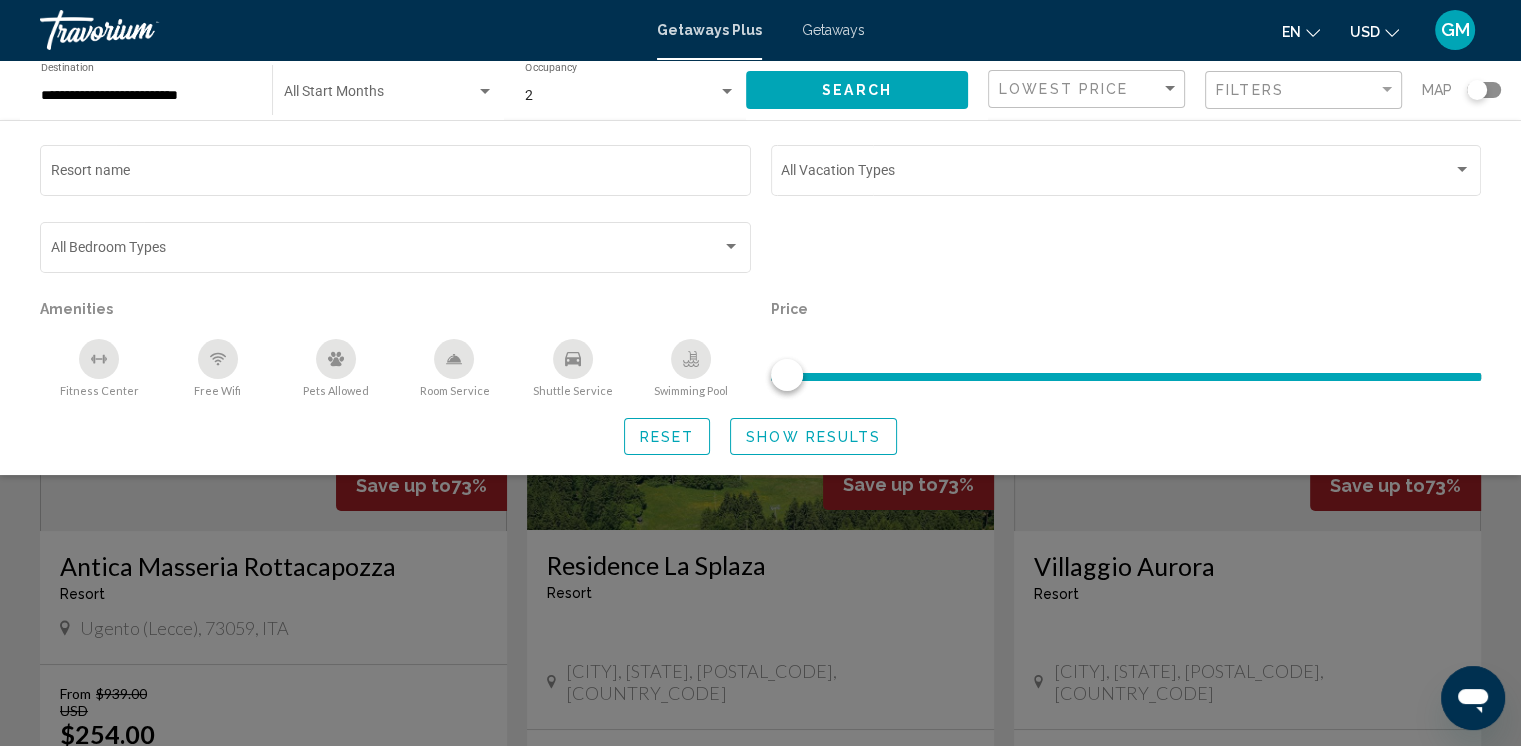 click at bounding box center [1477, 90] 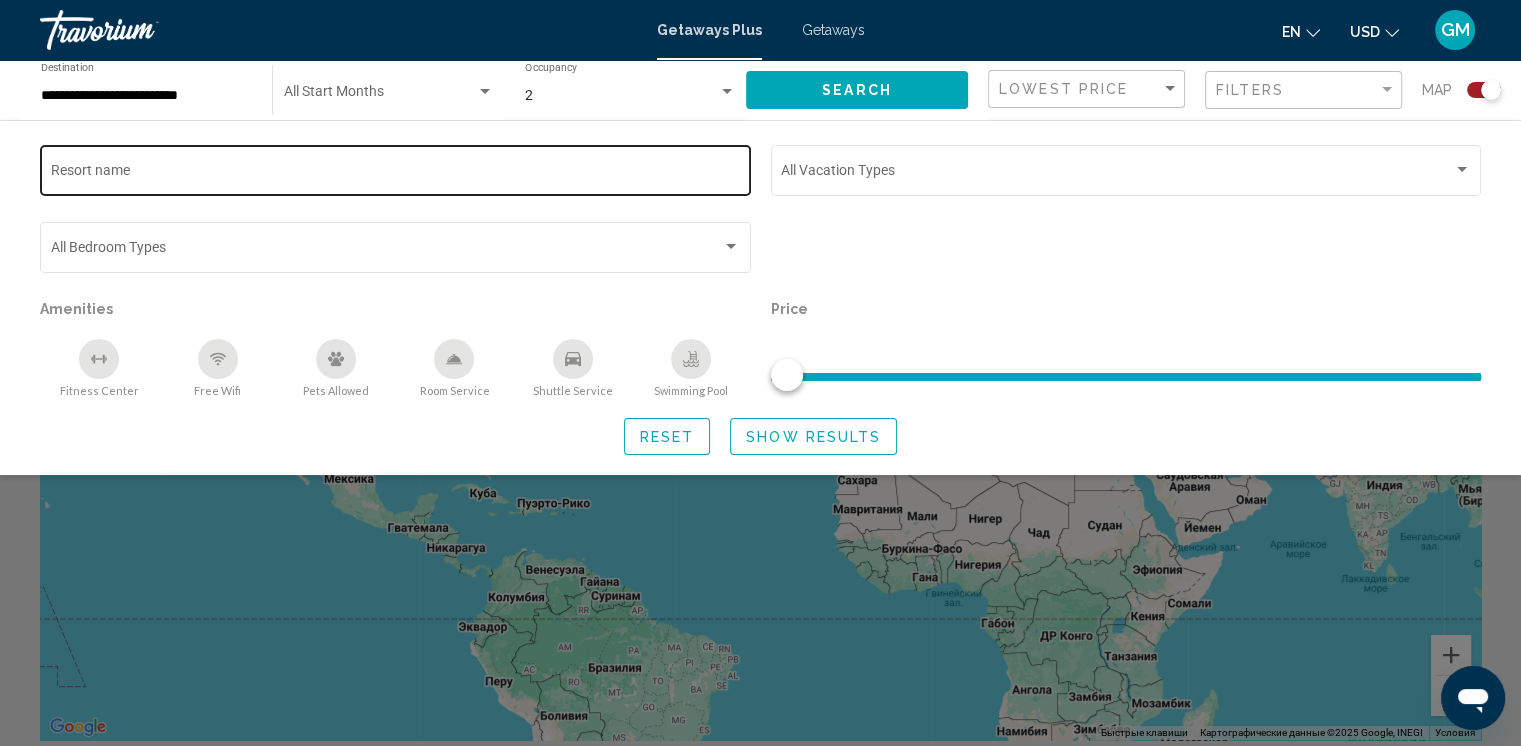 click on "Resort name" at bounding box center (396, 168) 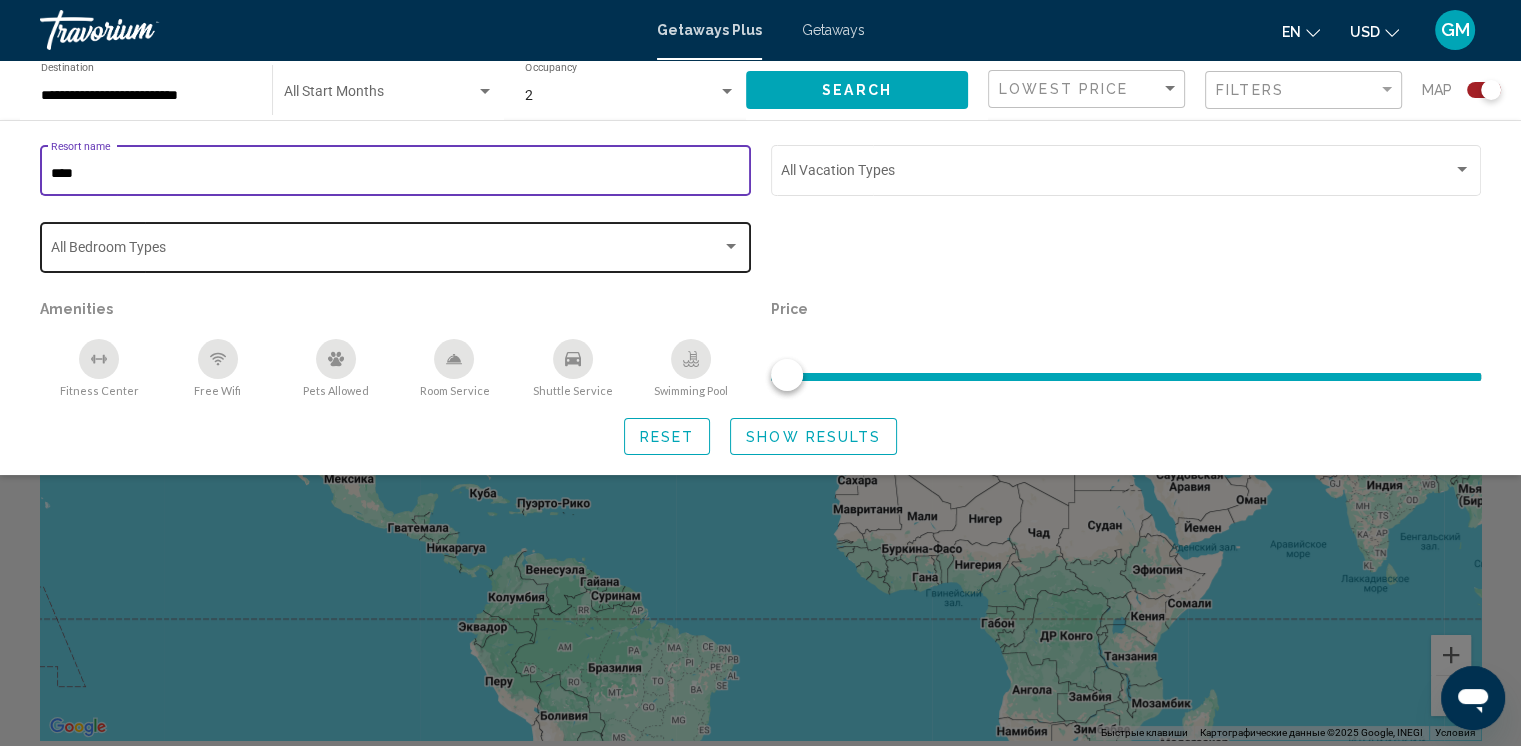 type on "****" 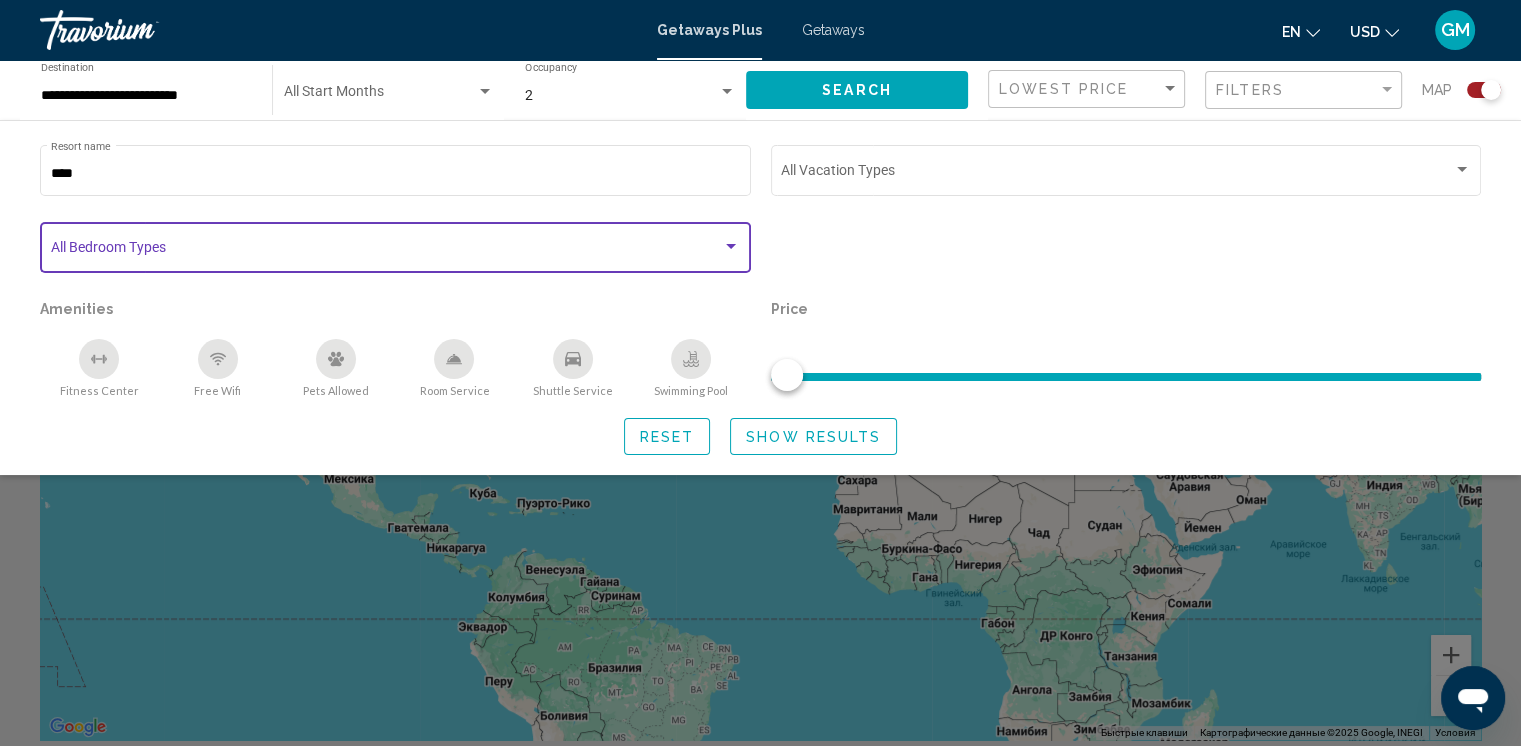 click at bounding box center (731, 246) 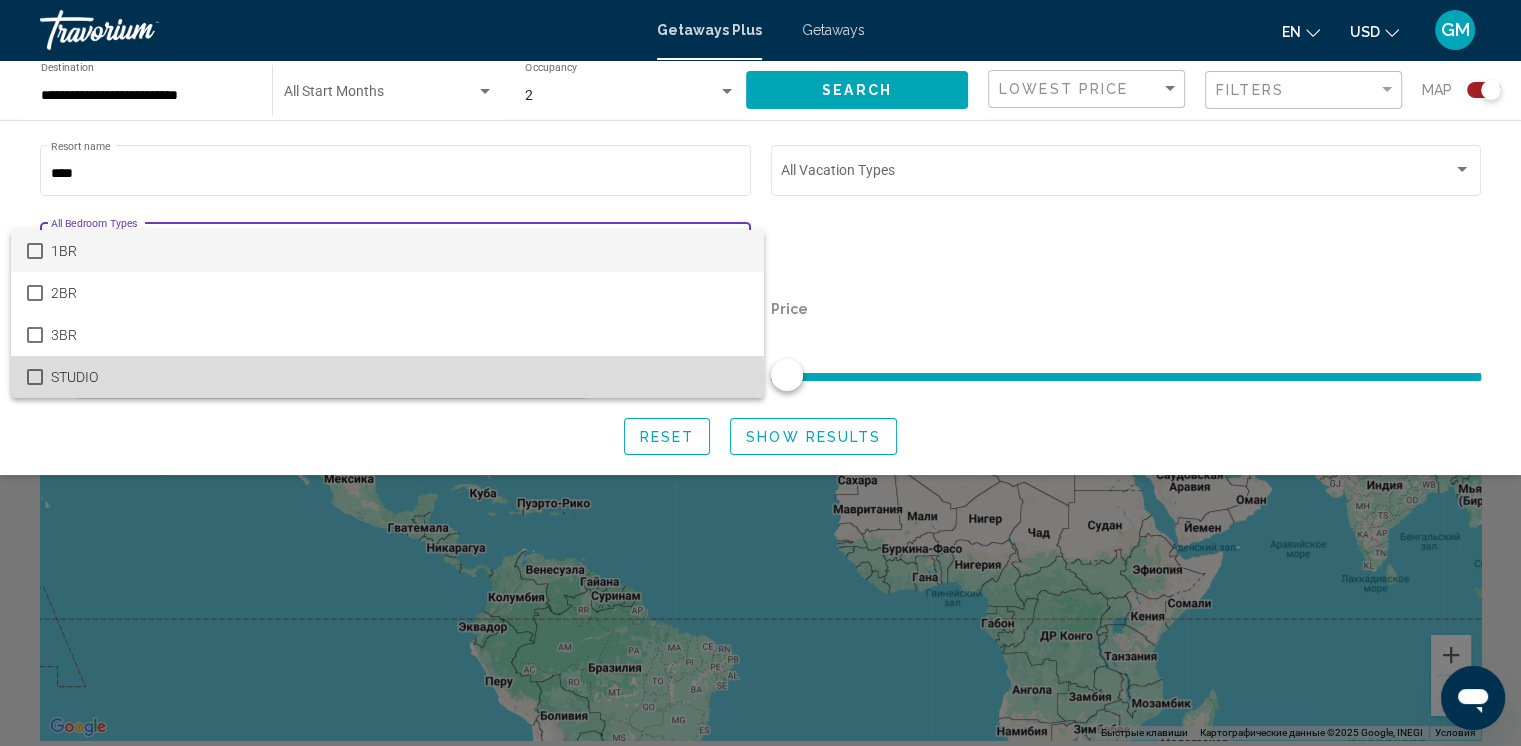 click at bounding box center (35, 377) 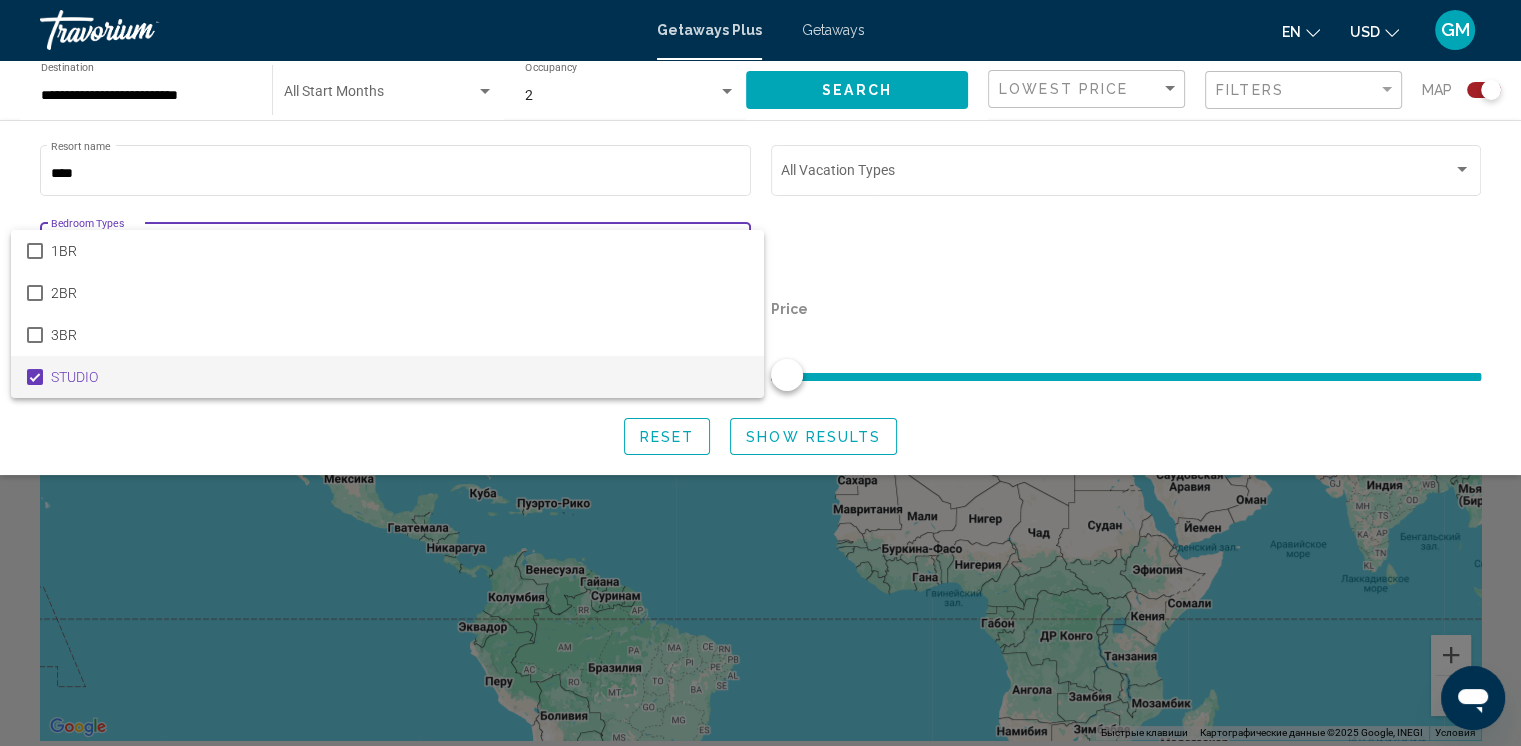 click at bounding box center [760, 373] 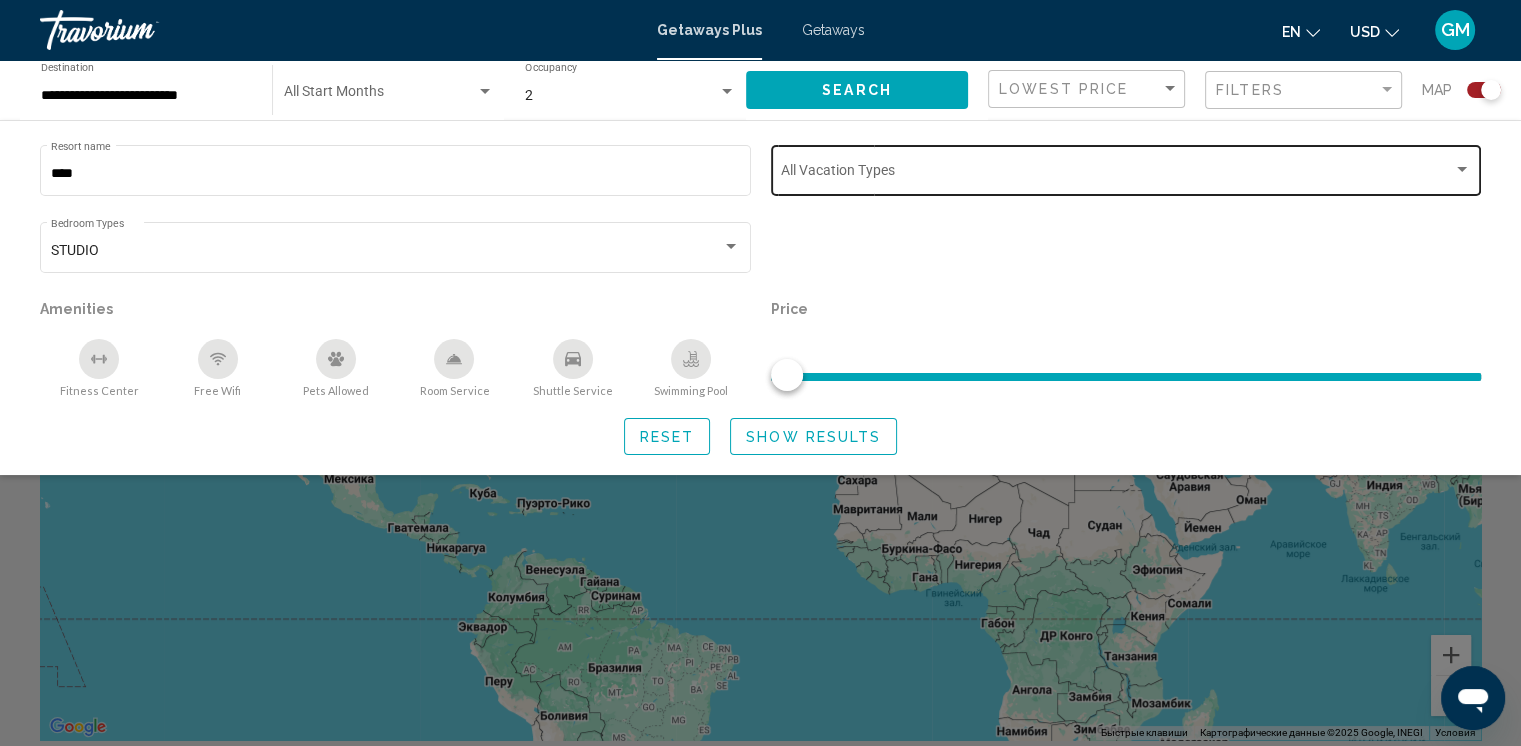 click at bounding box center (1462, 170) 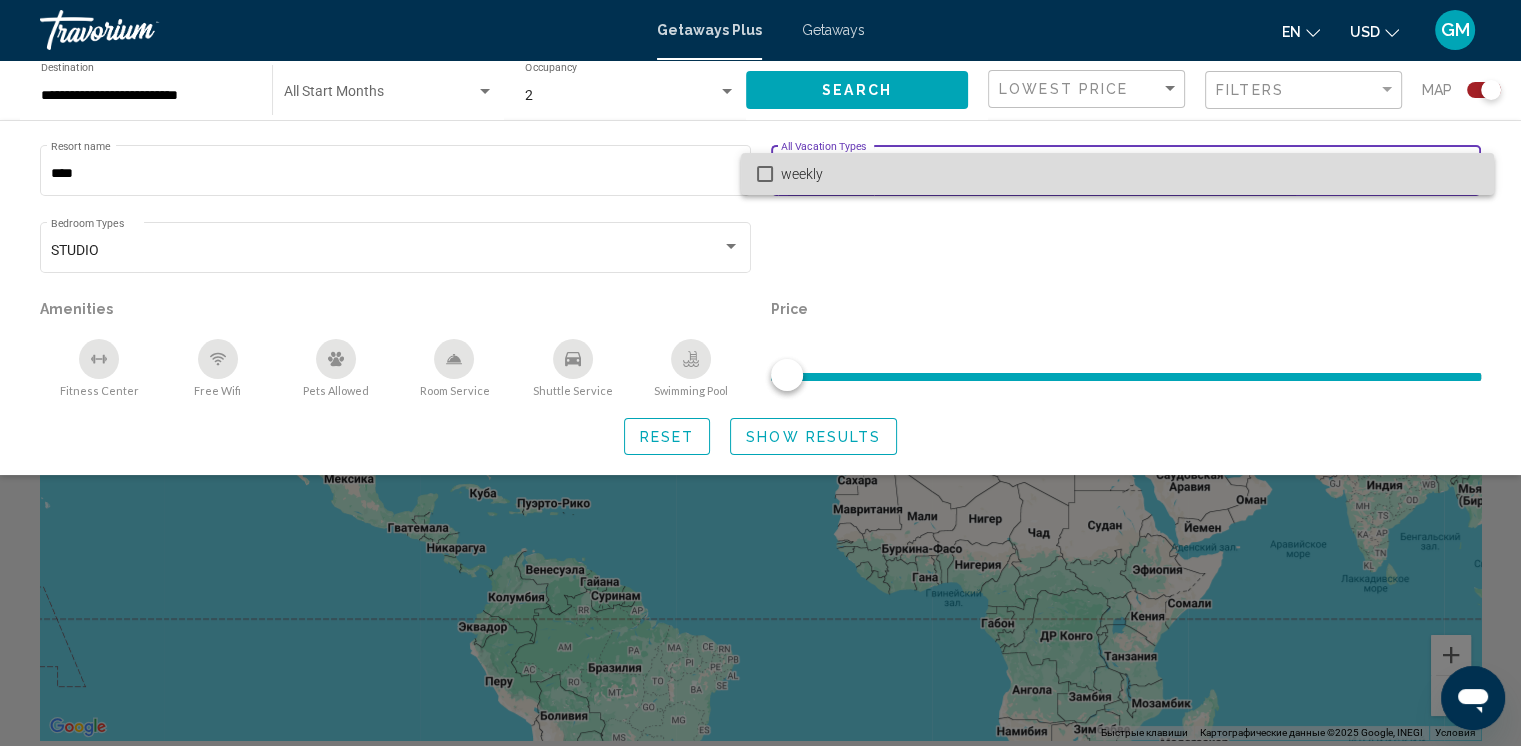 click at bounding box center (765, 174) 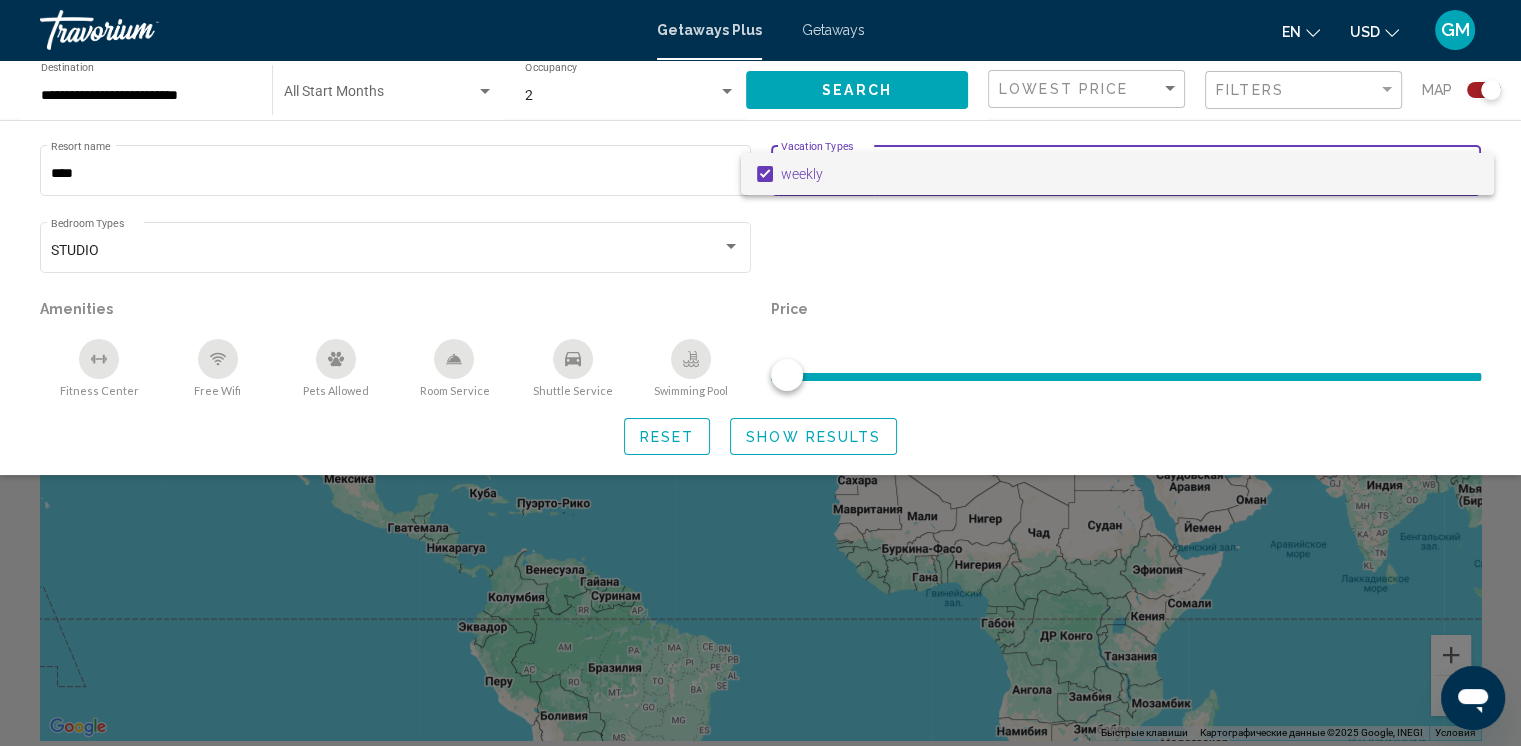 click at bounding box center (760, 373) 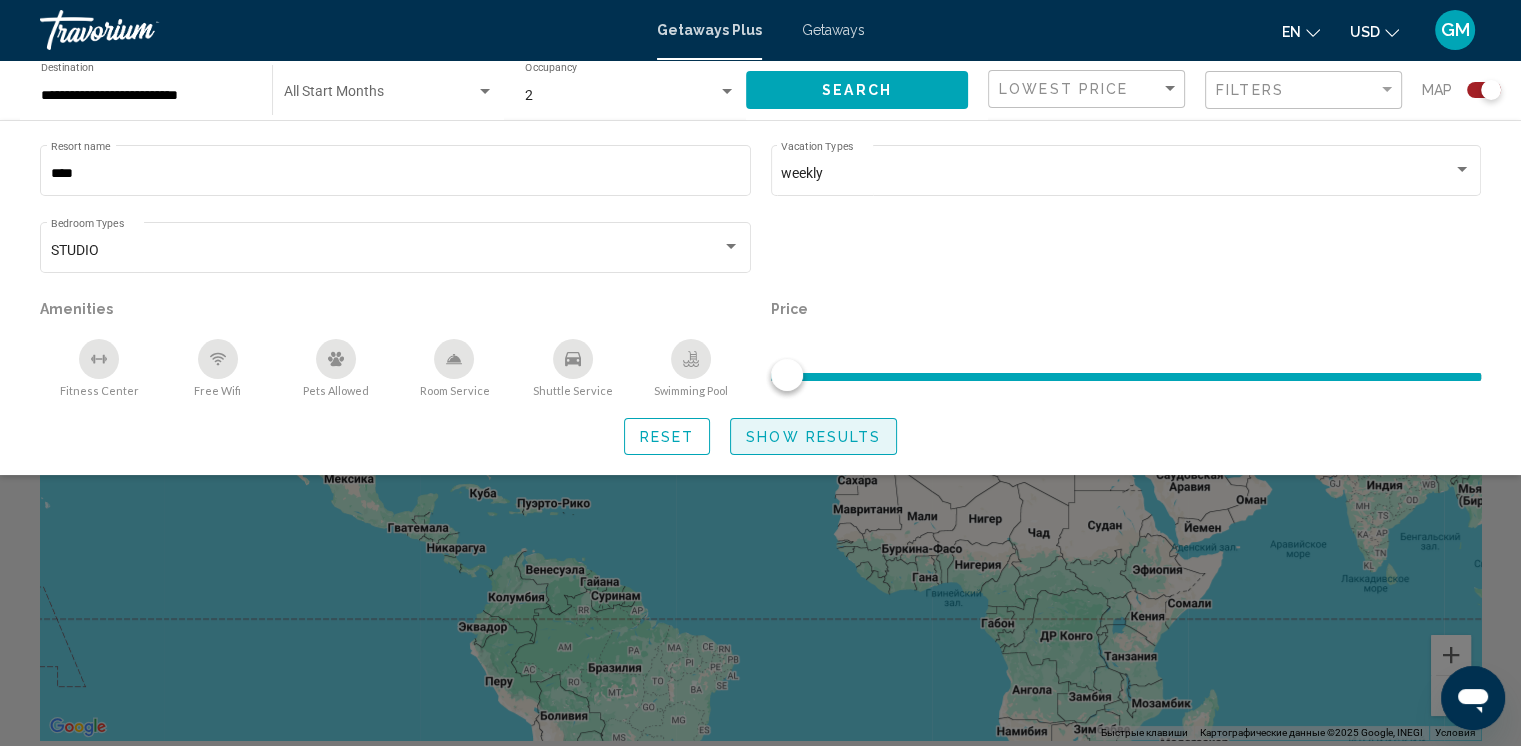 click on "Show Results" at bounding box center (813, 437) 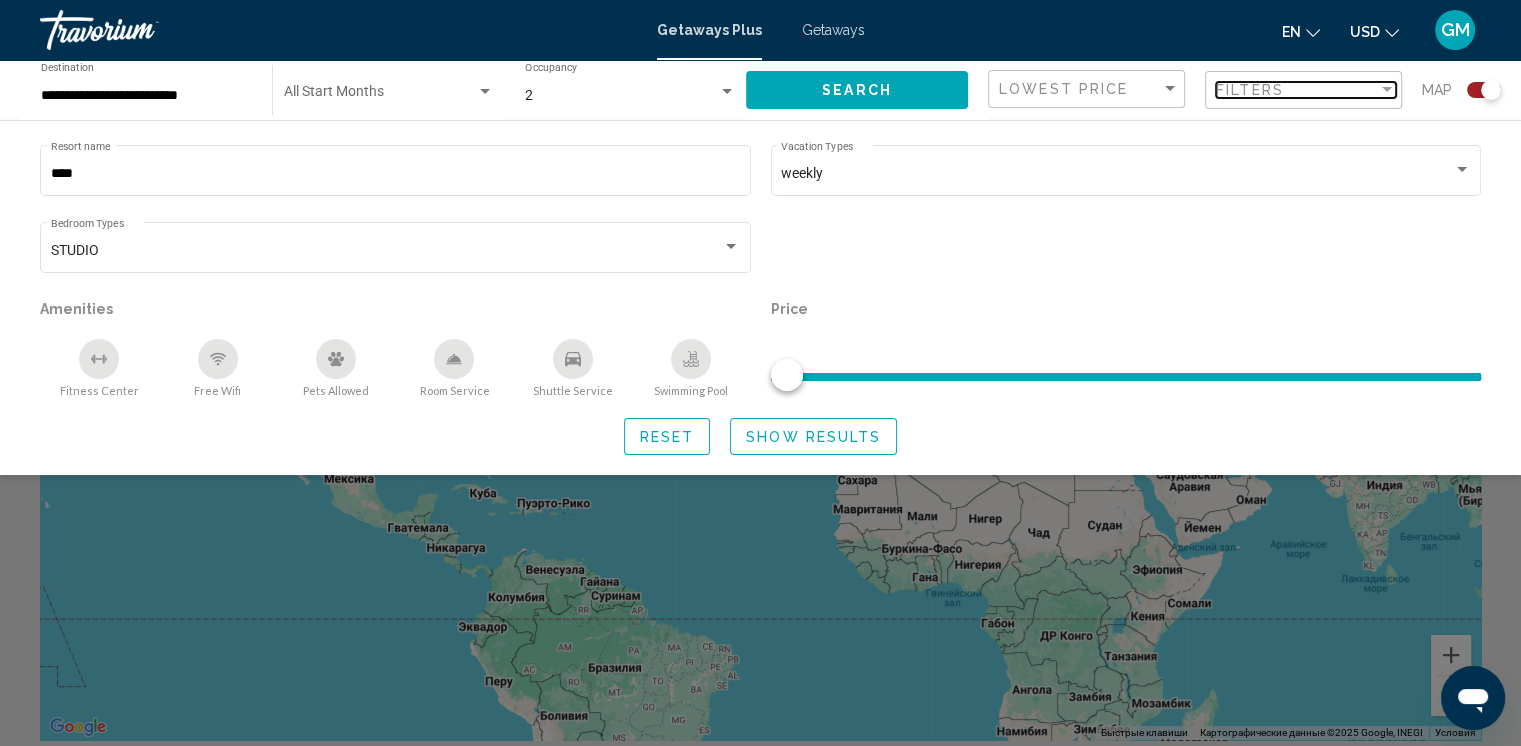 click at bounding box center [1387, 90] 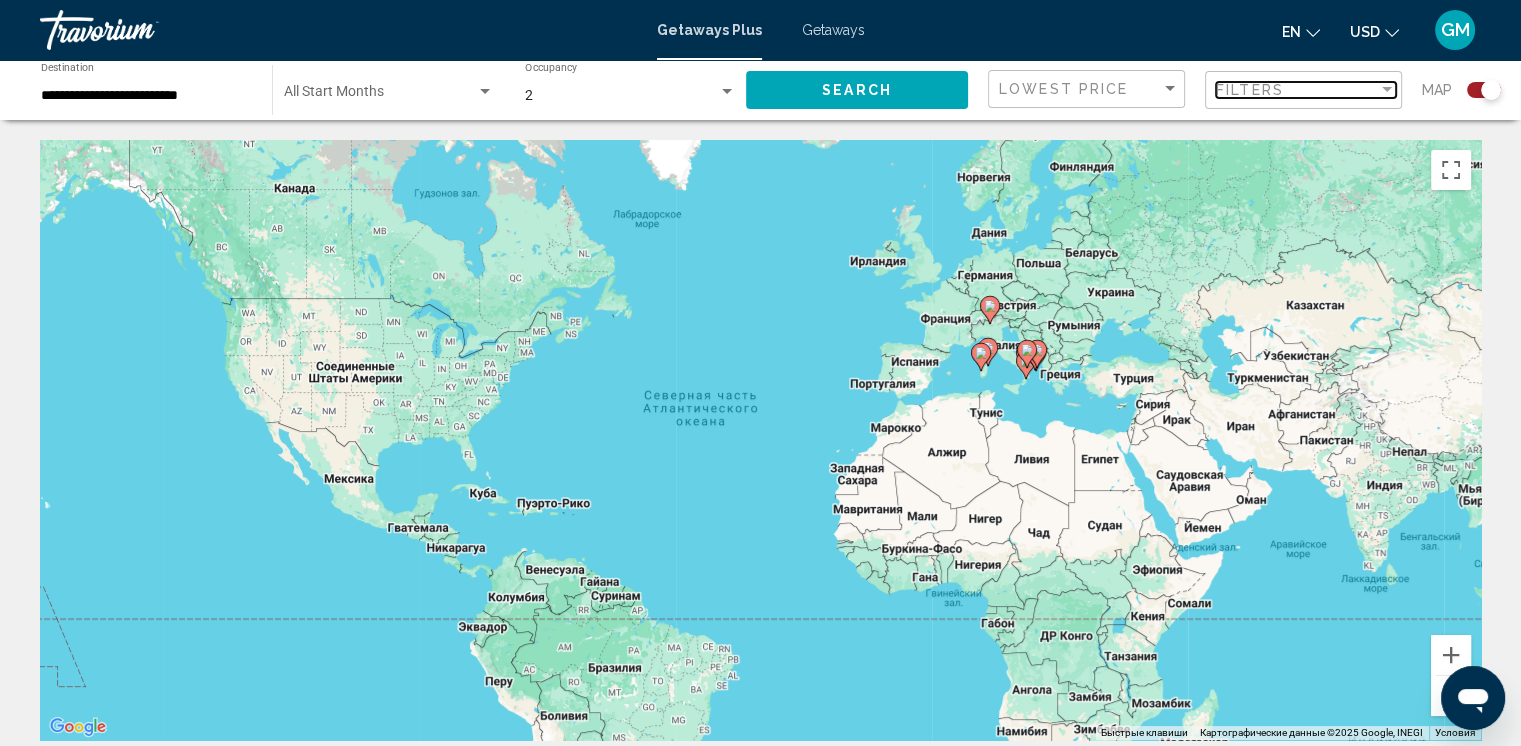 click at bounding box center [1387, 89] 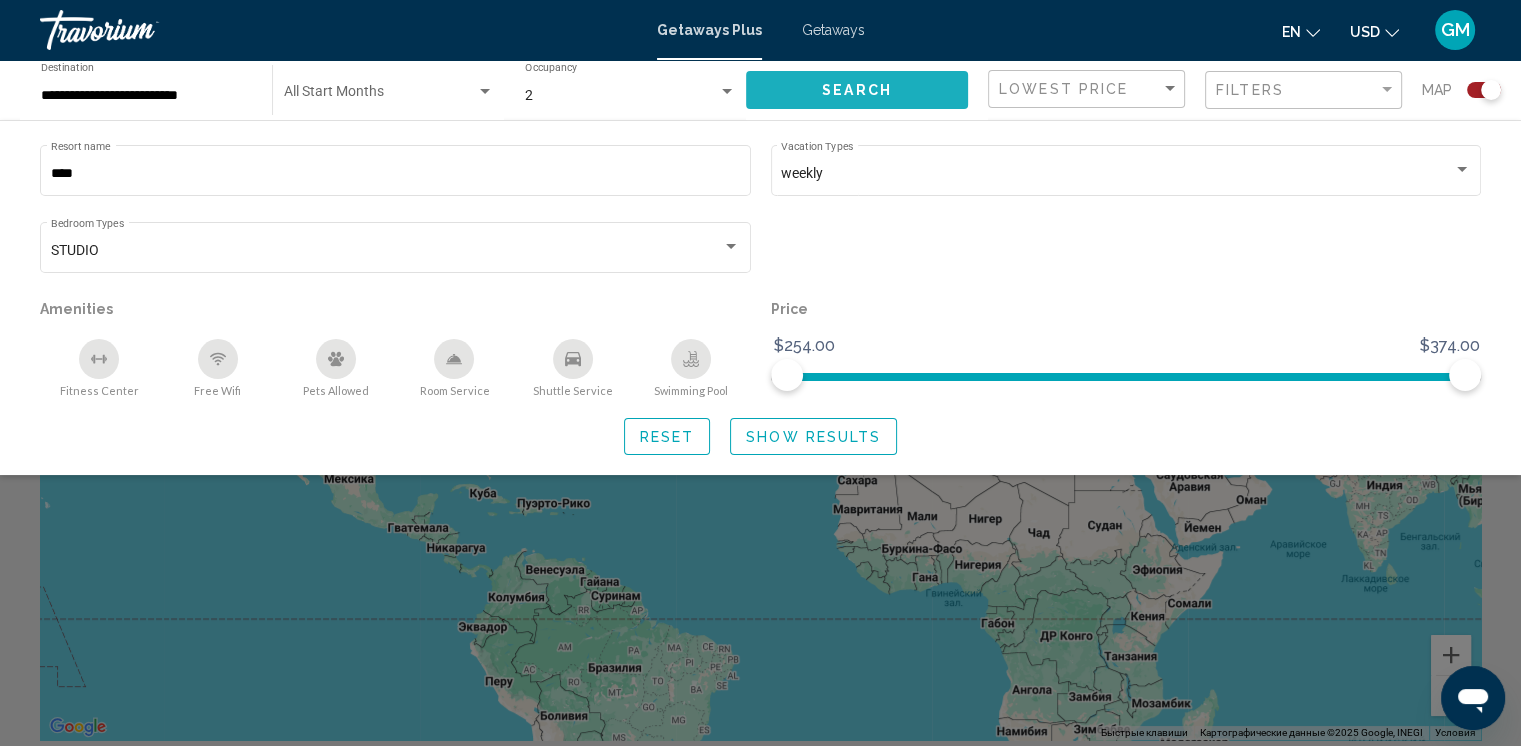 click on "Search" at bounding box center (857, 91) 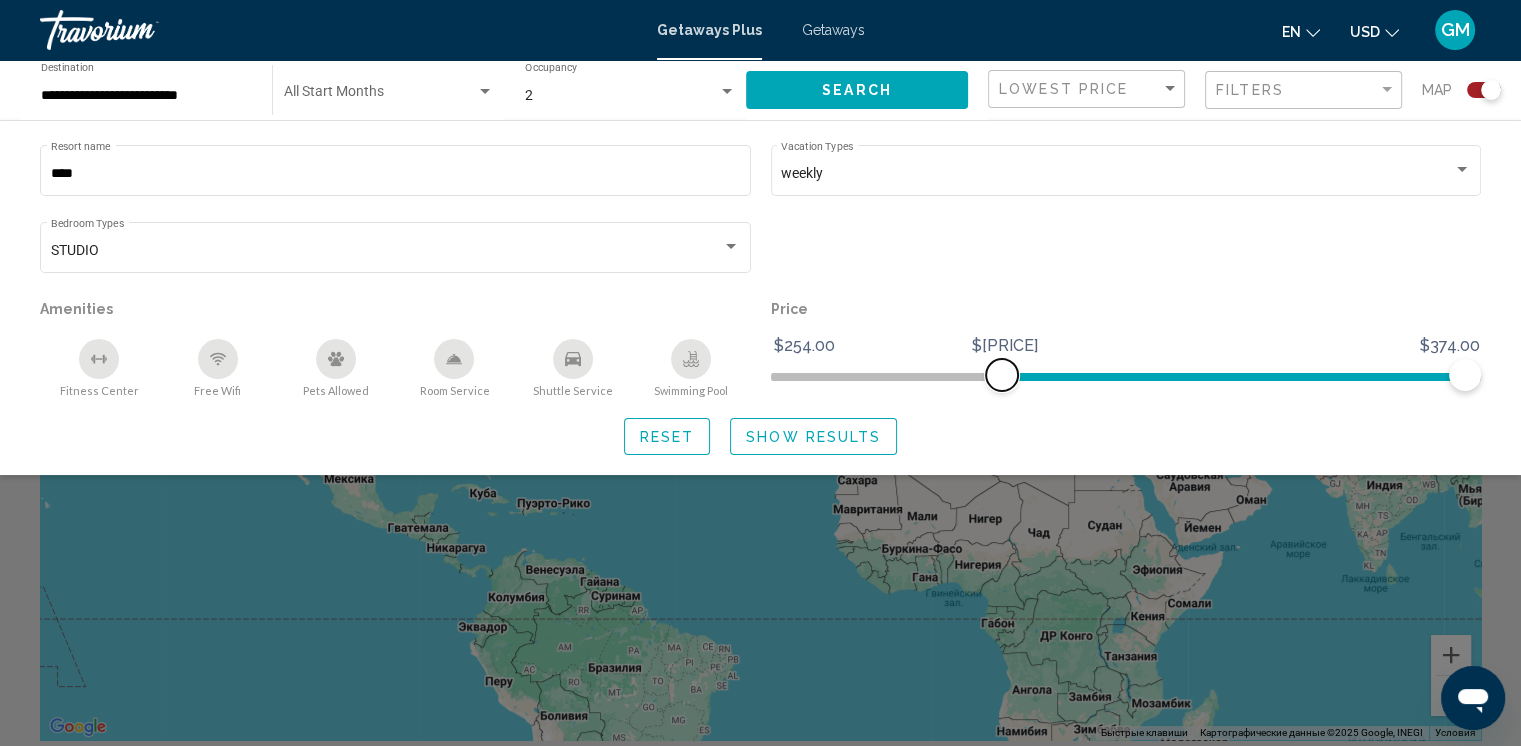 drag, startPoint x: 786, startPoint y: 382, endPoint x: 999, endPoint y: 375, distance: 213.11499 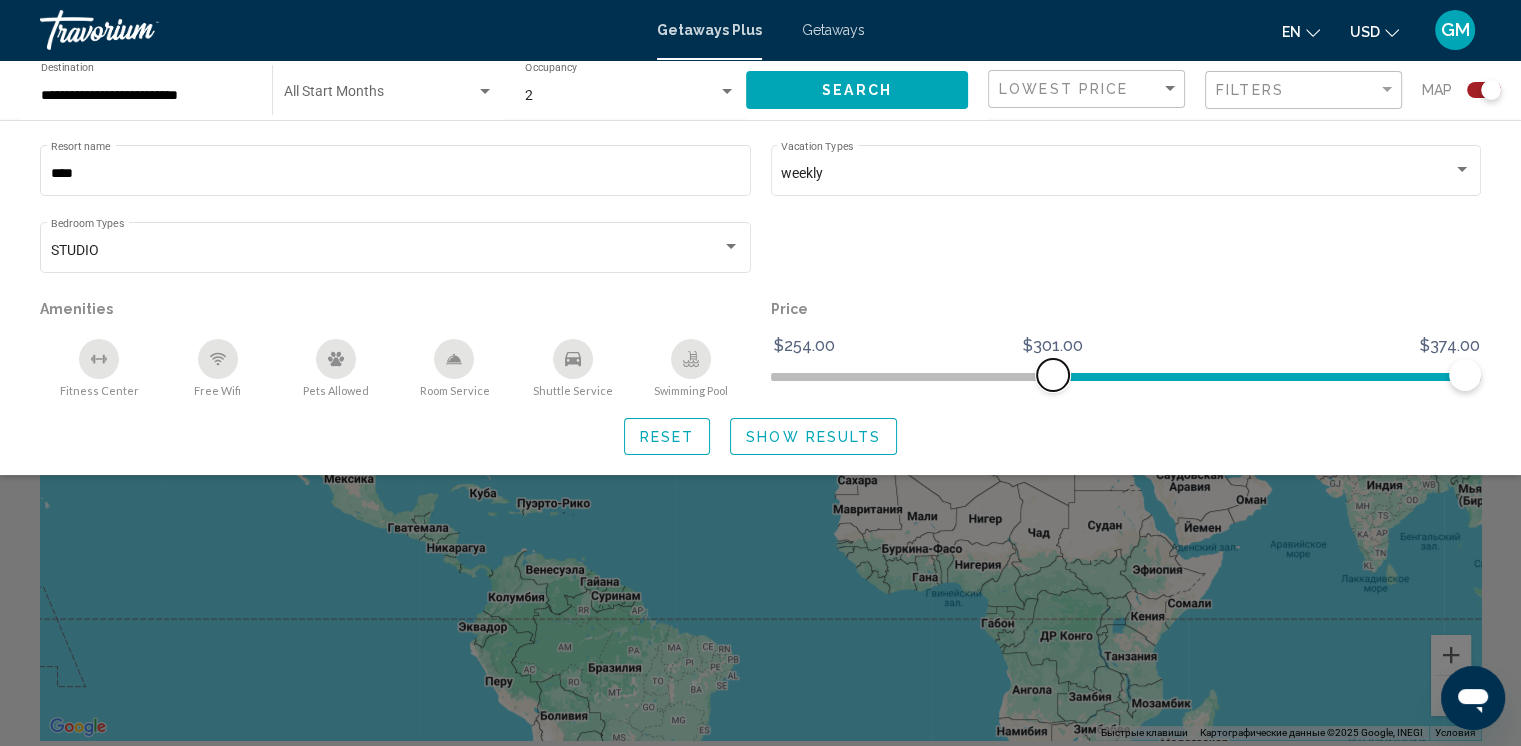 drag, startPoint x: 996, startPoint y: 378, endPoint x: 1050, endPoint y: 382, distance: 54.147945 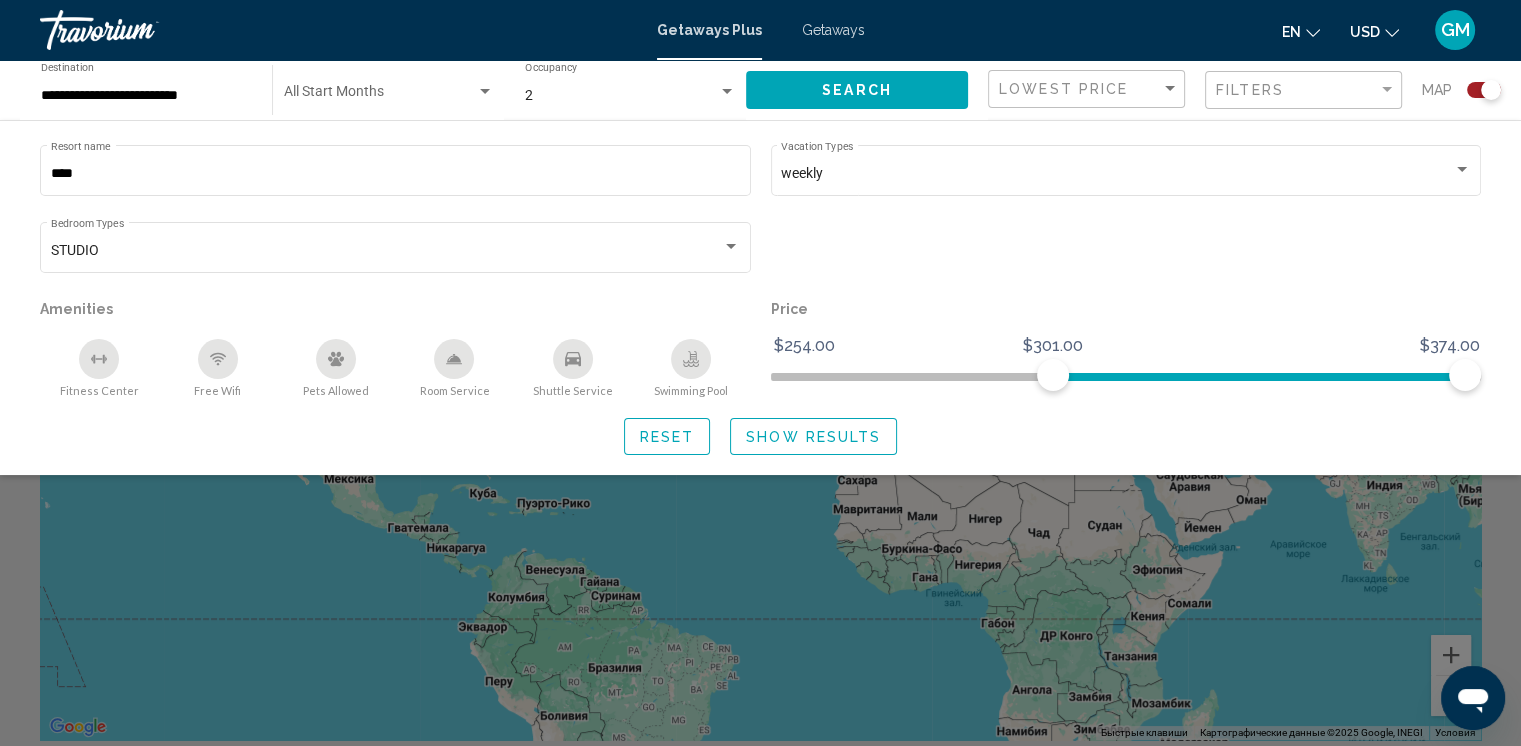 click on "Reset Show Results" at bounding box center (760, 436) 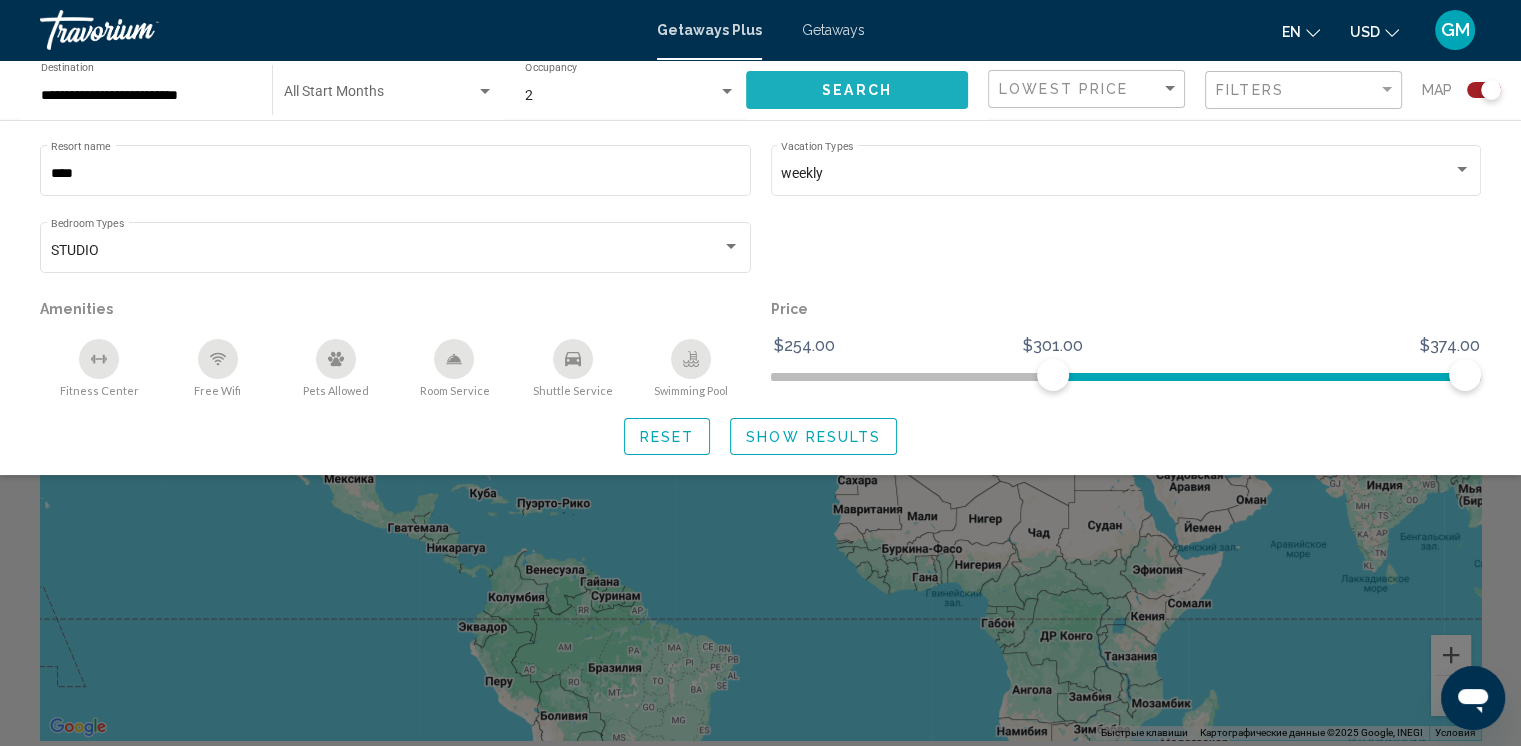 click on "Search" at bounding box center [857, 89] 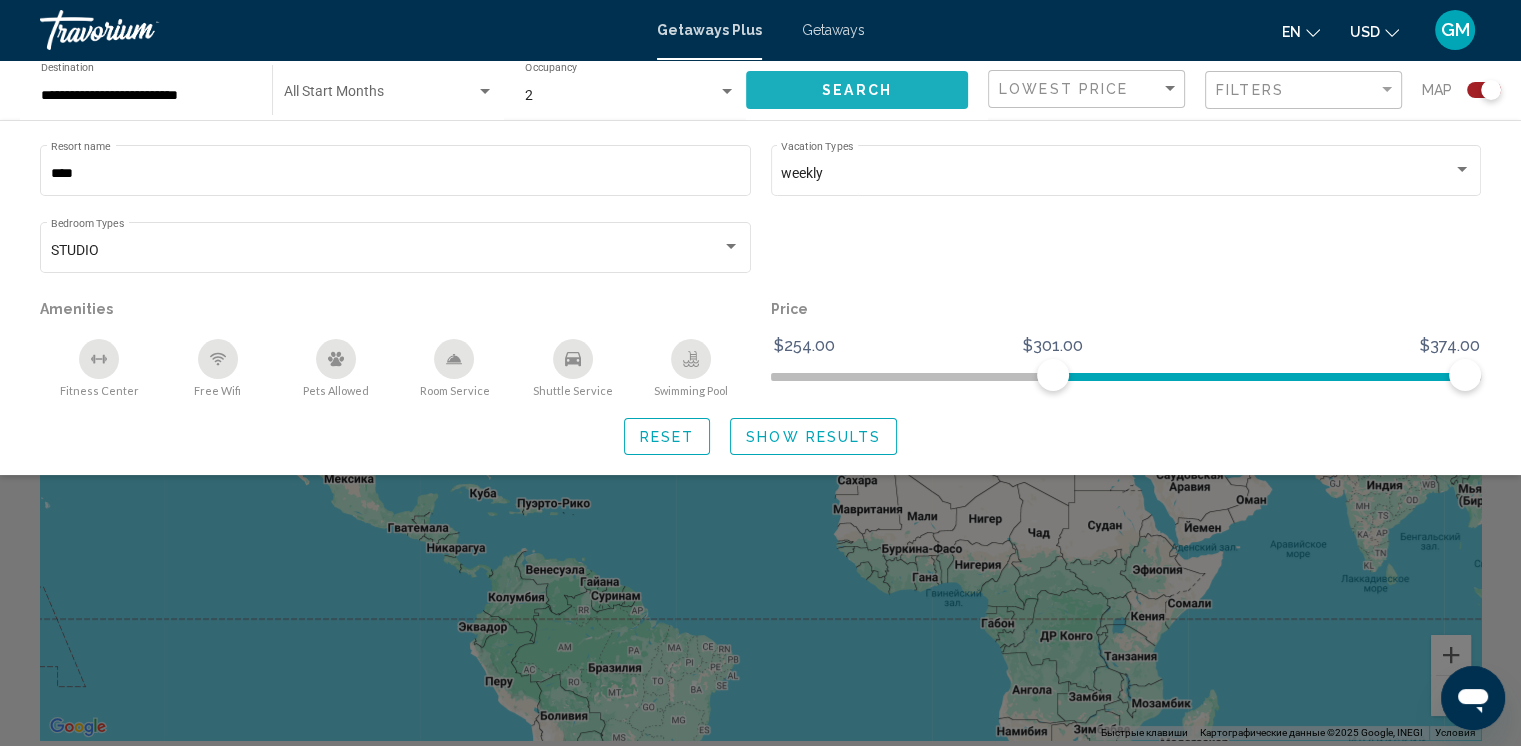 click on "Search" at bounding box center (857, 91) 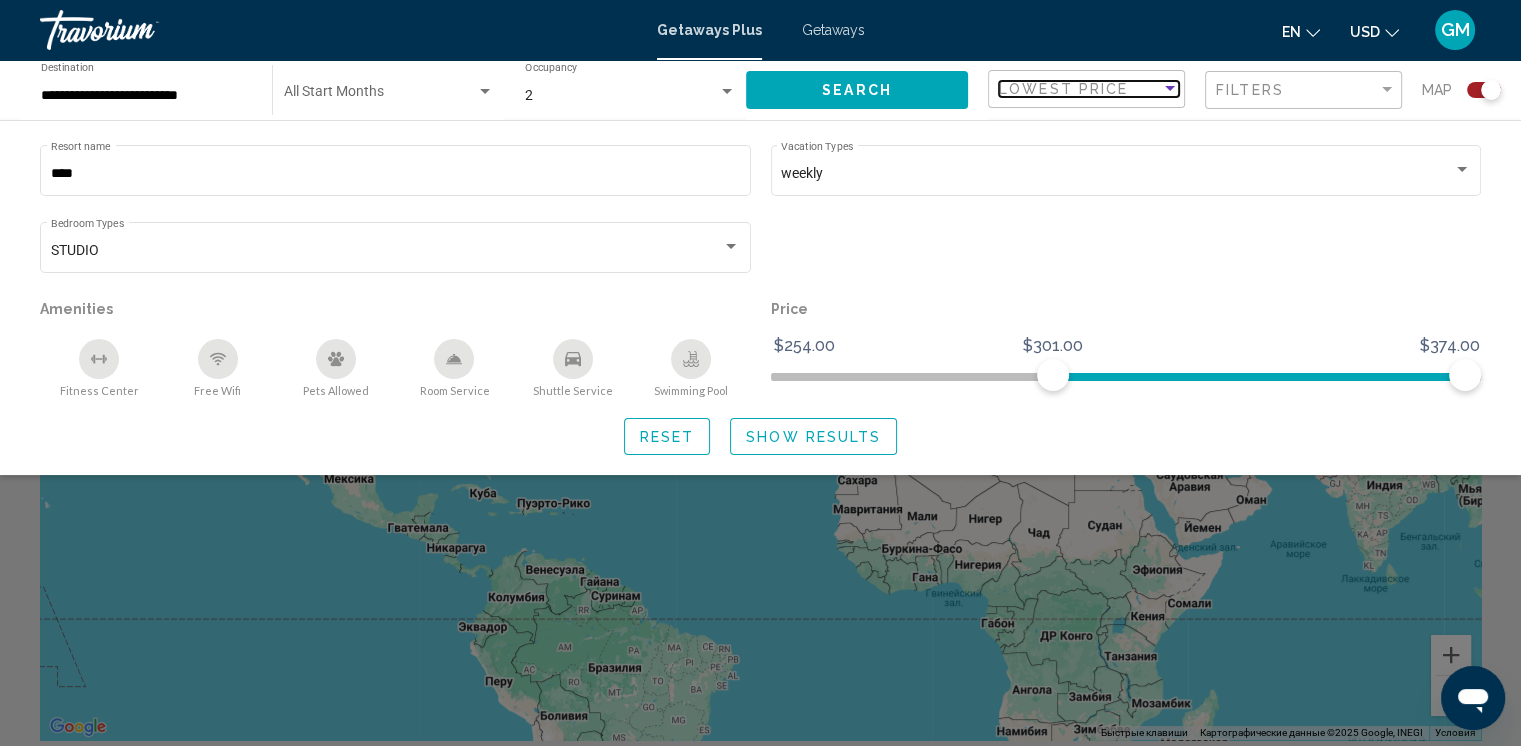 click at bounding box center (1170, 88) 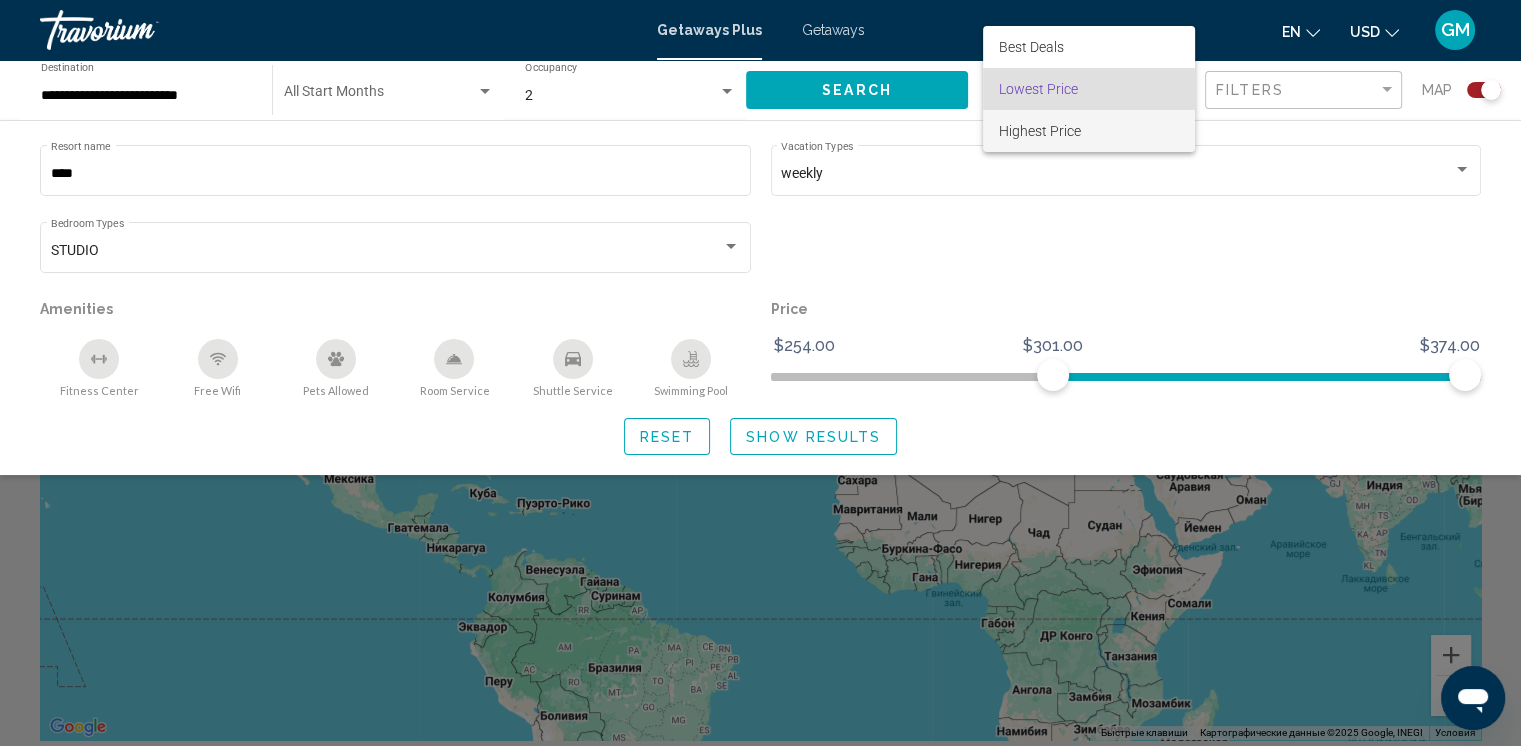 click on "Highest Price" at bounding box center (1040, 131) 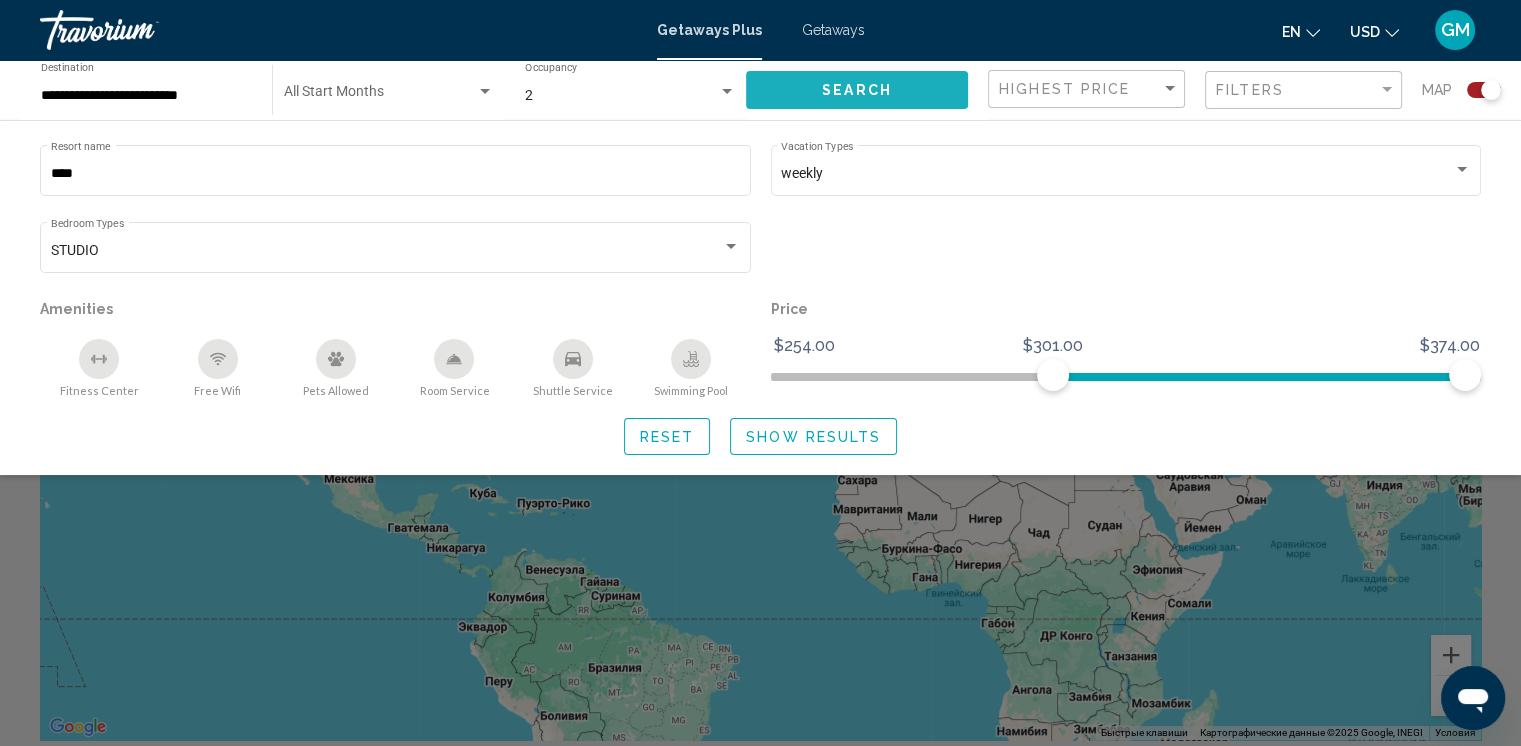 click on "Search" at bounding box center (857, 89) 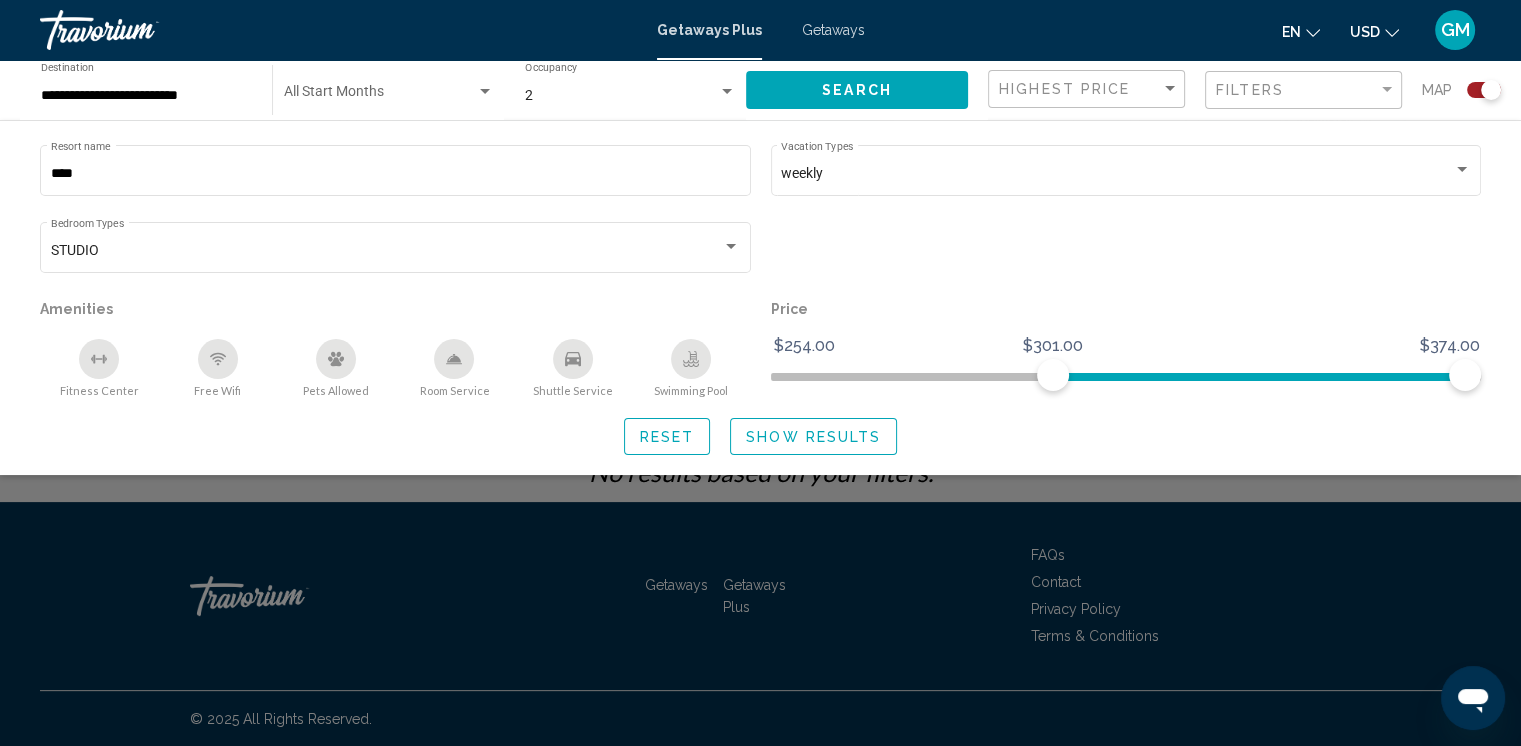 scroll, scrollTop: 0, scrollLeft: 0, axis: both 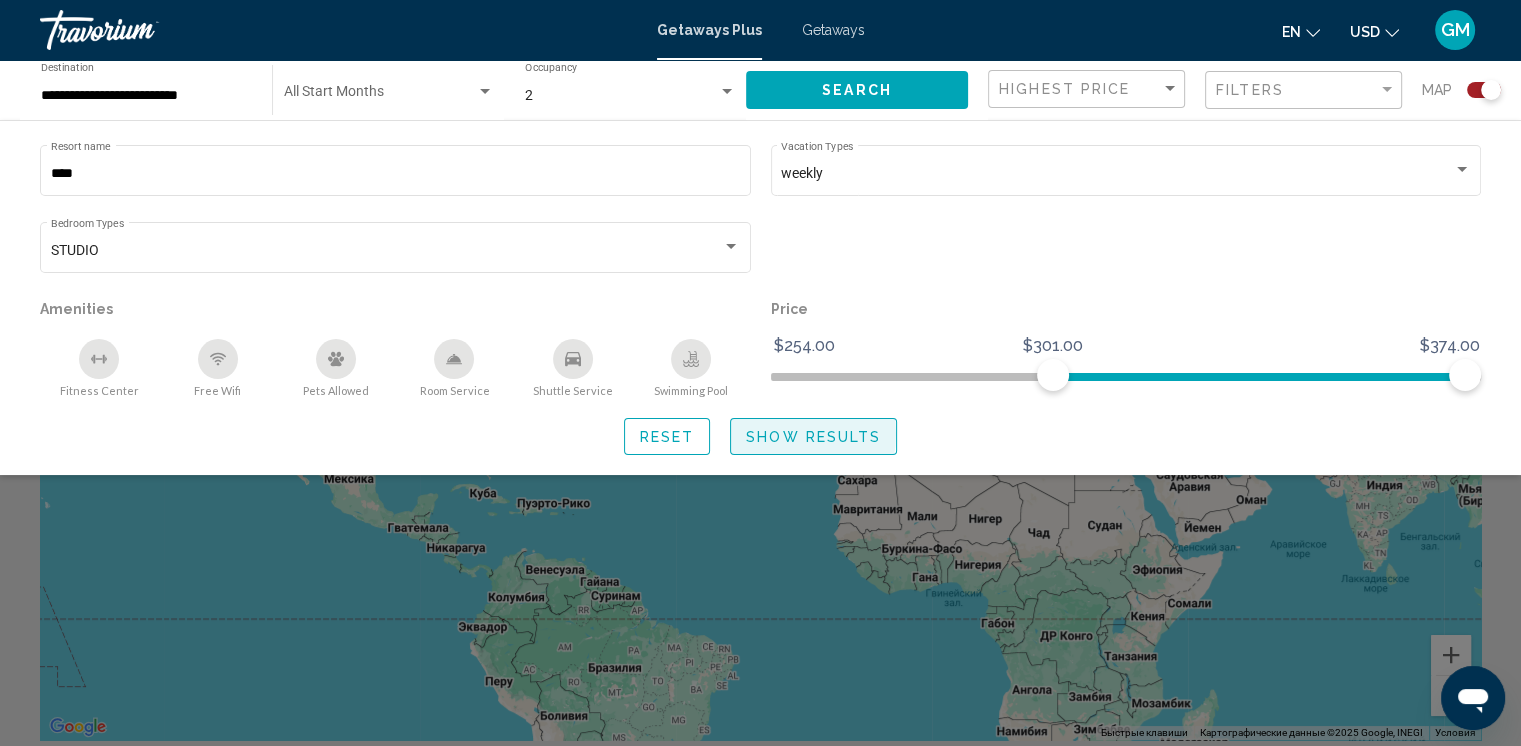 click on "Show Results" at bounding box center (813, 437) 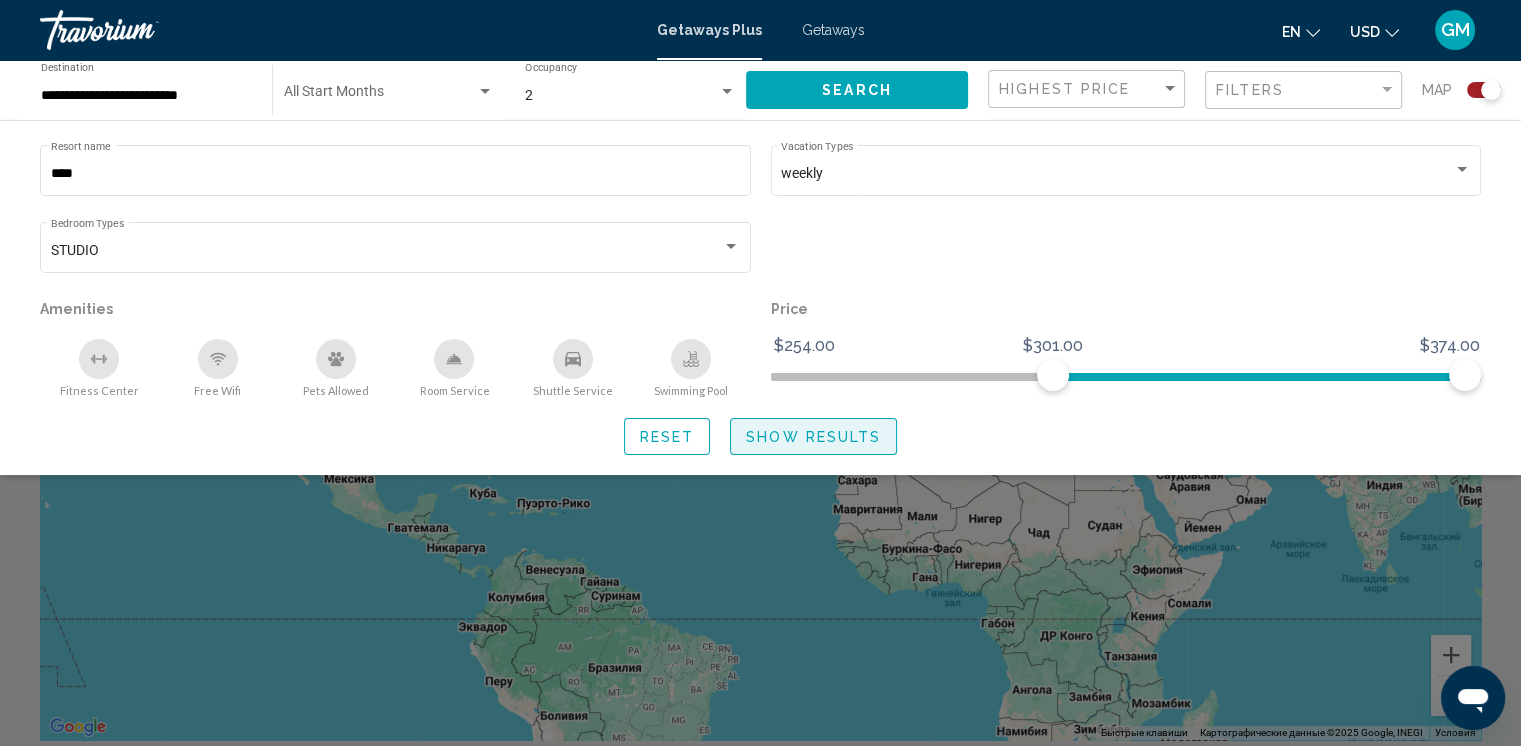click on "Show Results" at bounding box center [813, 437] 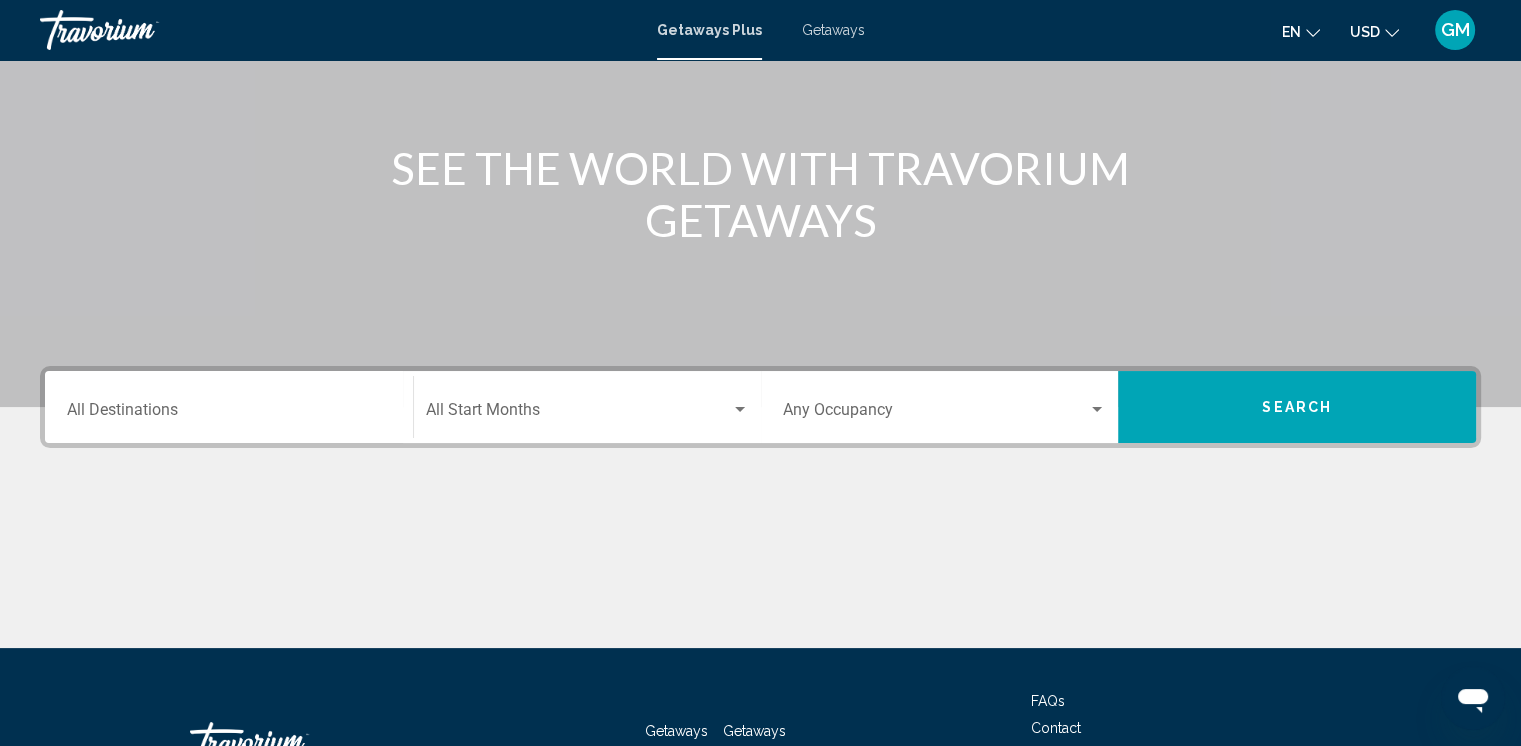 scroll, scrollTop: 200, scrollLeft: 0, axis: vertical 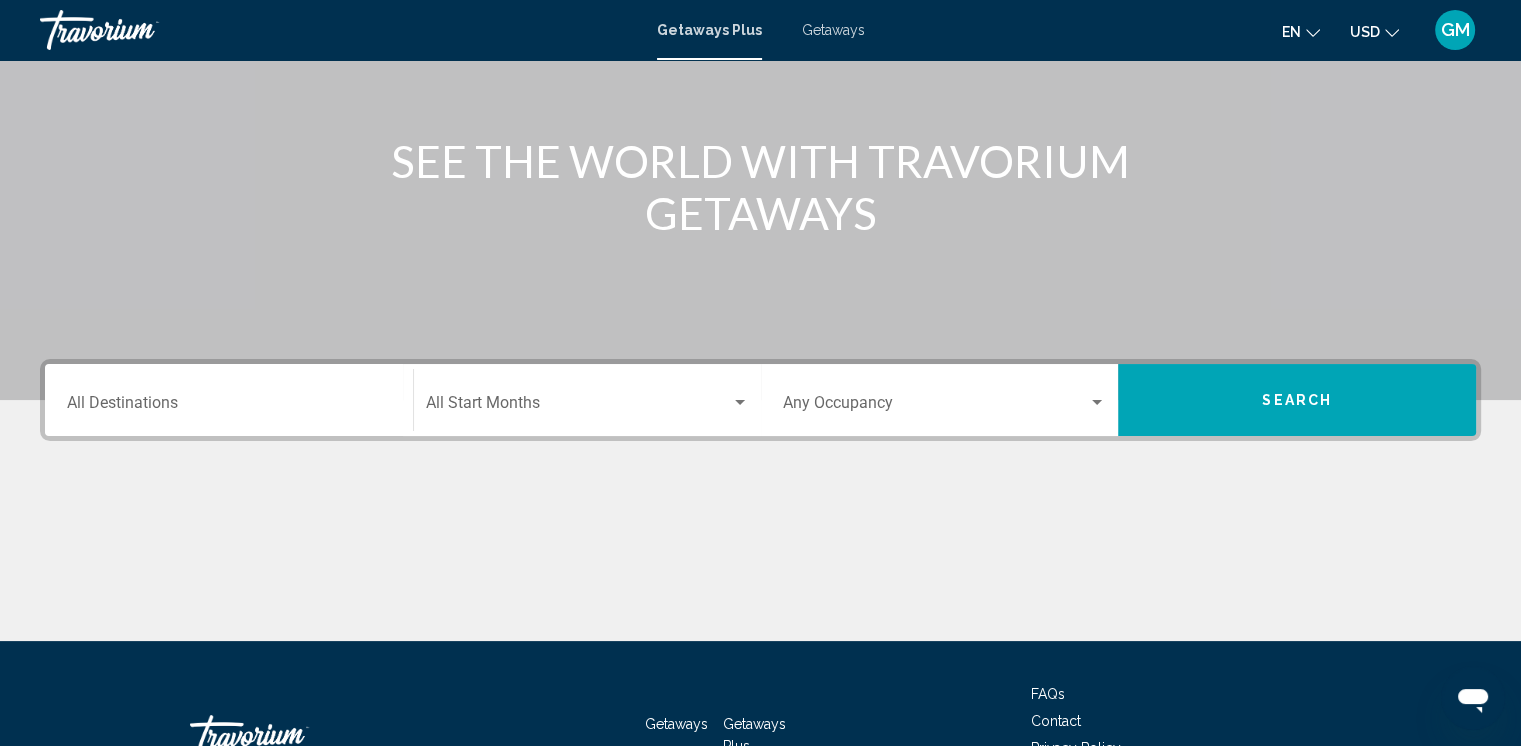 click on "Destination All Destinations" at bounding box center (229, 400) 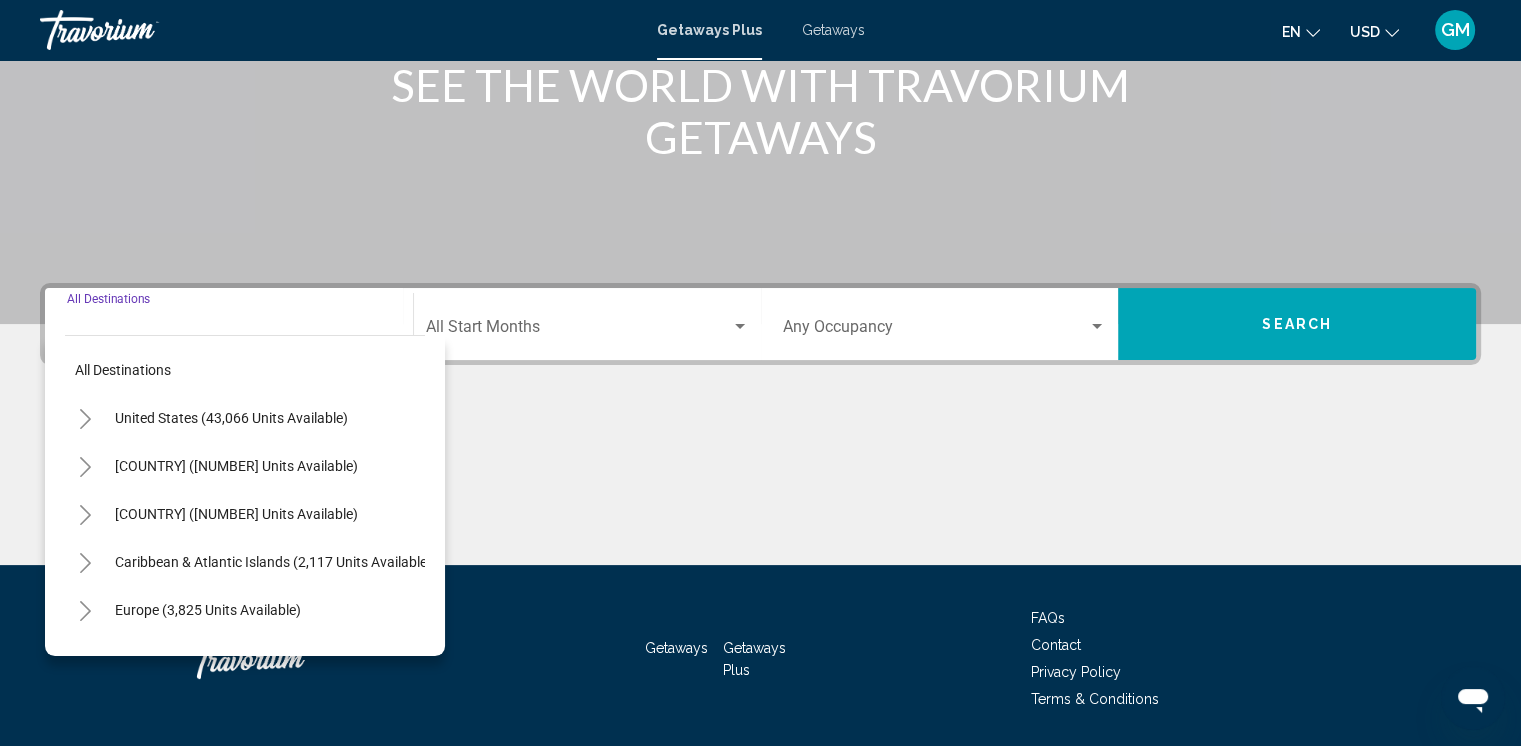 scroll, scrollTop: 339, scrollLeft: 0, axis: vertical 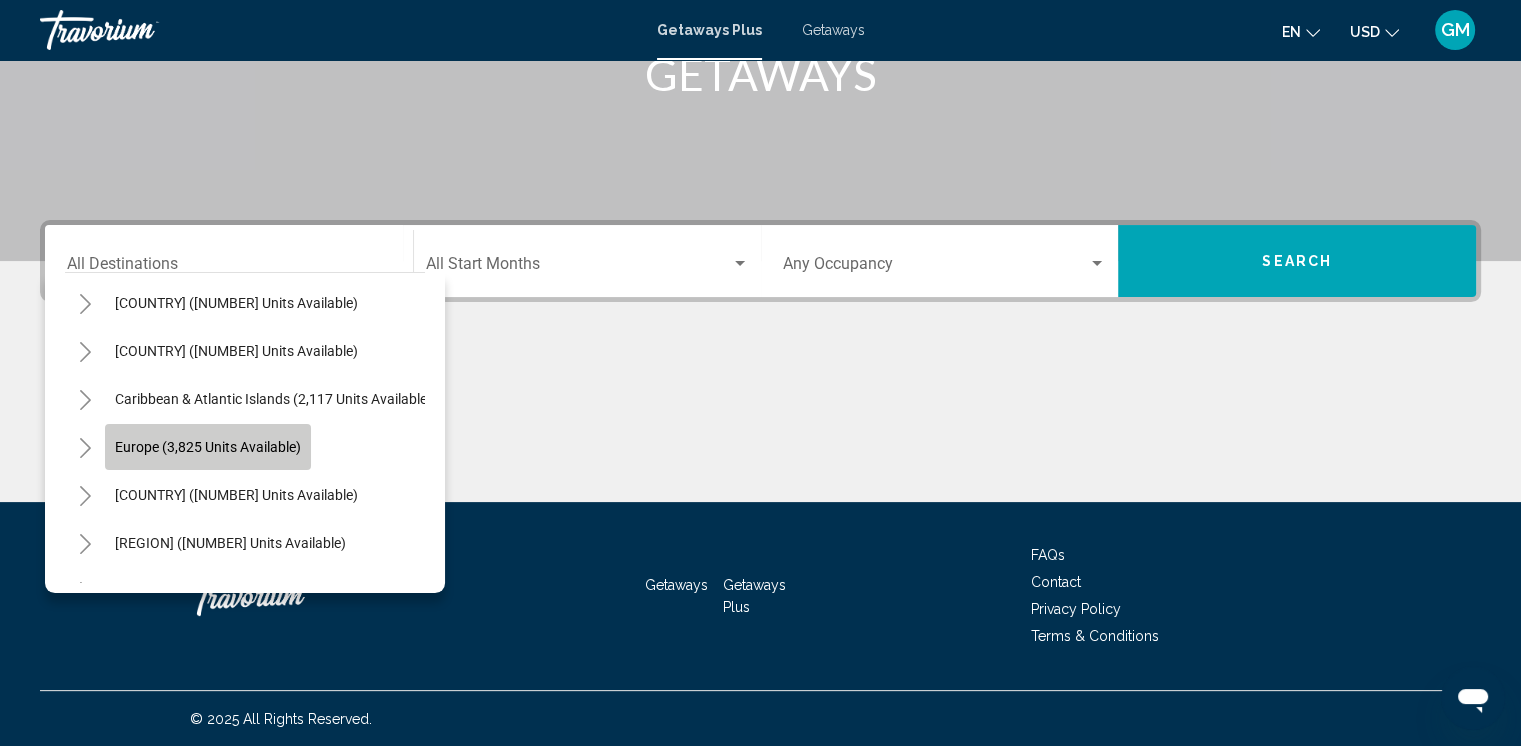 click on "Europe (3,825 units available)" at bounding box center [208, 447] 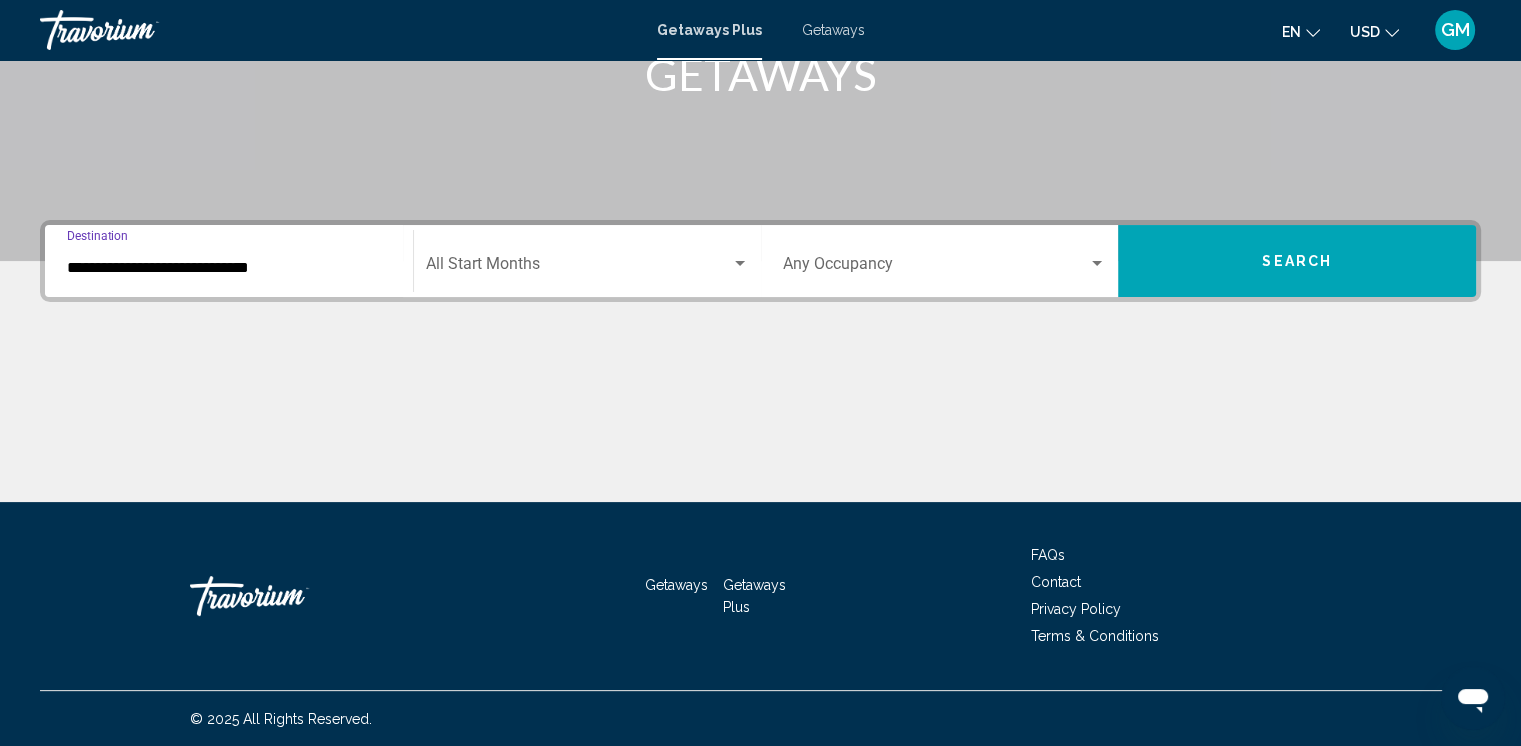 click on "**********" at bounding box center [229, 268] 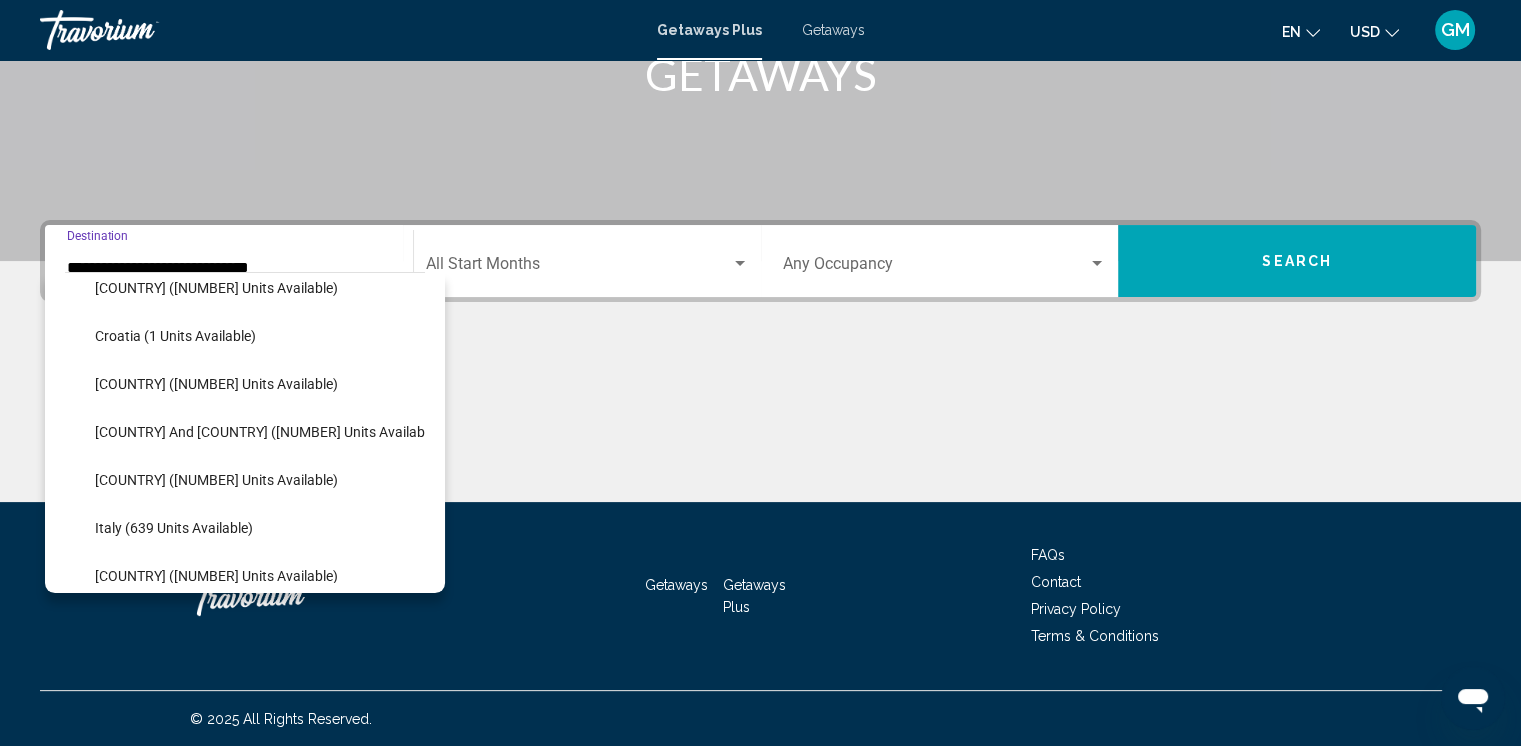 scroll, scrollTop: 307, scrollLeft: 0, axis: vertical 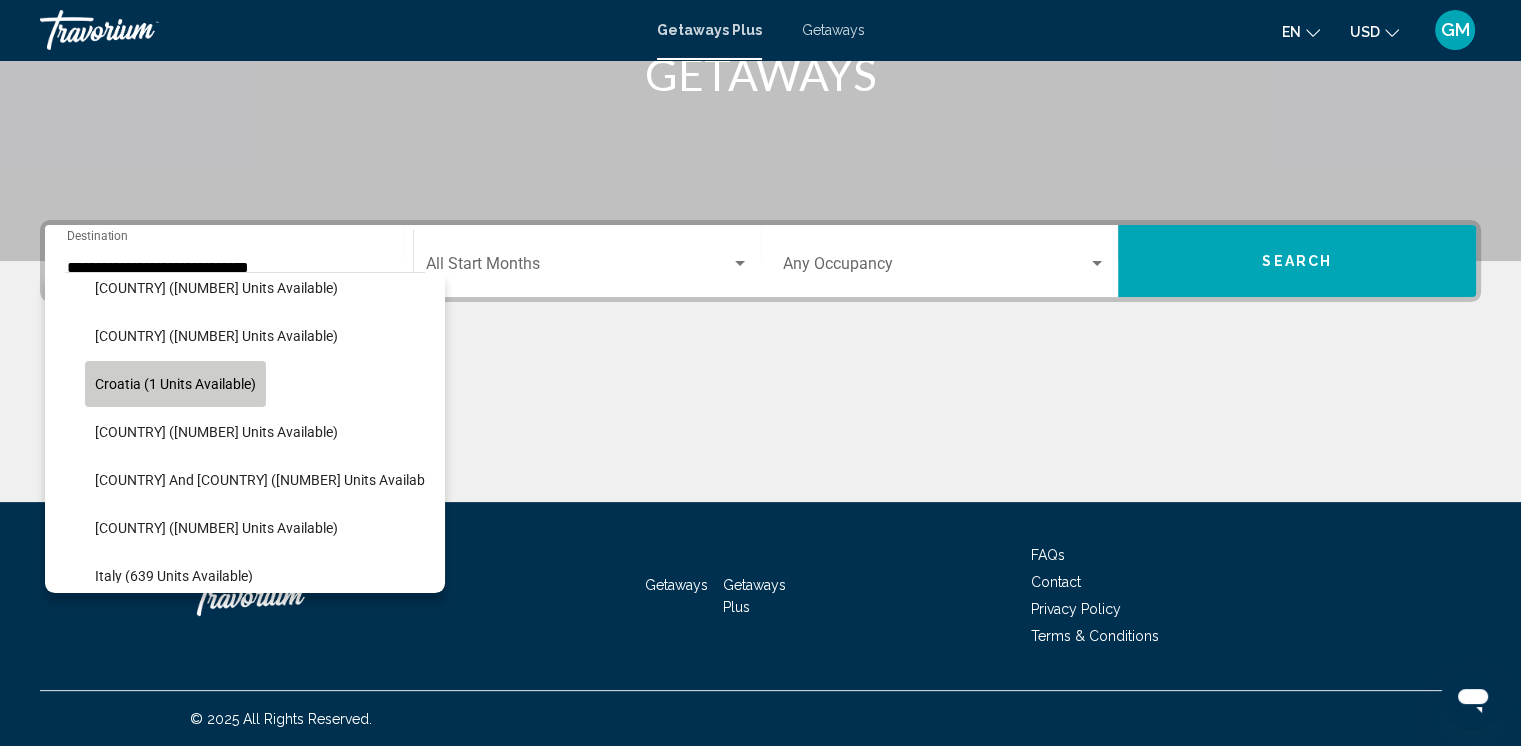 click on "Croatia (1 units available)" at bounding box center (175, 384) 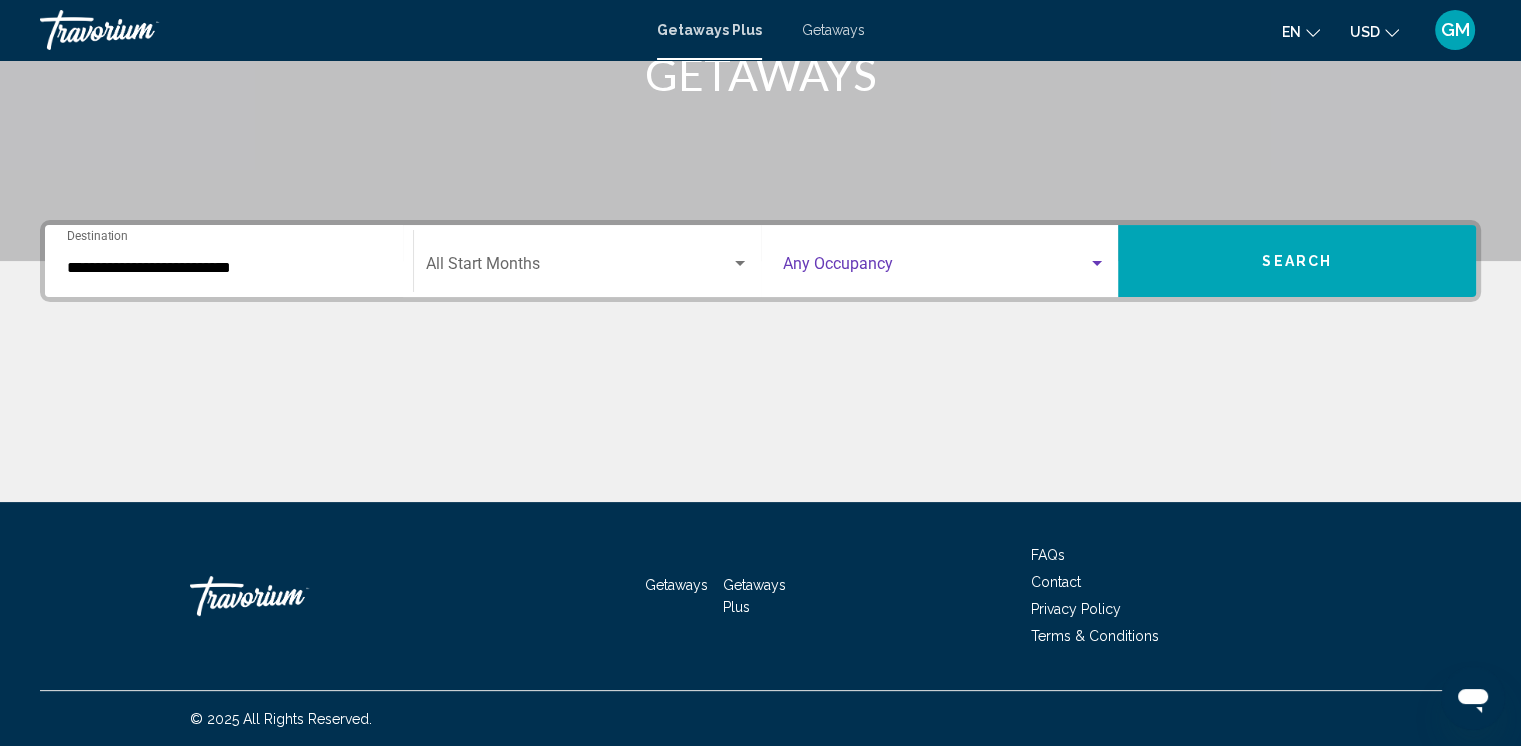 click at bounding box center [1097, 264] 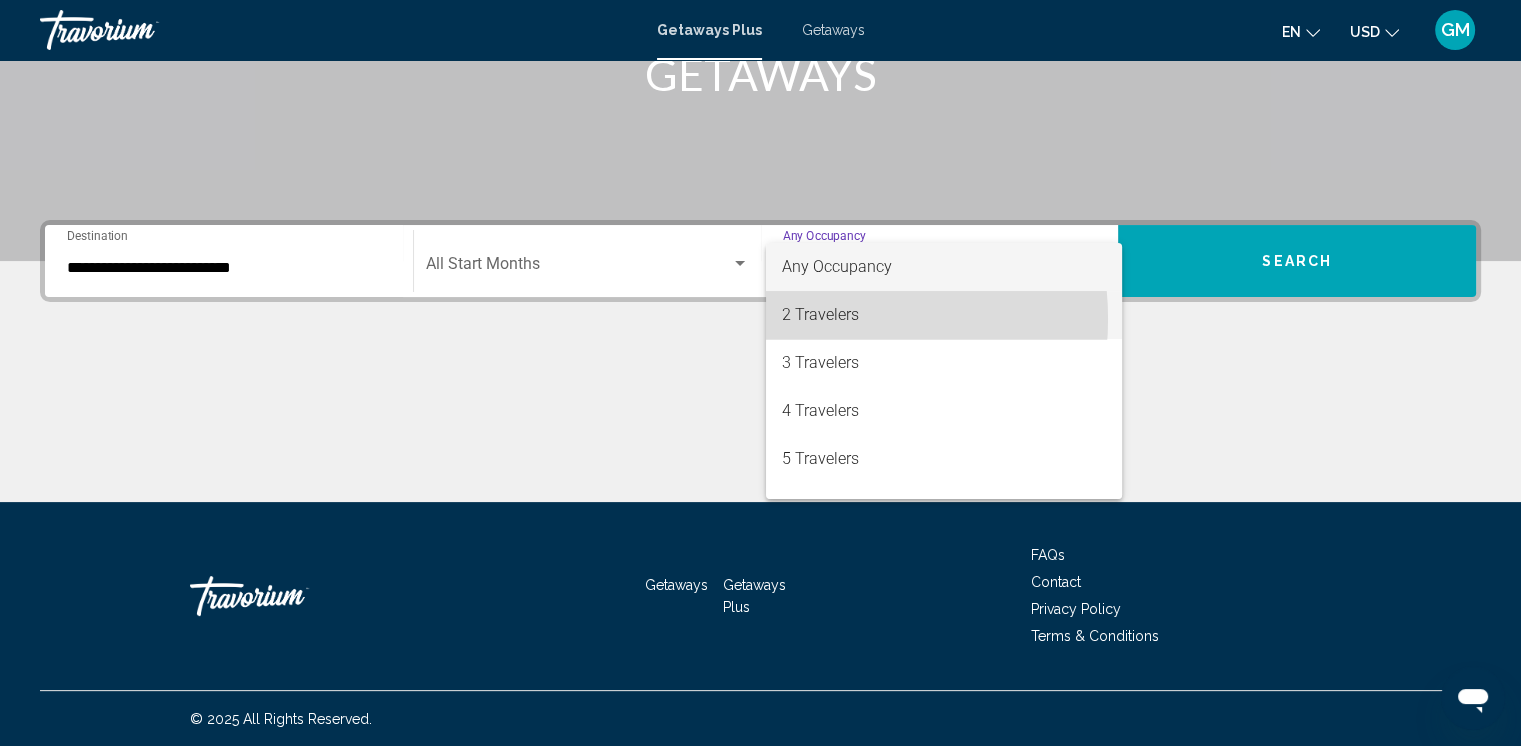 click on "2 Travelers" at bounding box center (944, 315) 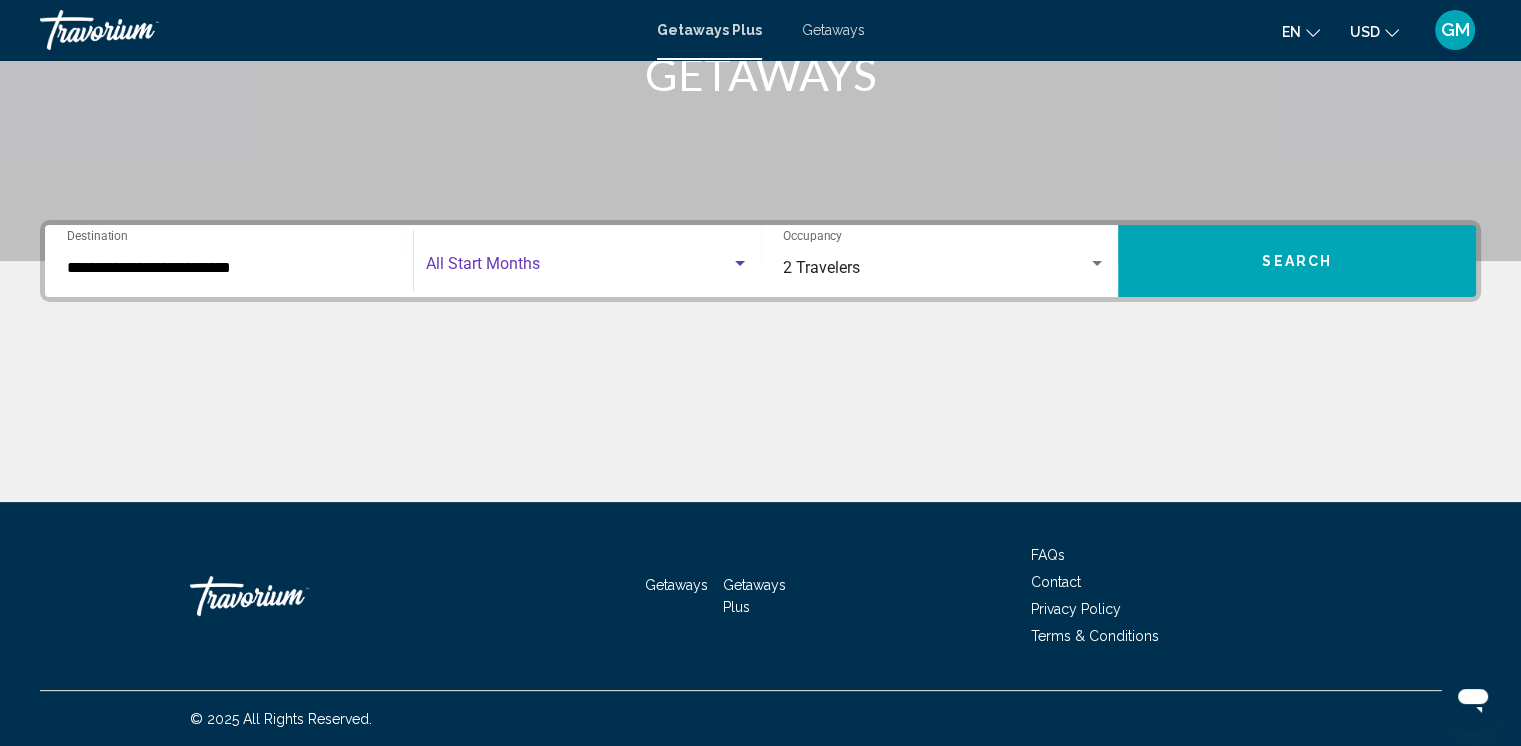 click at bounding box center [740, 263] 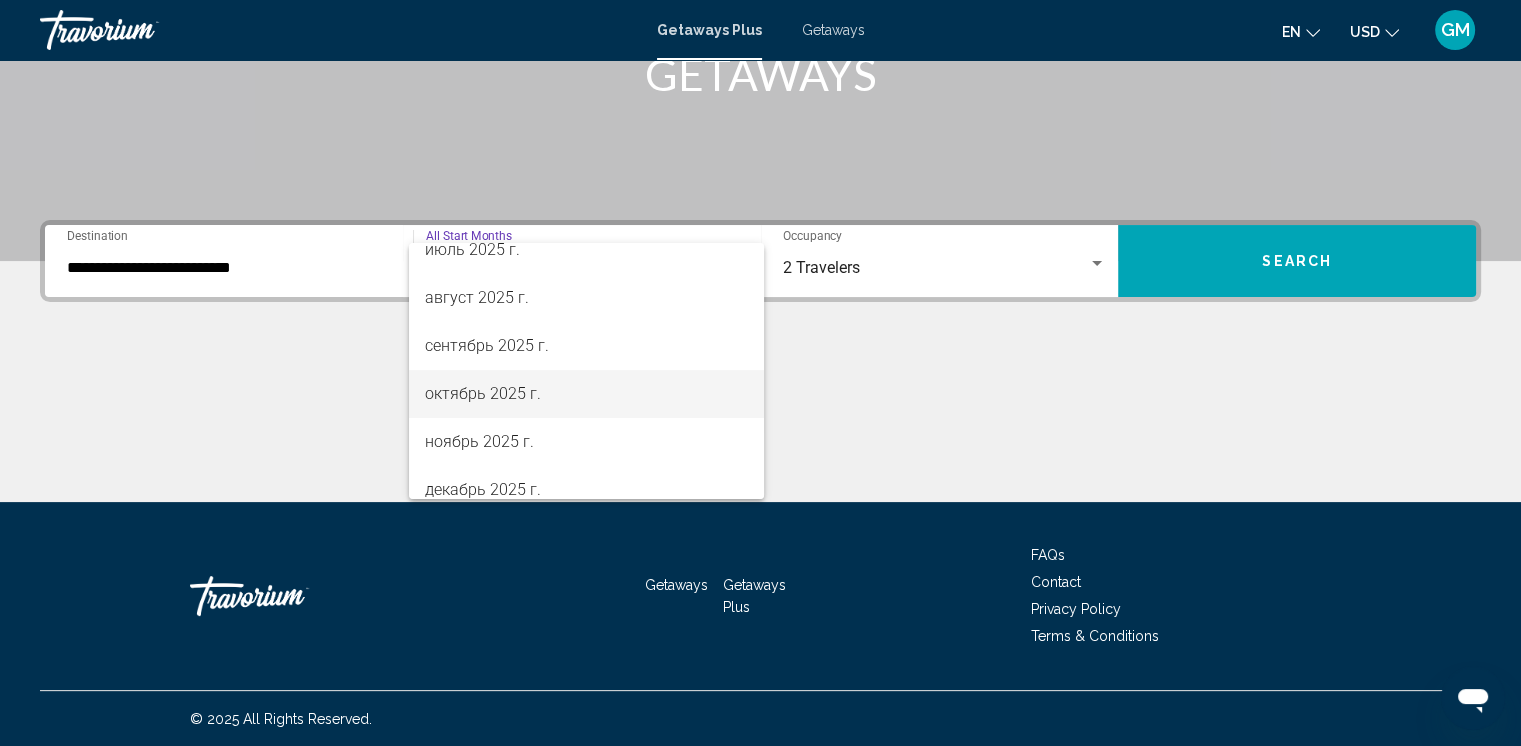scroll, scrollTop: 100, scrollLeft: 0, axis: vertical 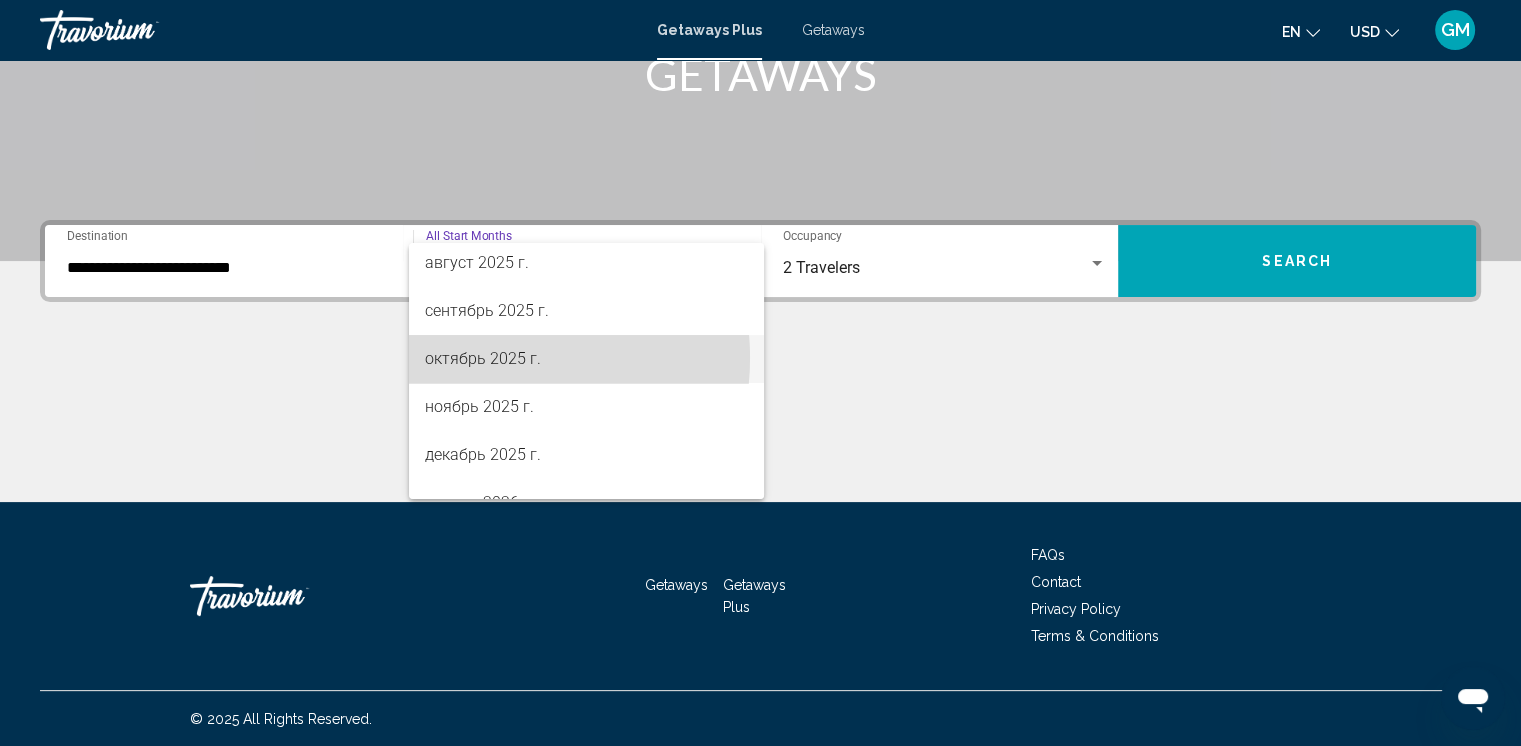 click on "октябрь 2025 г." at bounding box center (586, 359) 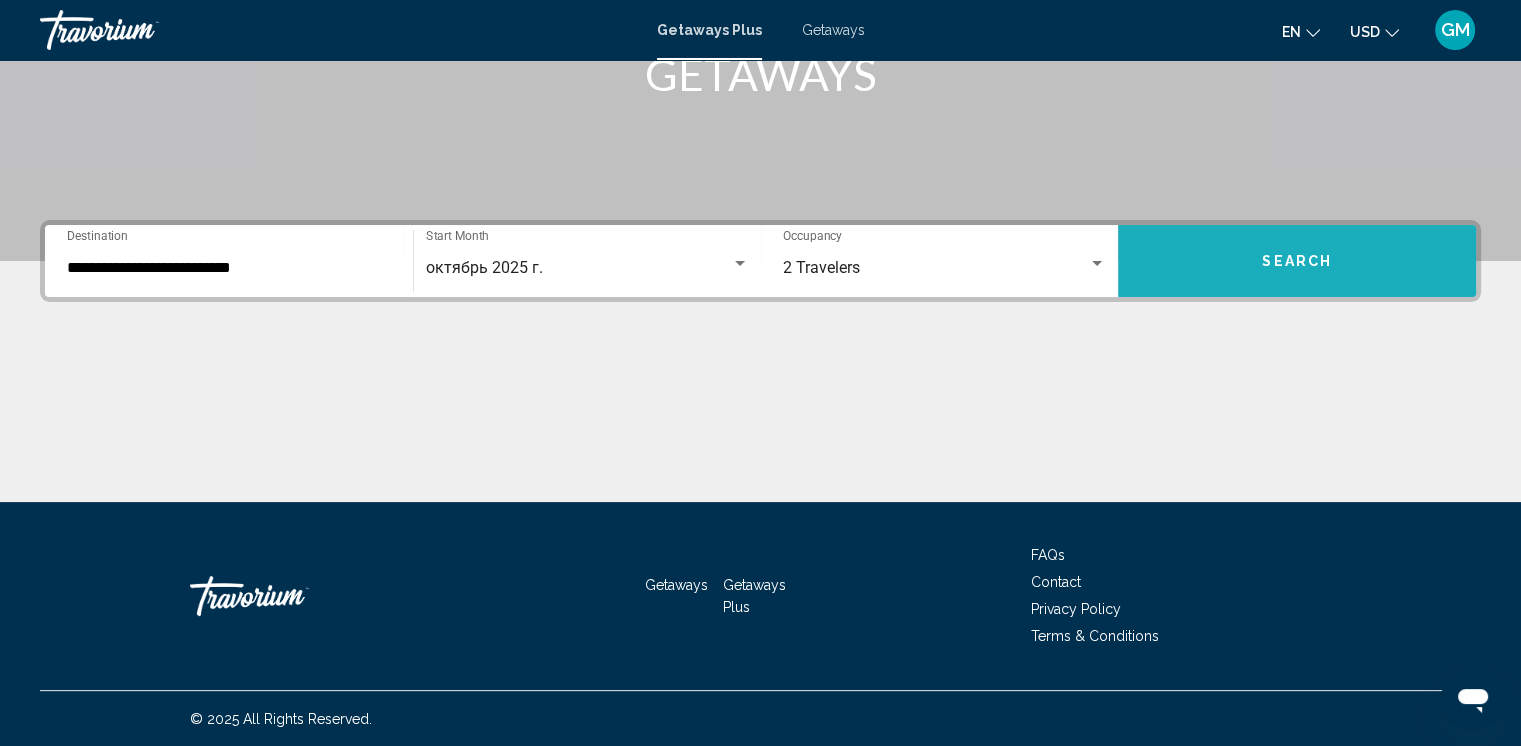 click on "Search" at bounding box center (1297, 261) 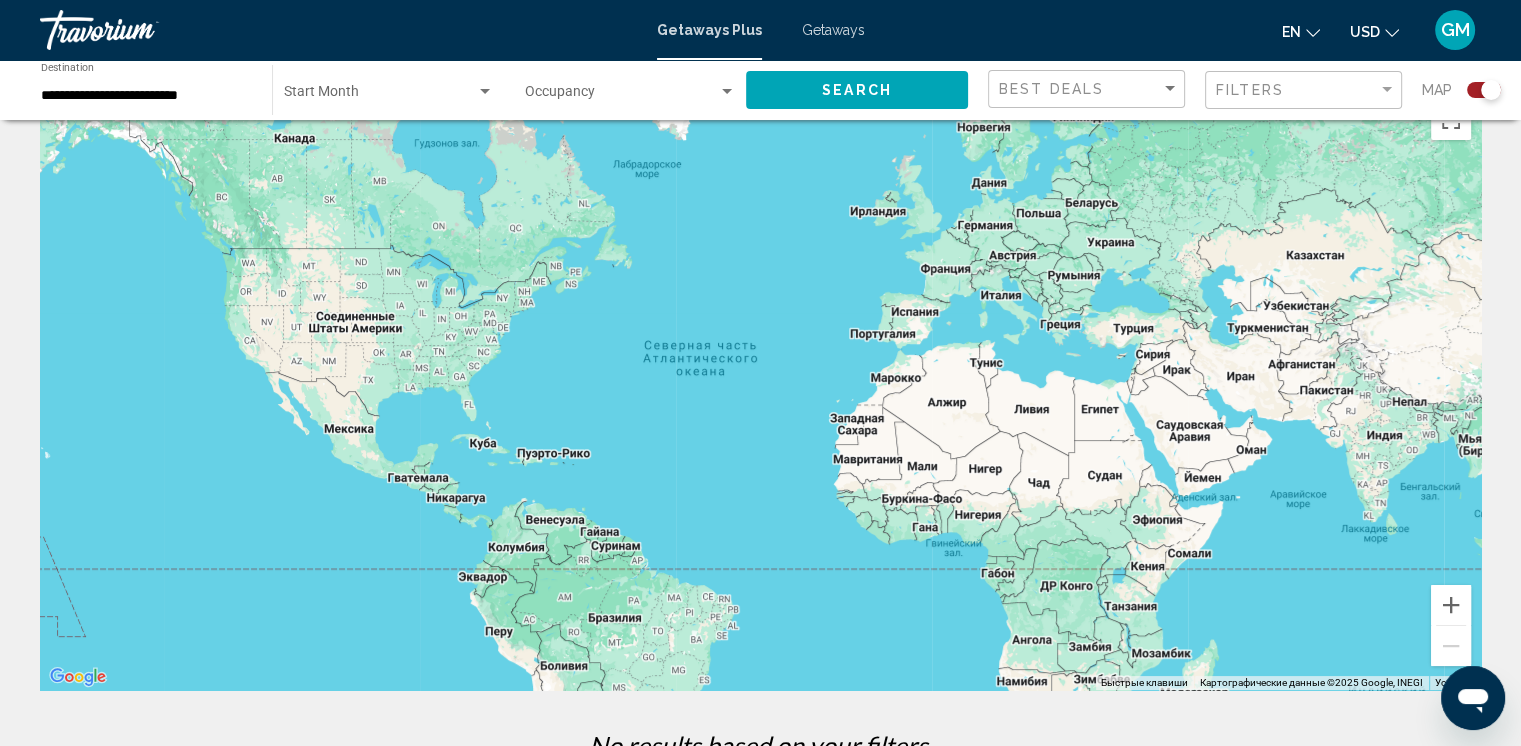 scroll, scrollTop: 23, scrollLeft: 0, axis: vertical 